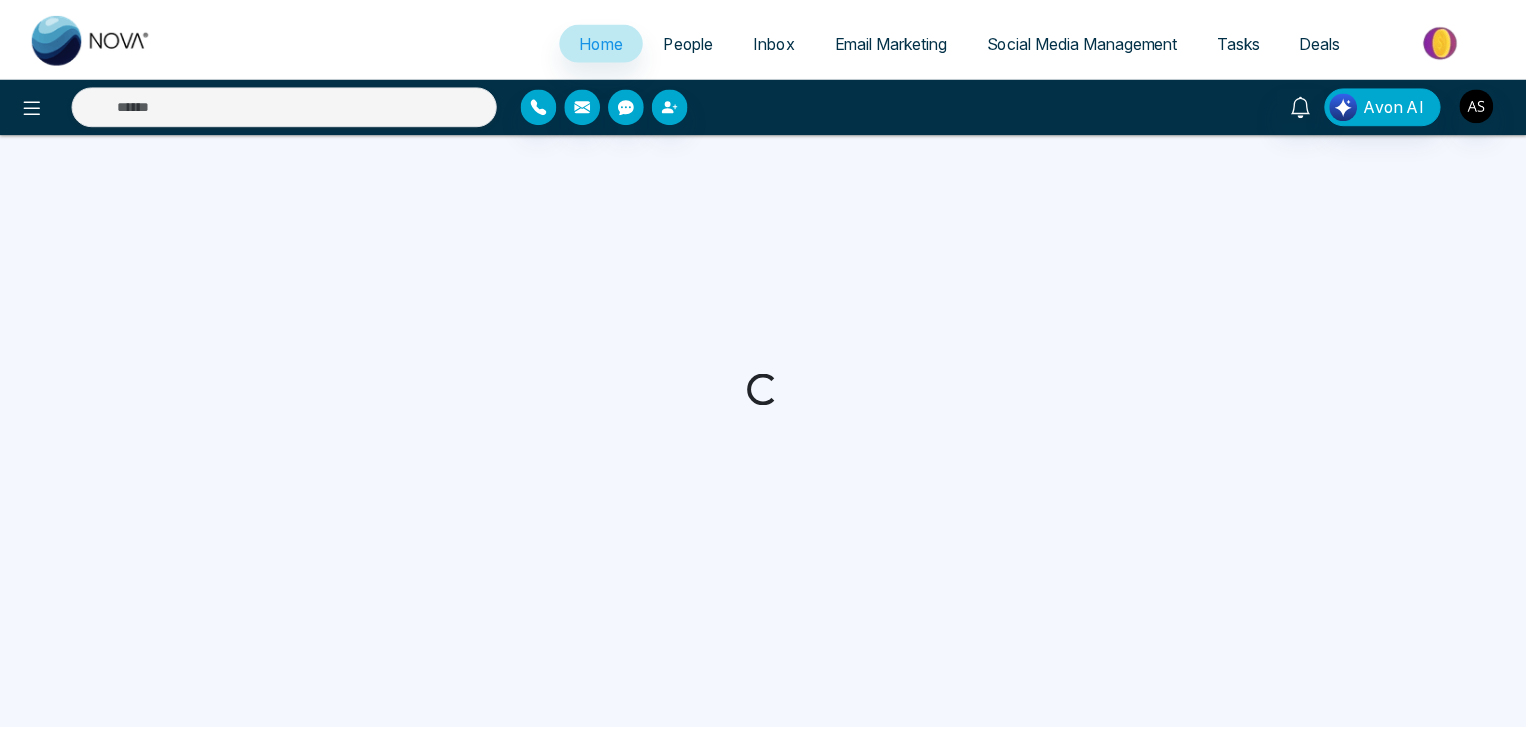 scroll, scrollTop: 0, scrollLeft: 0, axis: both 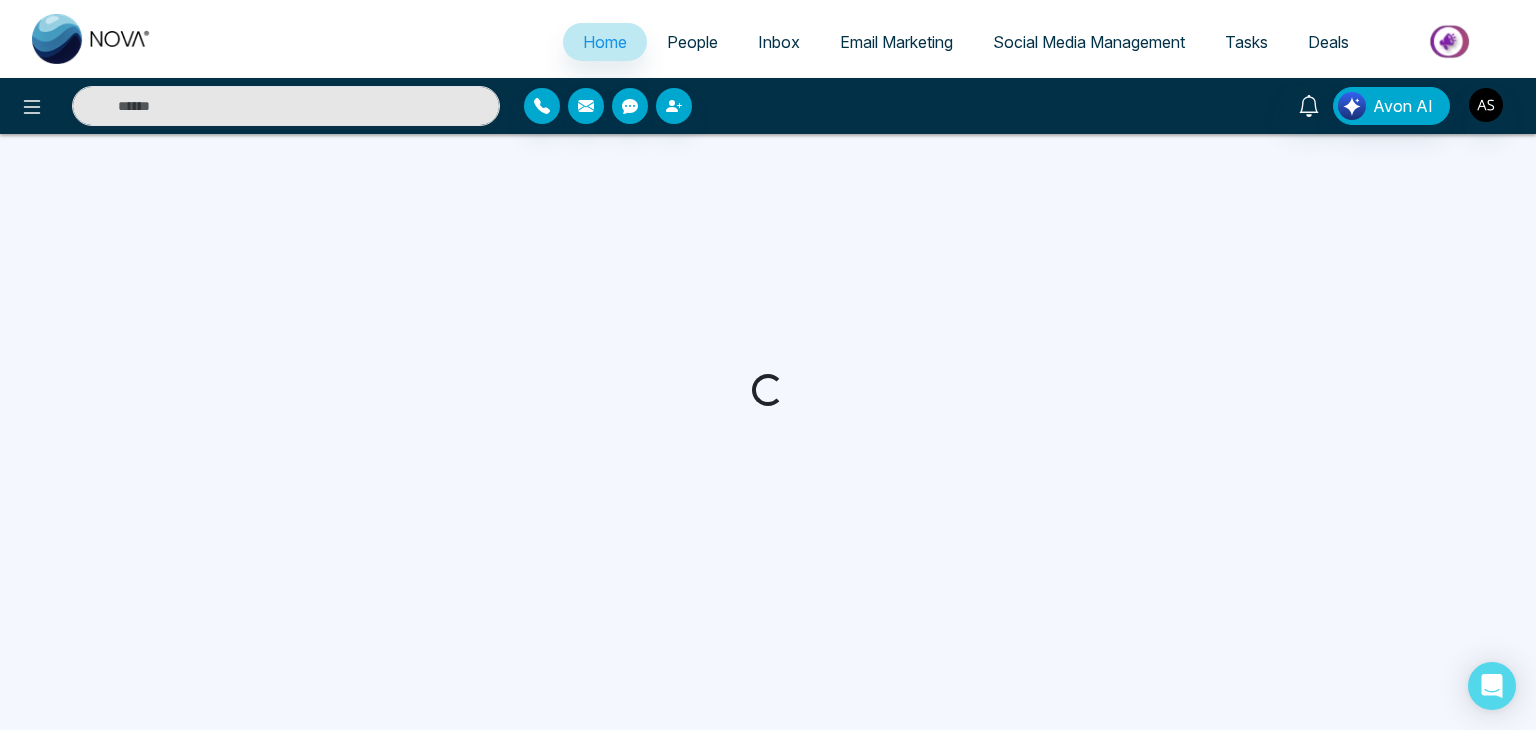 select on "*" 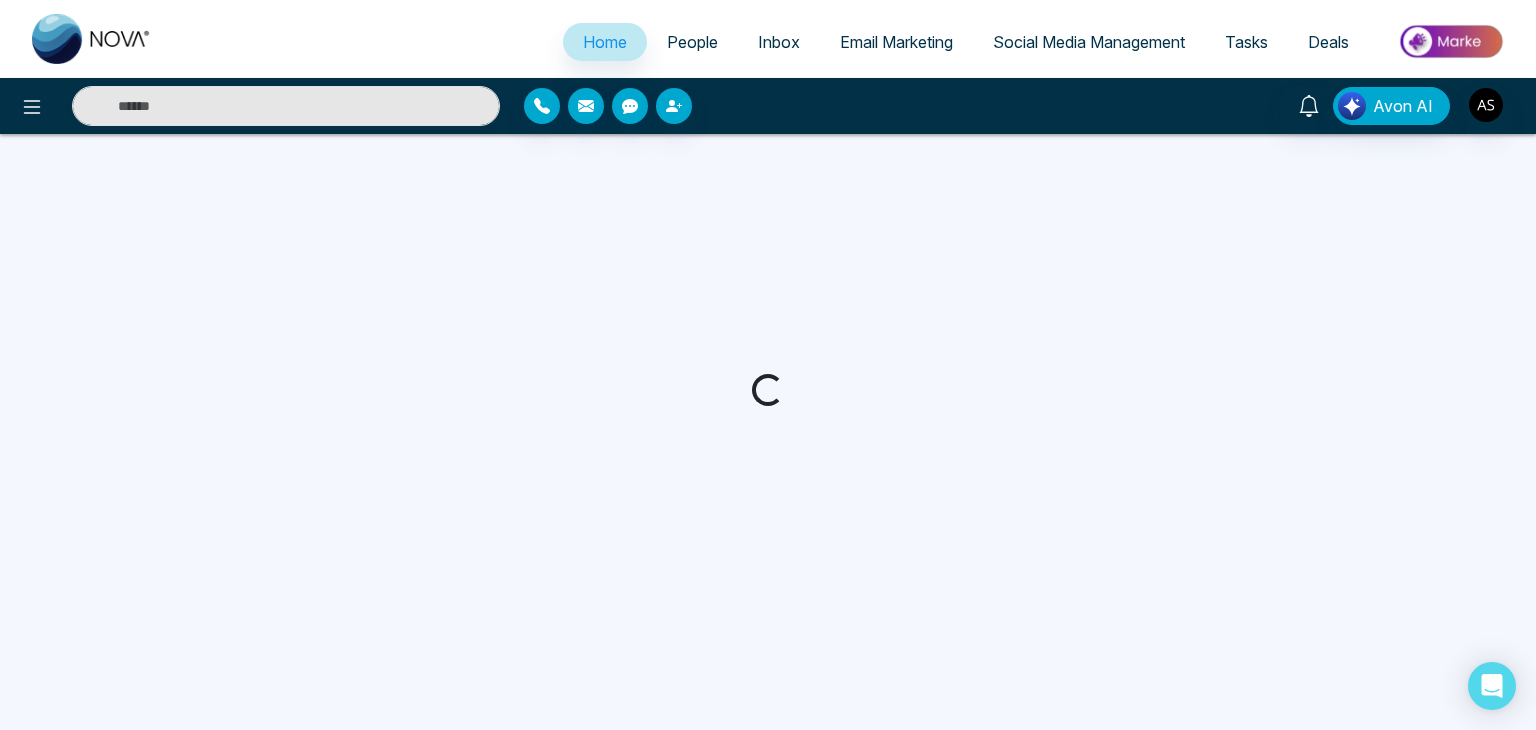 select on "*" 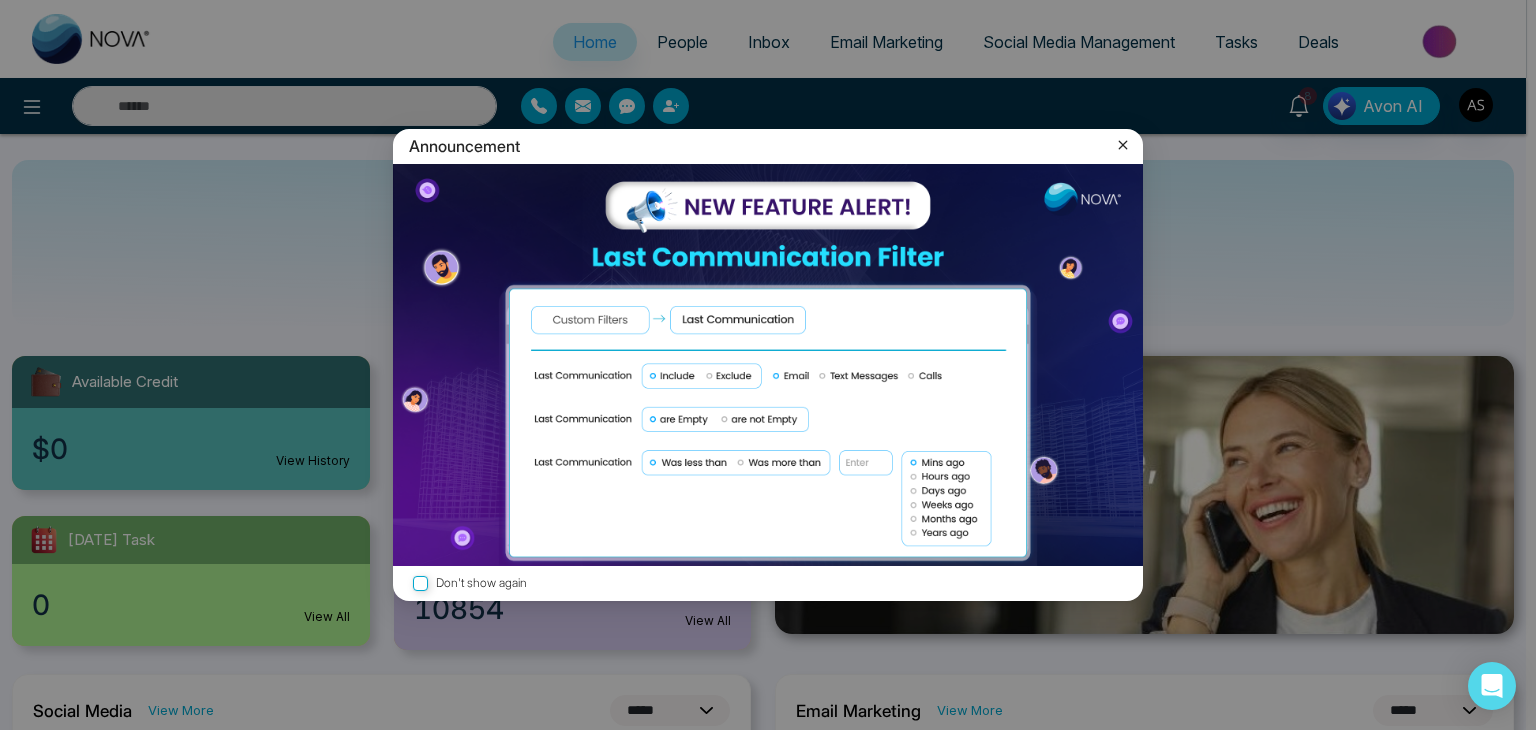 click 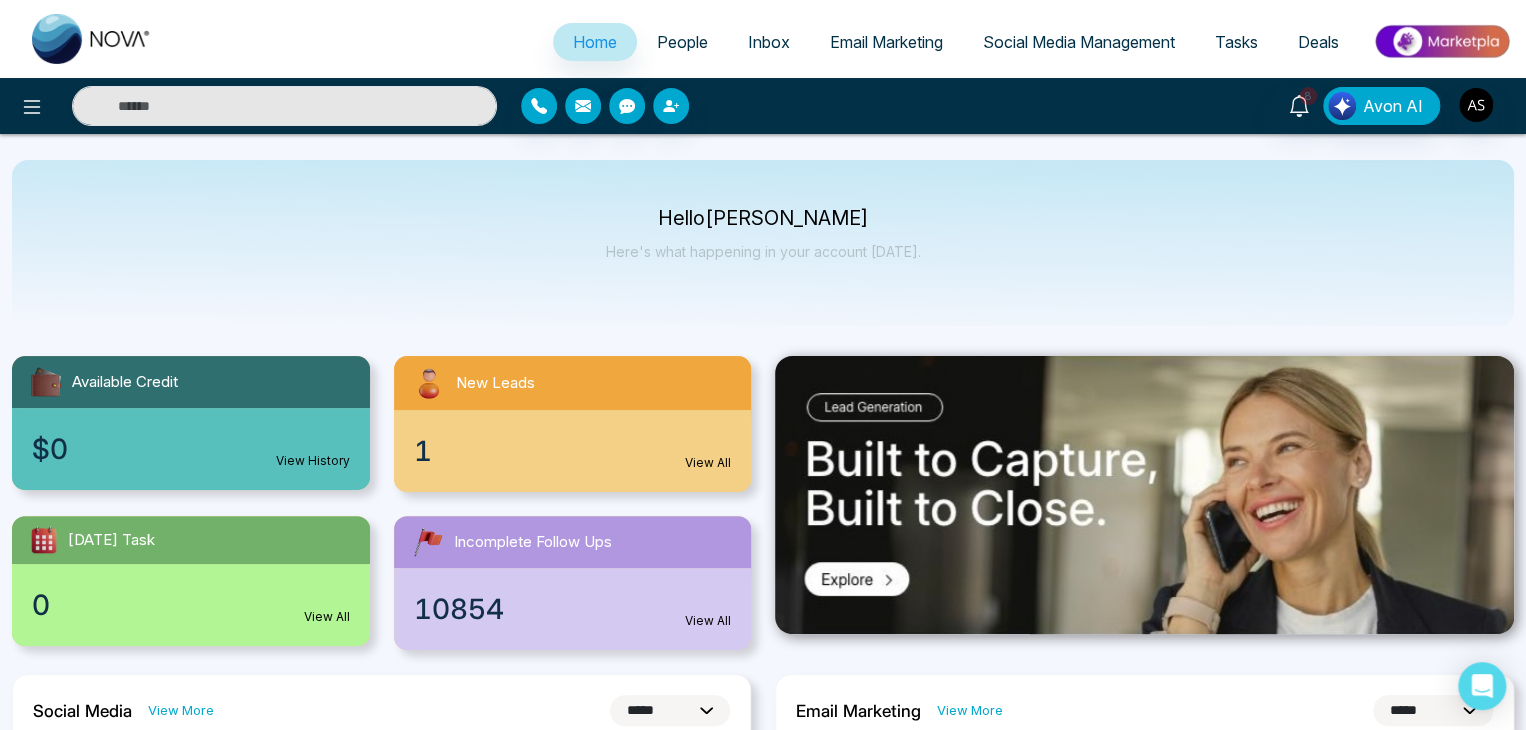click on "People" at bounding box center (682, 42) 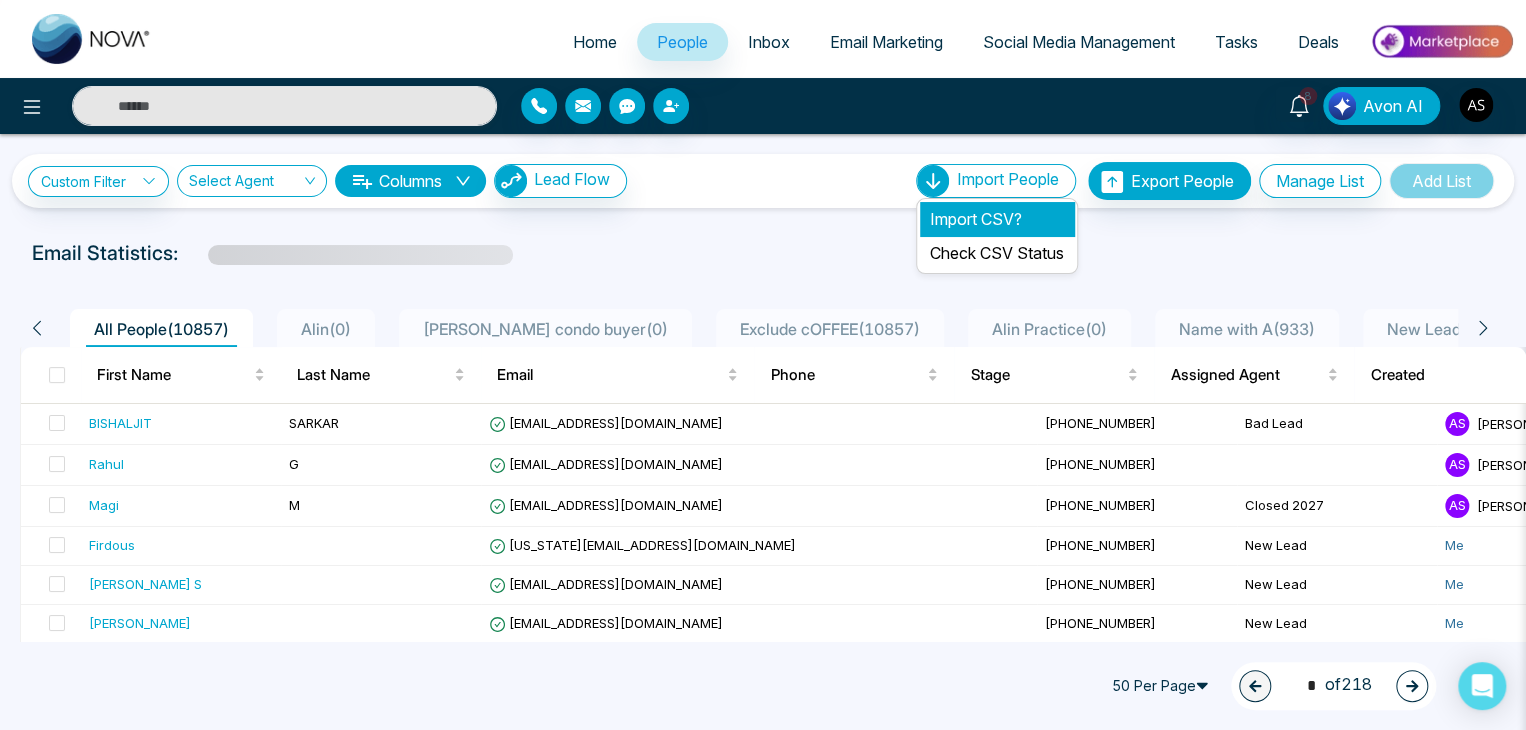 click on "Import CSV?" at bounding box center (997, 219) 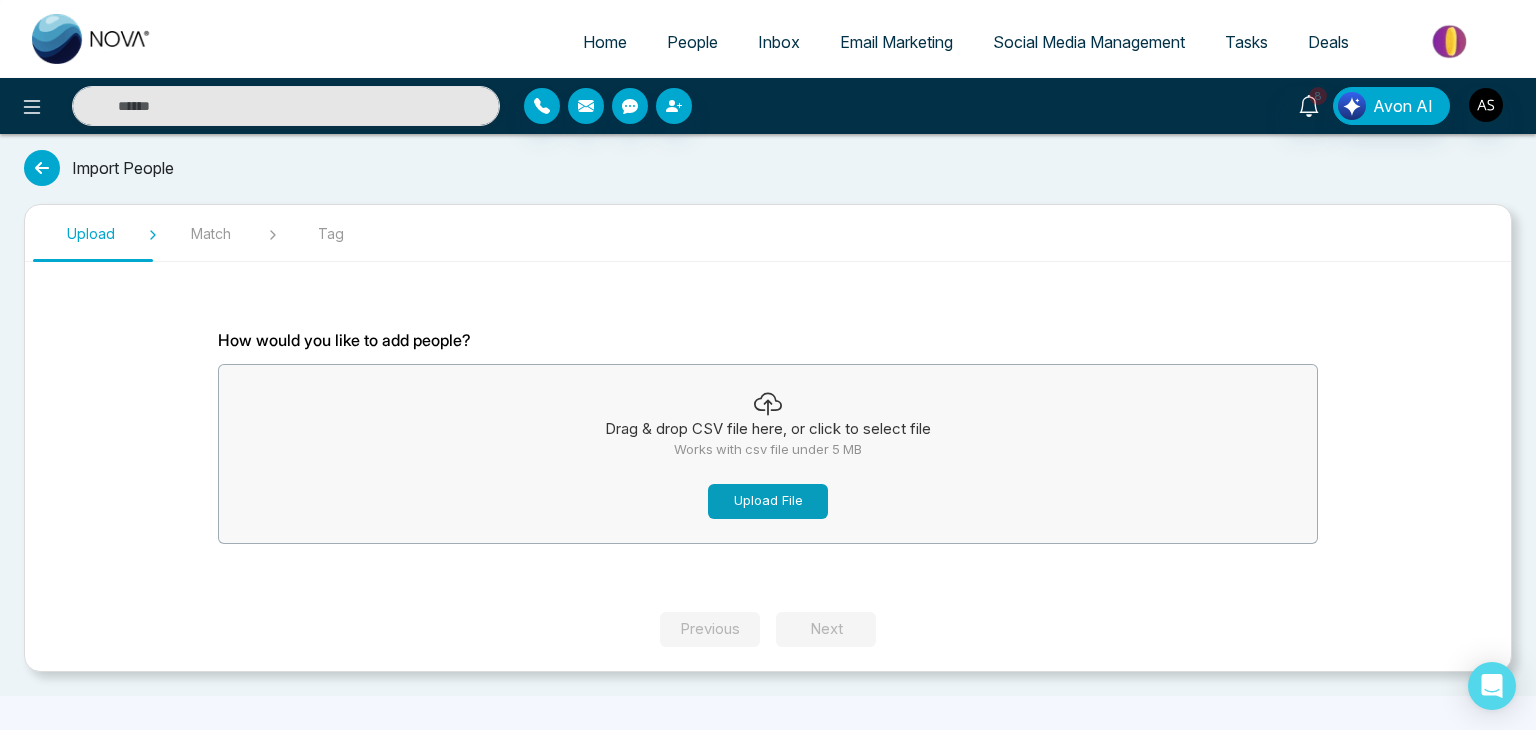 click on "Upload File" at bounding box center [768, 501] 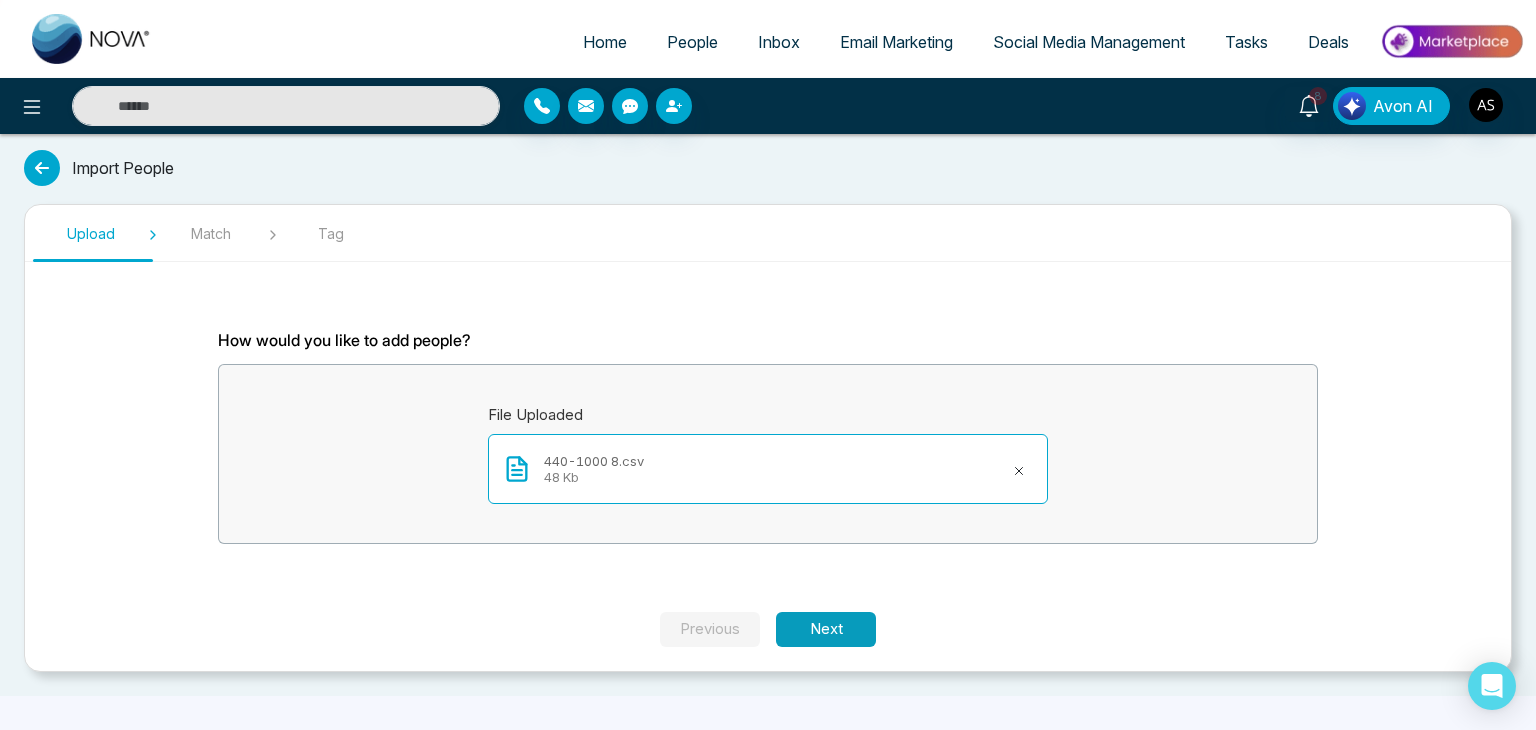 click on "Next" at bounding box center [826, 629] 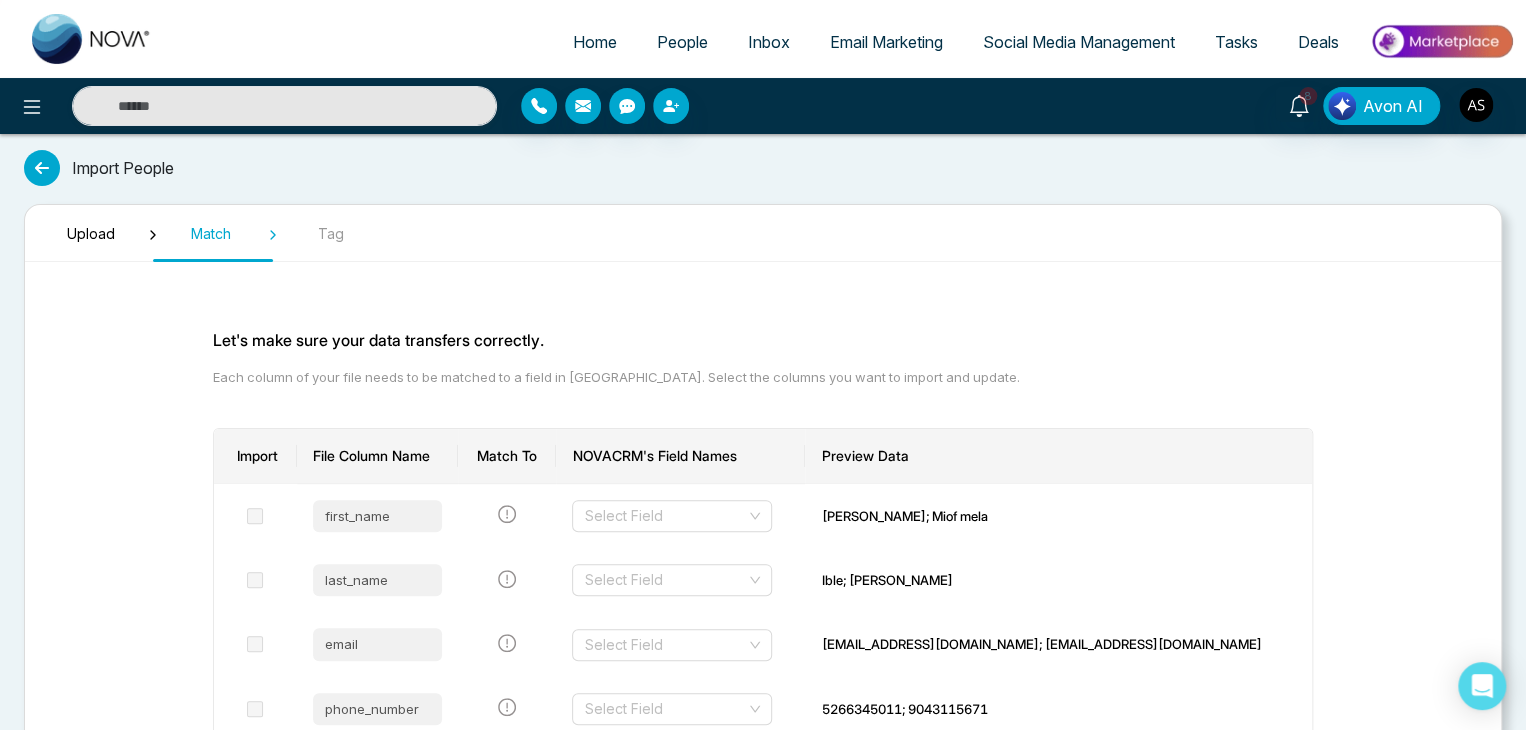 scroll, scrollTop: 168, scrollLeft: 0, axis: vertical 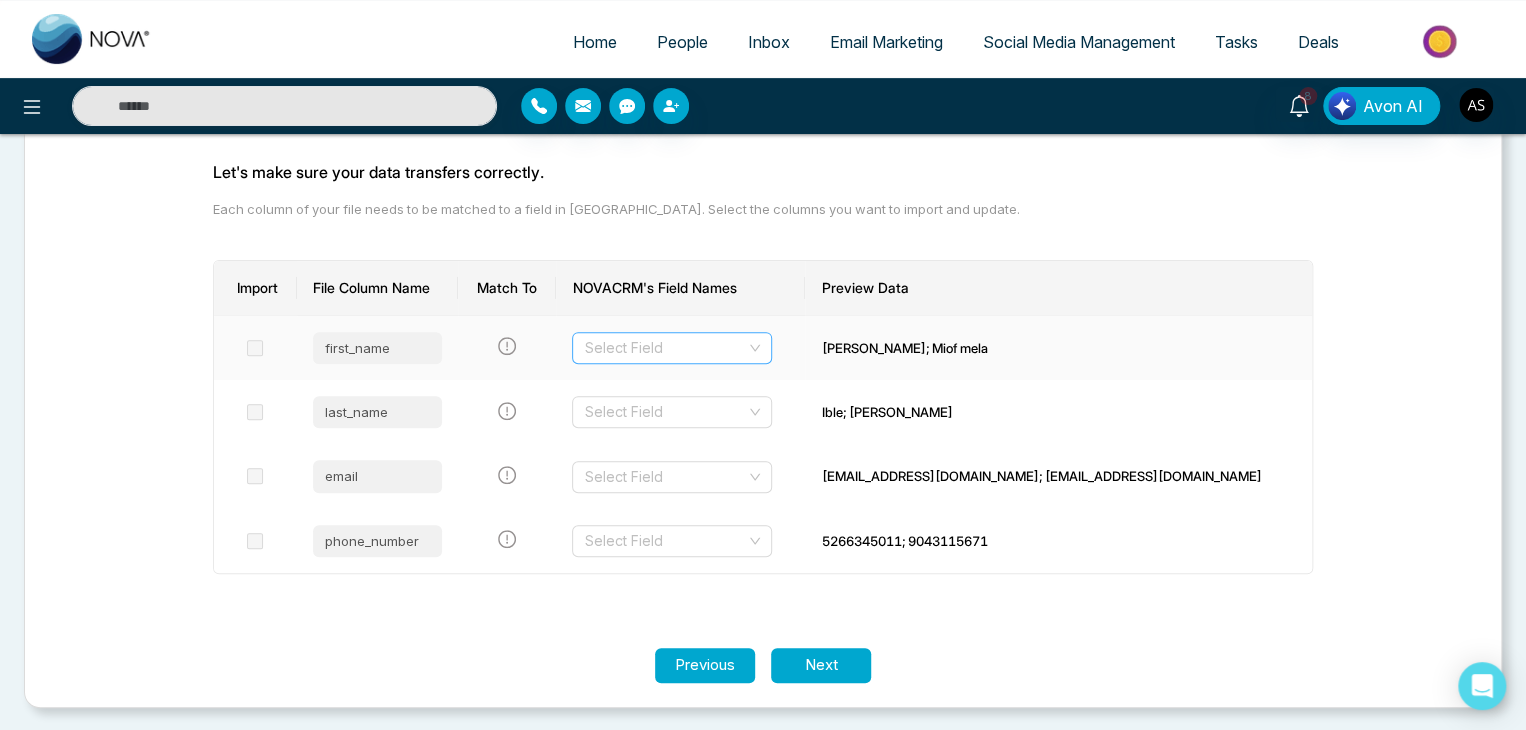 click at bounding box center [665, 348] 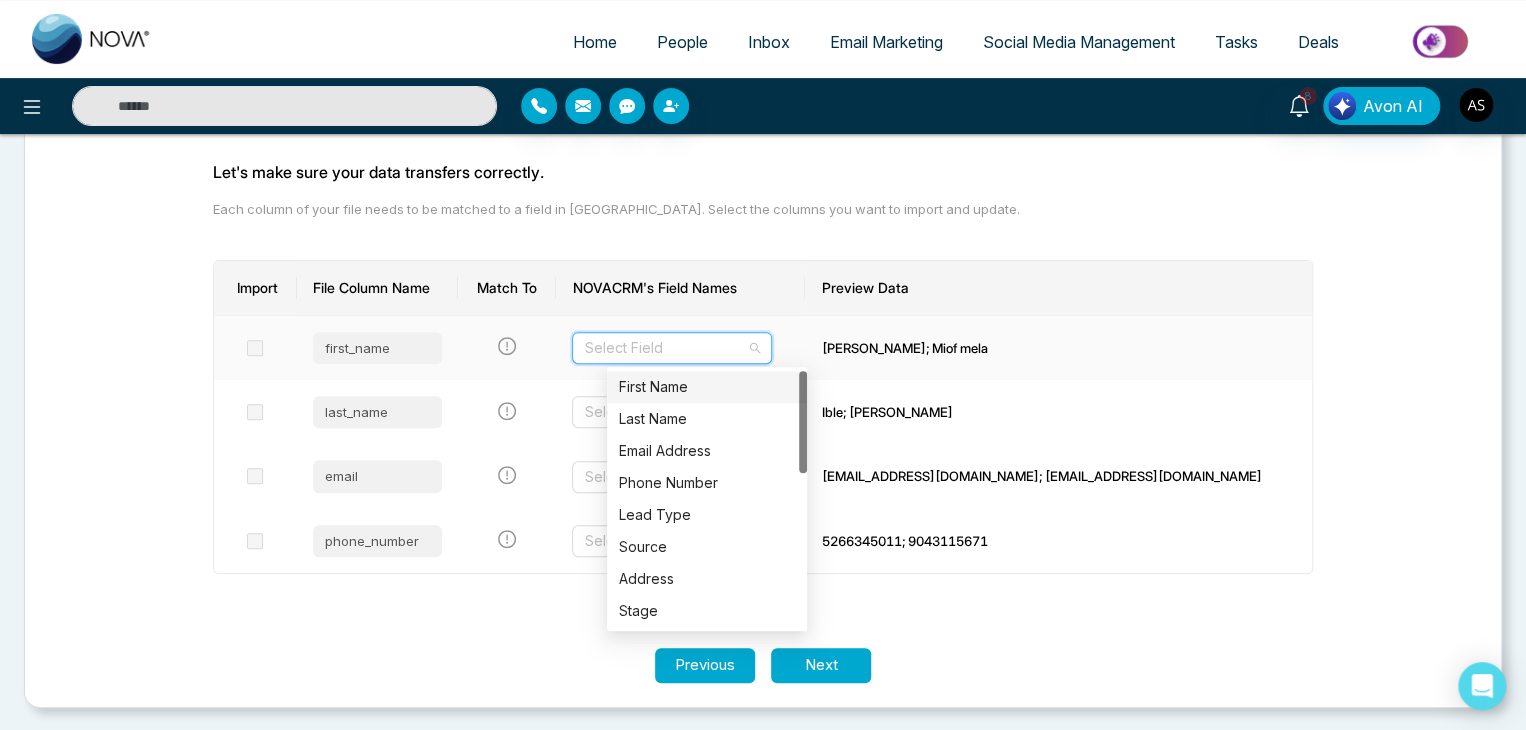 click on "First Name" at bounding box center (707, 387) 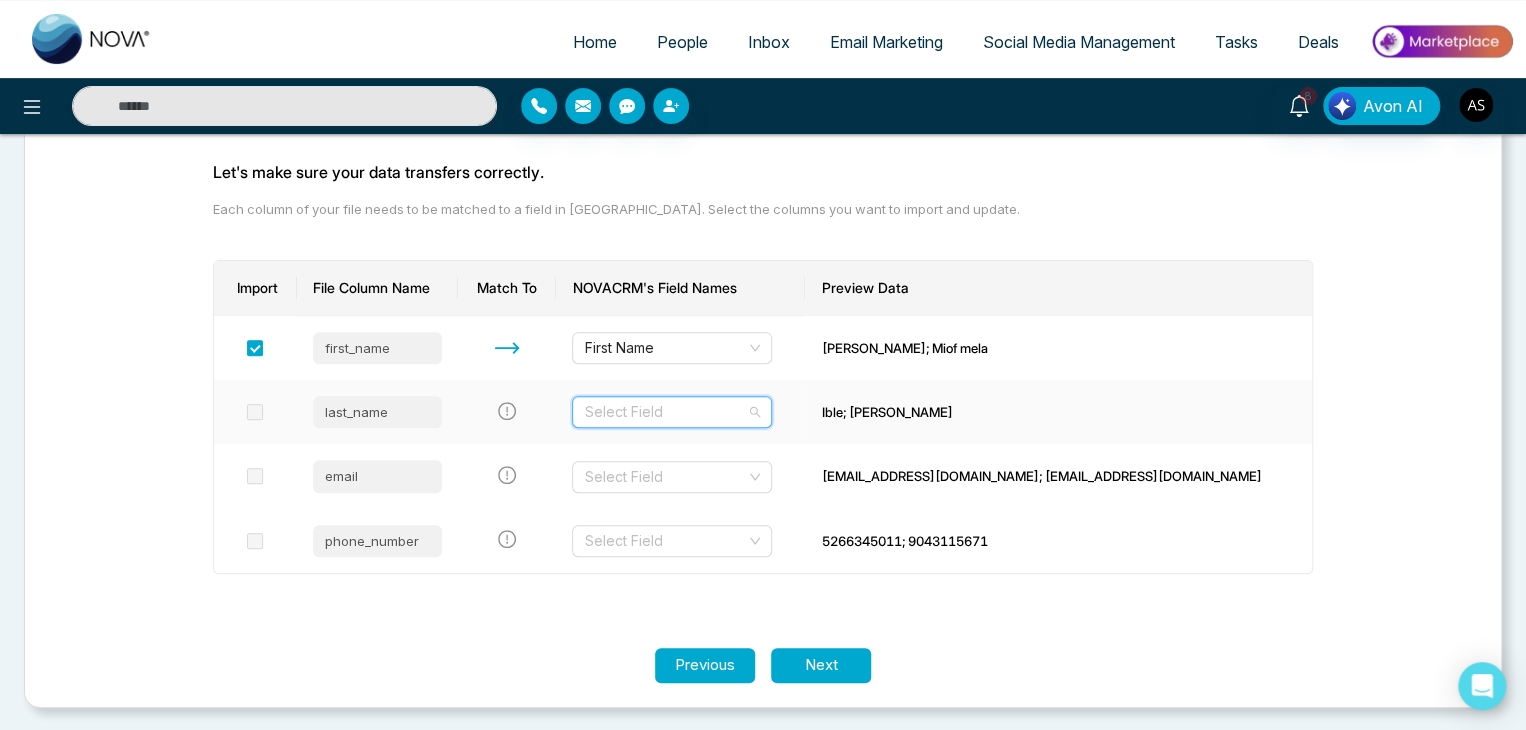 click at bounding box center [665, 412] 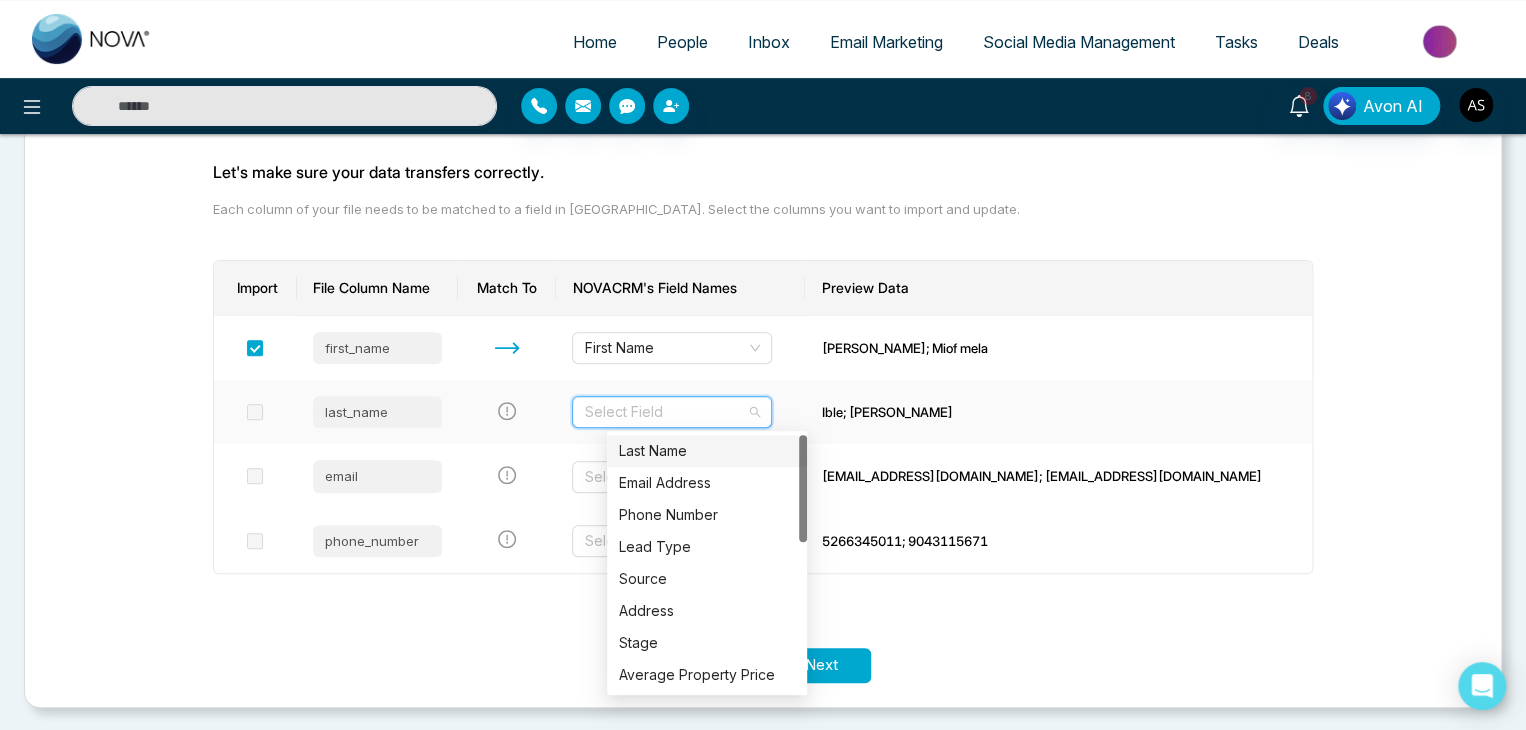 click on "Last Name" at bounding box center (707, 451) 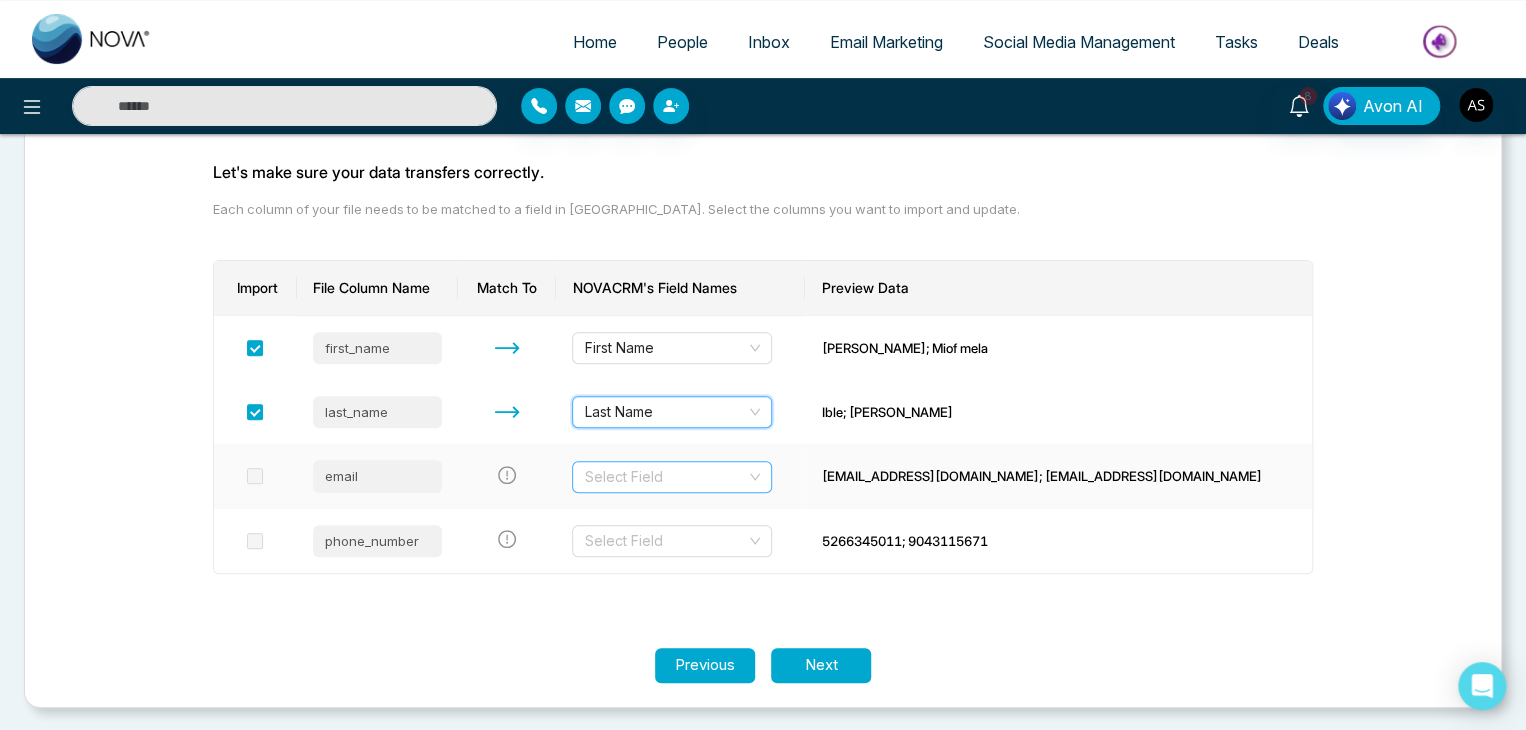 click at bounding box center [665, 477] 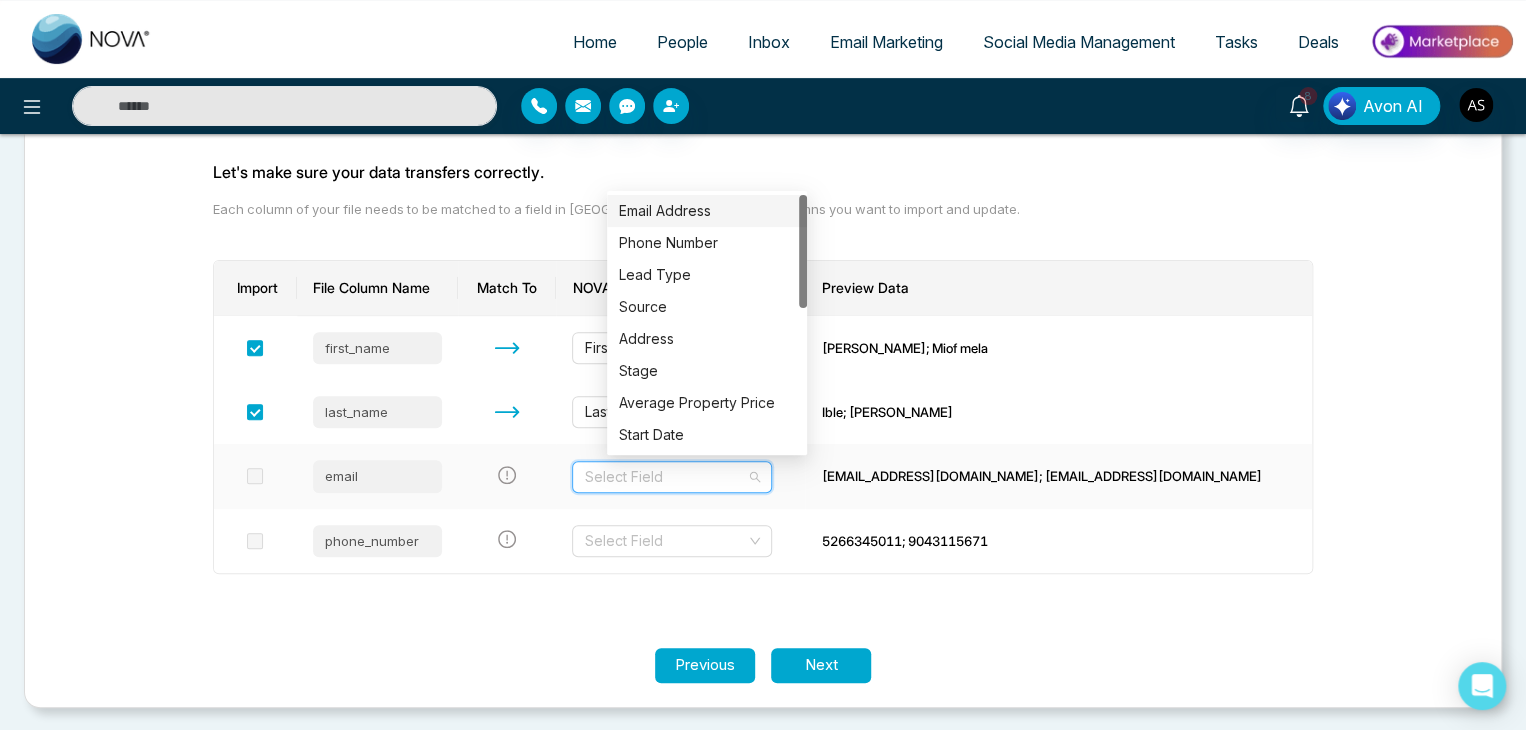 click on "Email Address" at bounding box center (707, 211) 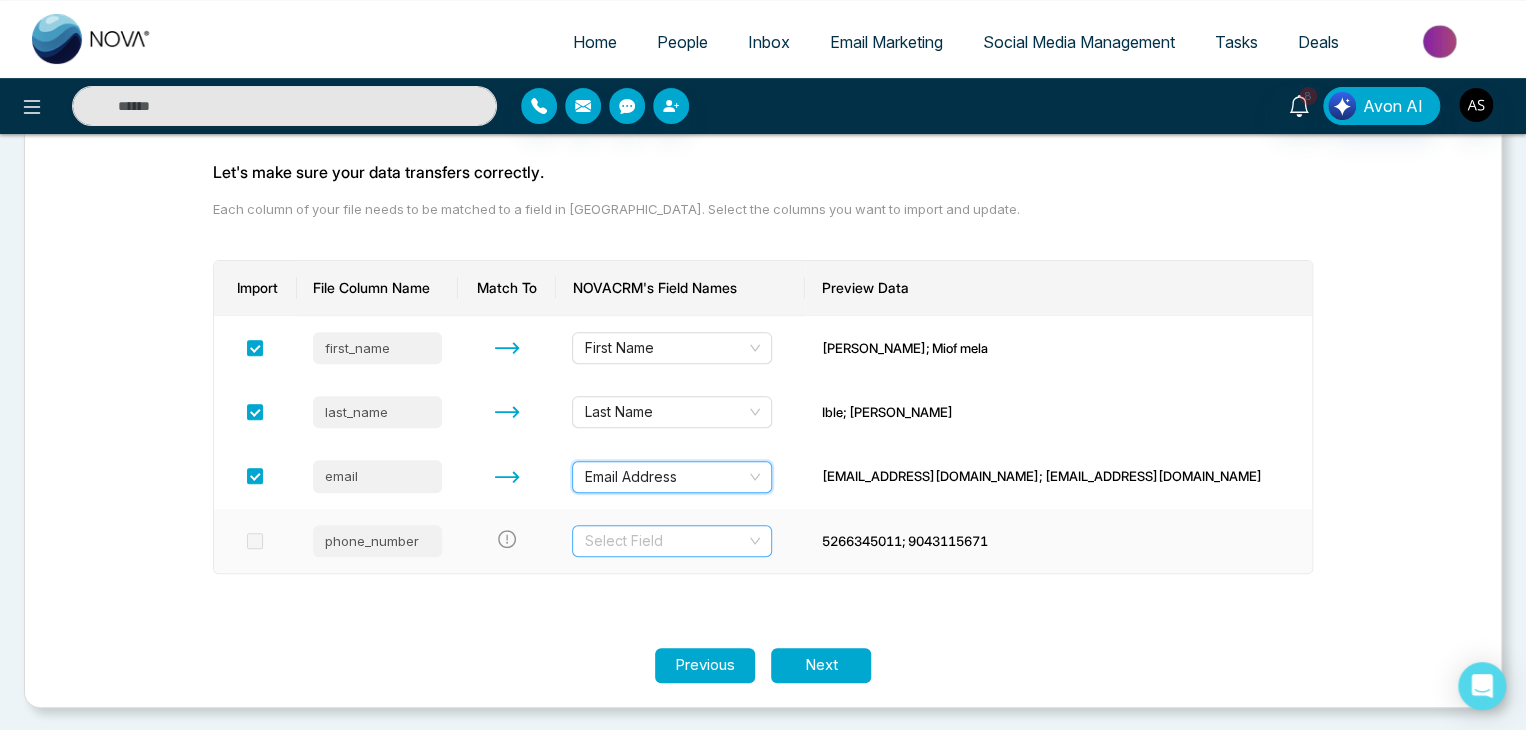 click at bounding box center (665, 541) 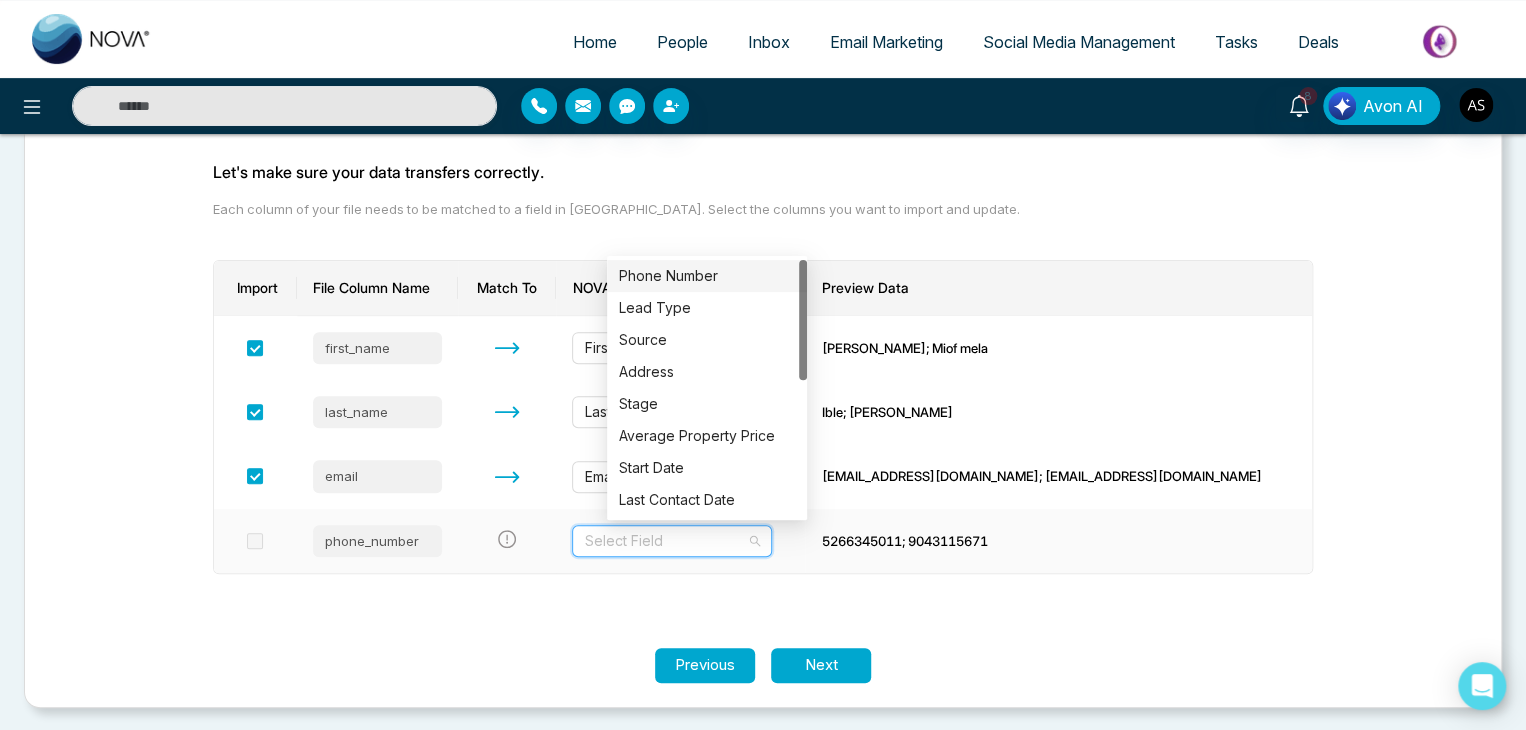 click on "Phone Number" at bounding box center (707, 276) 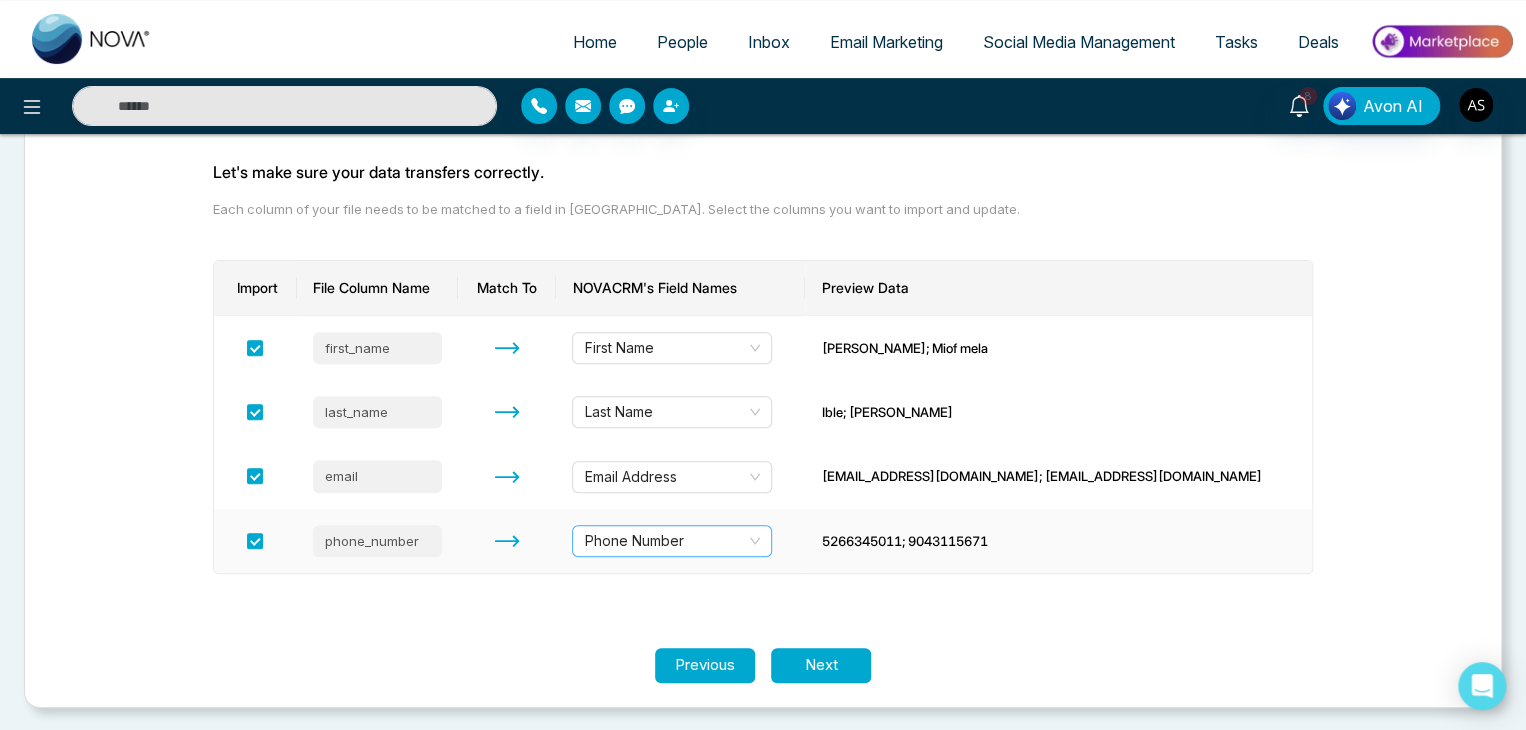 click on "Phone Number" at bounding box center [672, 541] 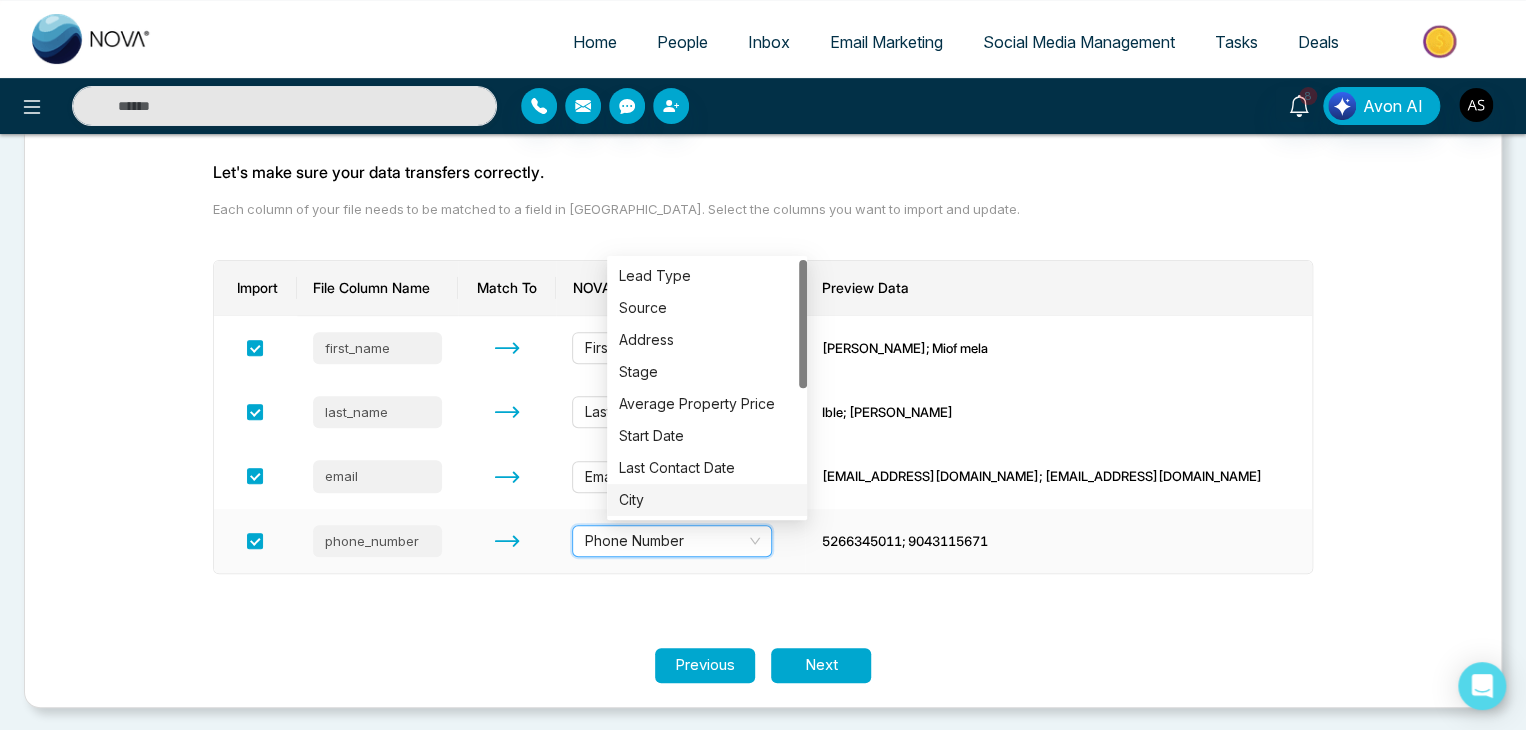 click on "Phone Number" at bounding box center (672, 541) 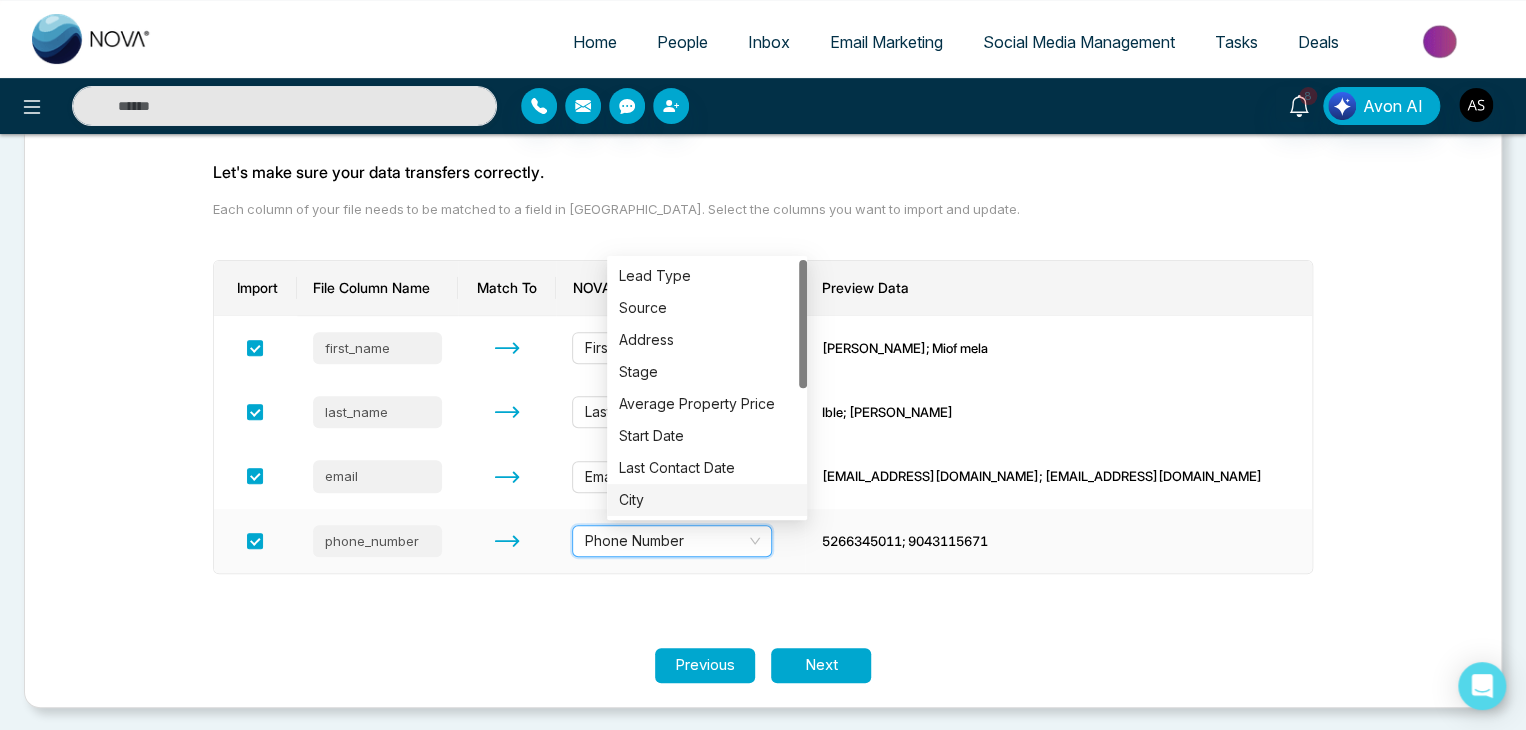 click on "Phone Number" at bounding box center (672, 541) 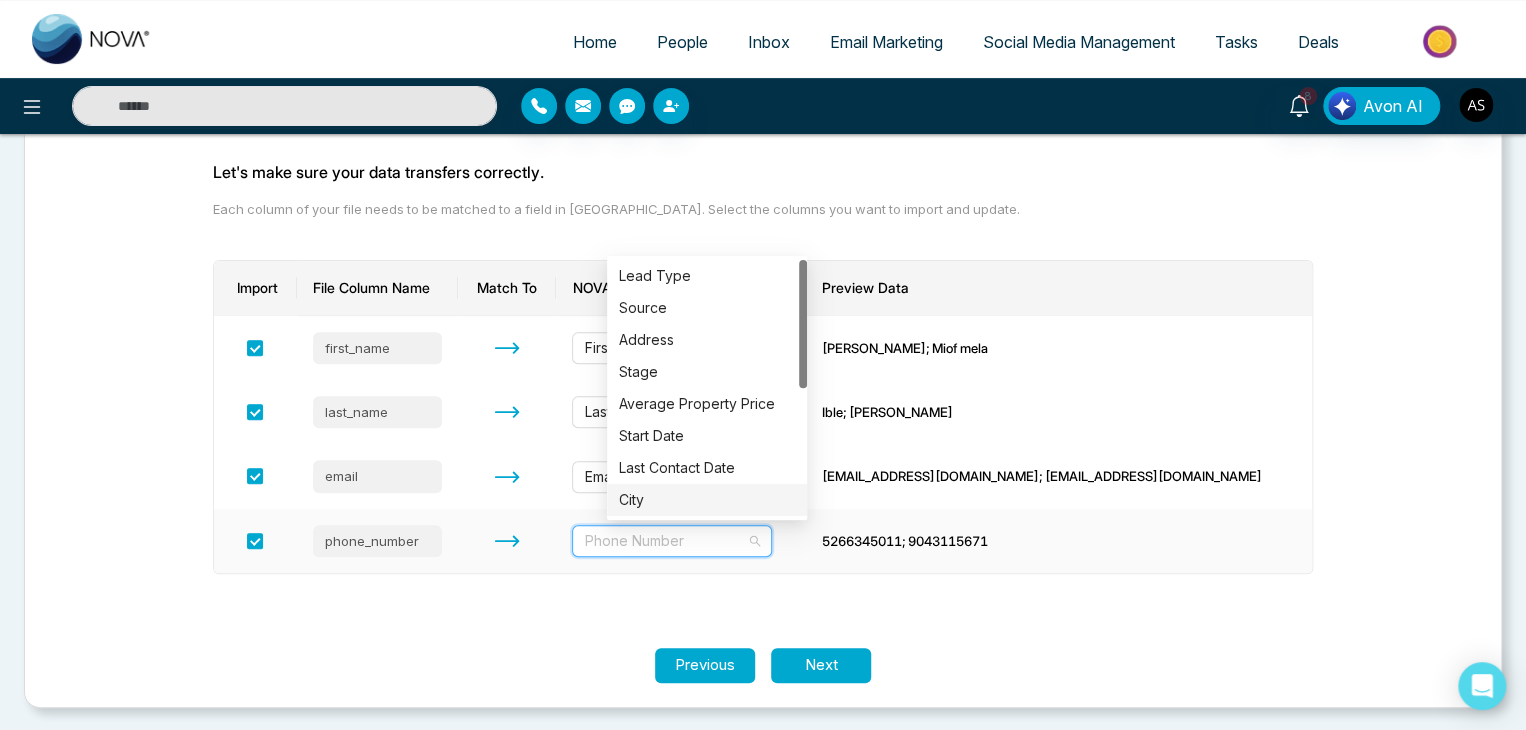 click on "Phone Number" at bounding box center (672, 541) 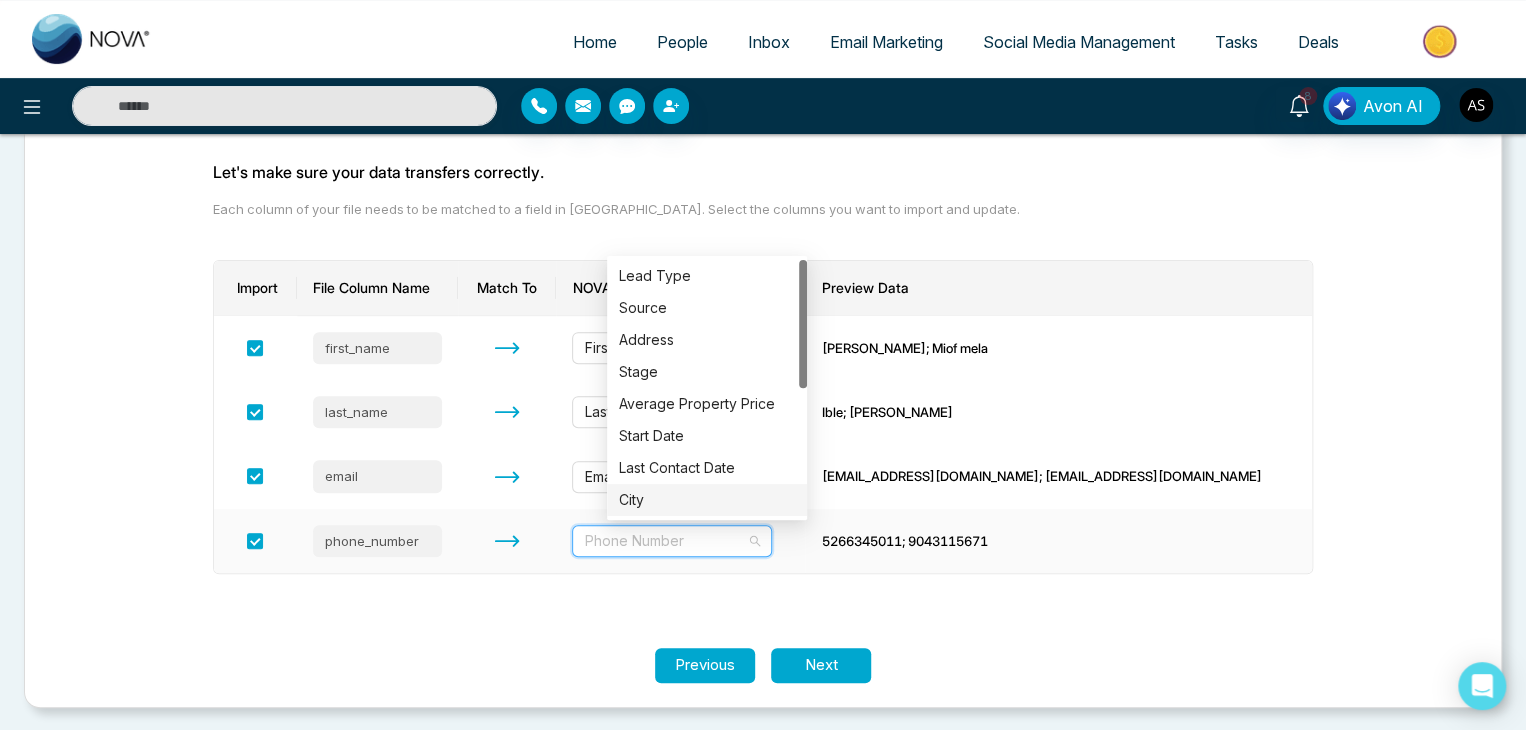 drag, startPoint x: 742, startPoint y: 541, endPoint x: 644, endPoint y: 537, distance: 98.0816 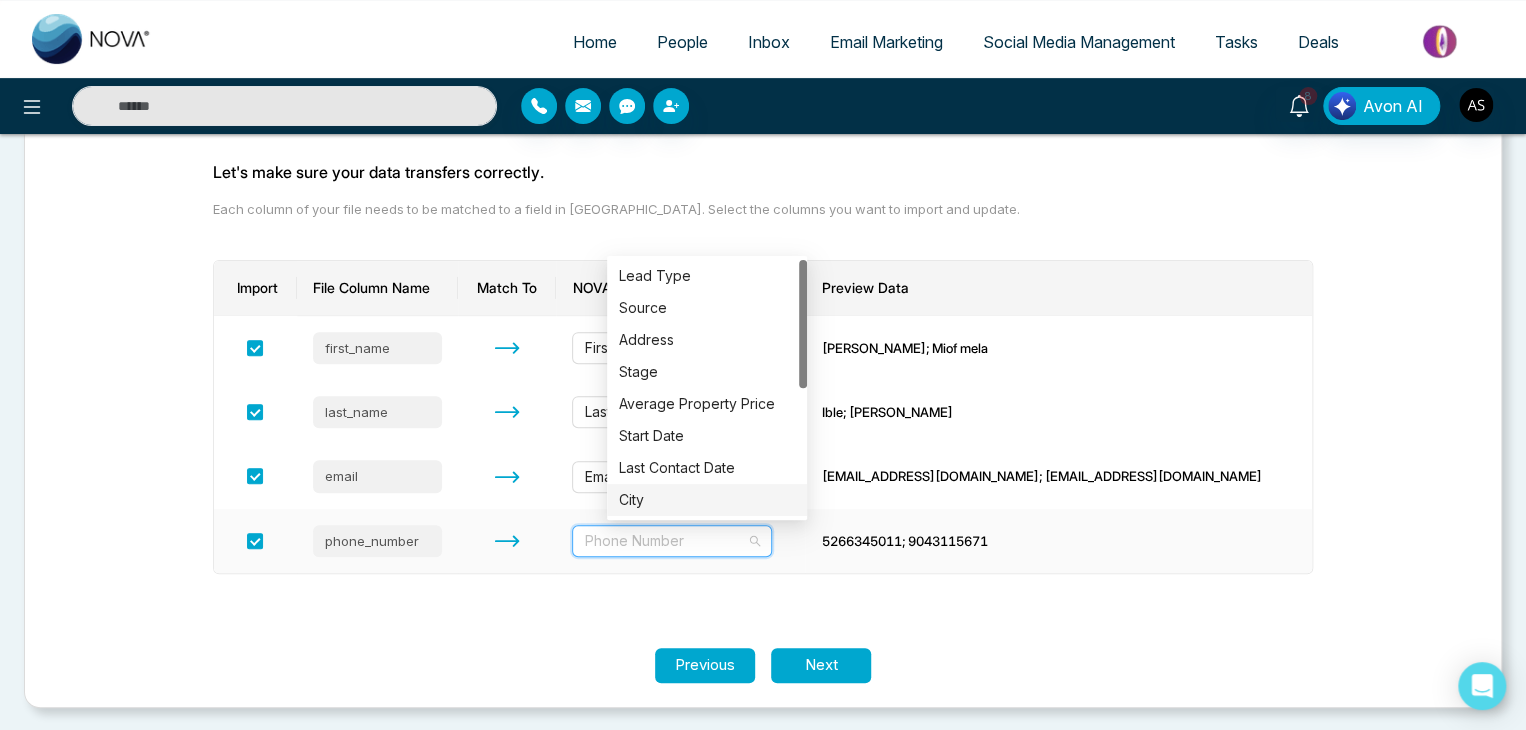 click on "Phone Number" at bounding box center [672, 541] 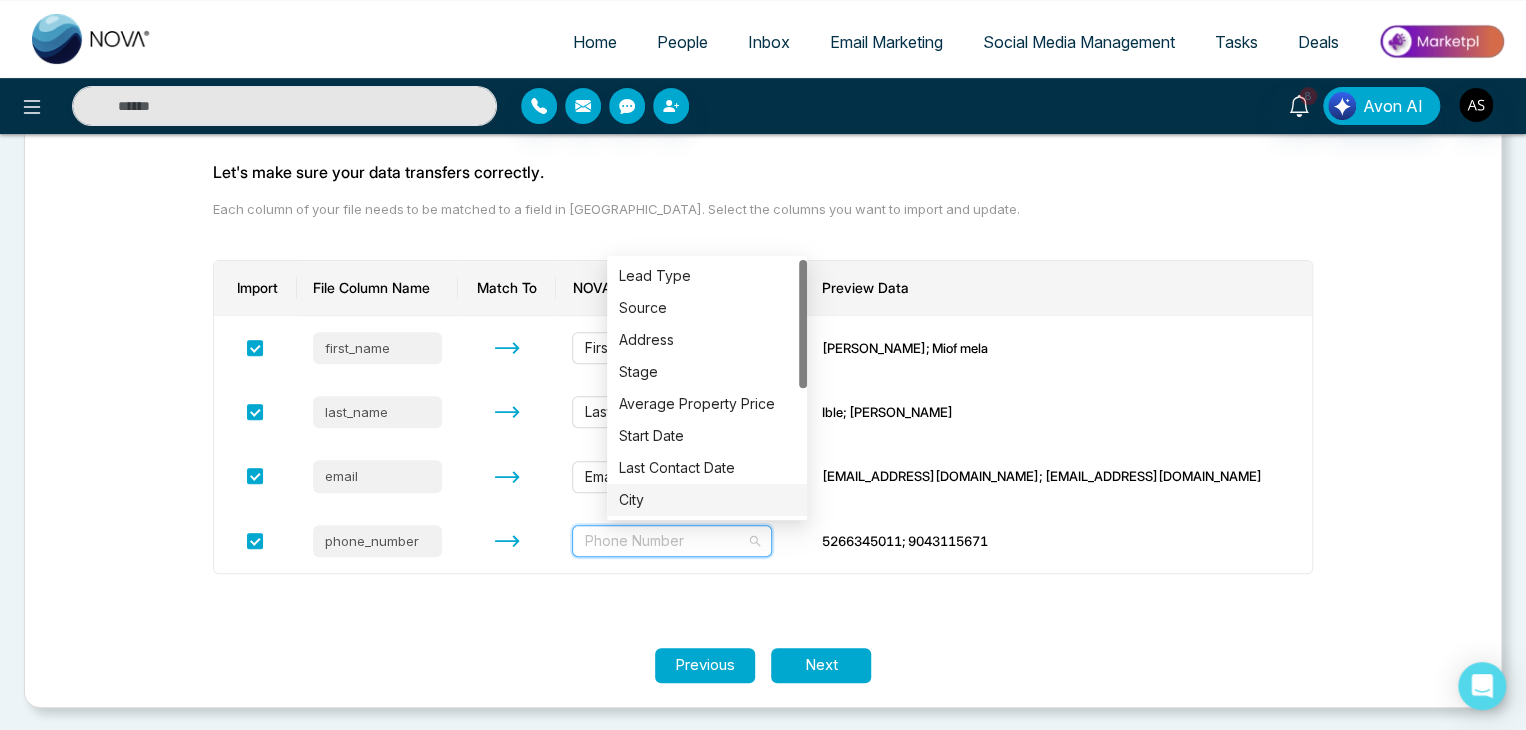 click on "Let's make sure your data transfers correctly. Each column of your file needs to be matched to a field in NOVACRM. Select the columns you want to import and update. Import File Column Name Match To NOVACRM's Field Names Preview Data first_name First Name [PERSON_NAME]; Miof mela last_name Last Name Ible; [PERSON_NAME] email Email Address [EMAIL_ADDRESS][DOMAIN_NAME]; [EMAIL_ADDRESS][DOMAIN_NAME] phone_number Phone Number [PHONE_NUMBER]; [PHONE_NUMBER]" at bounding box center [763, 379] 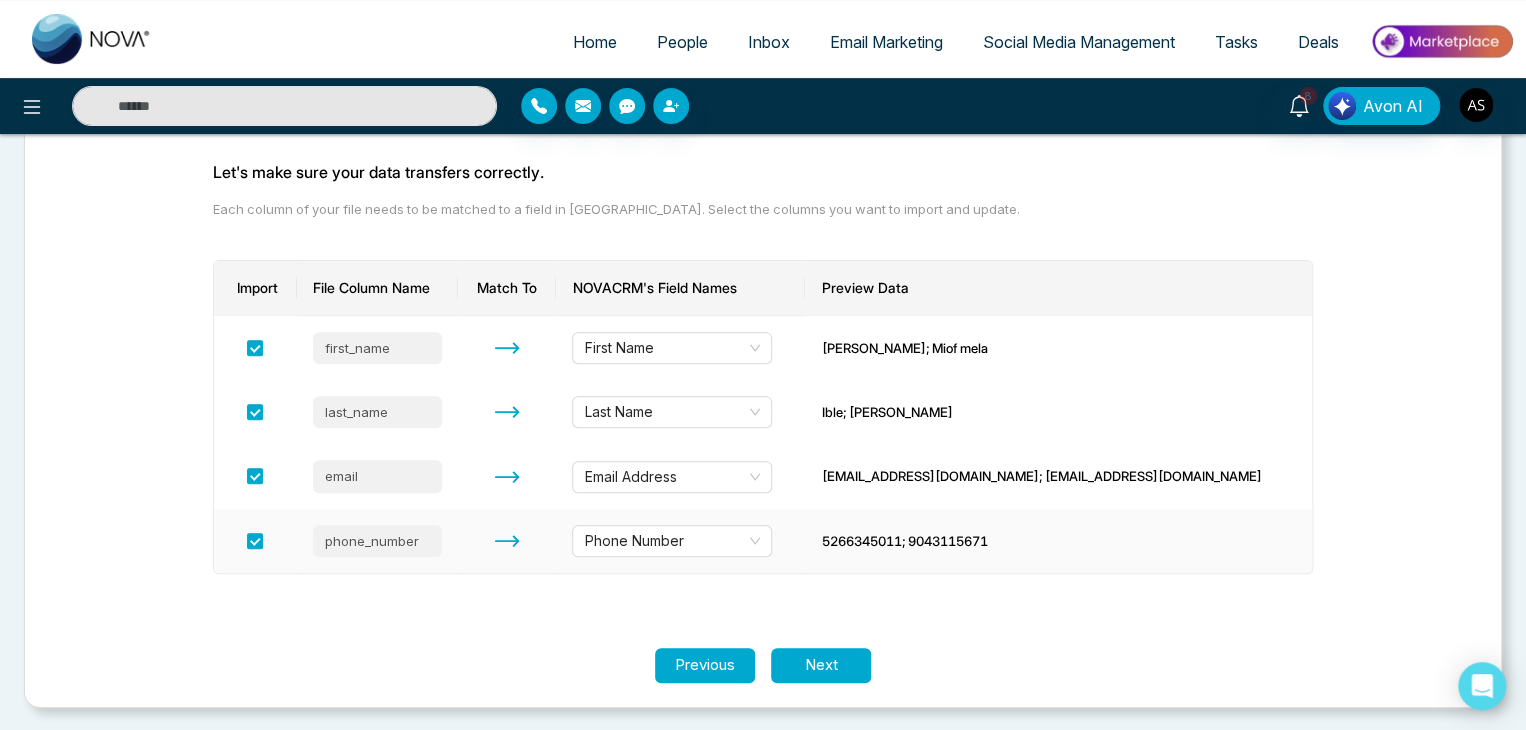 click at bounding box center [255, 541] 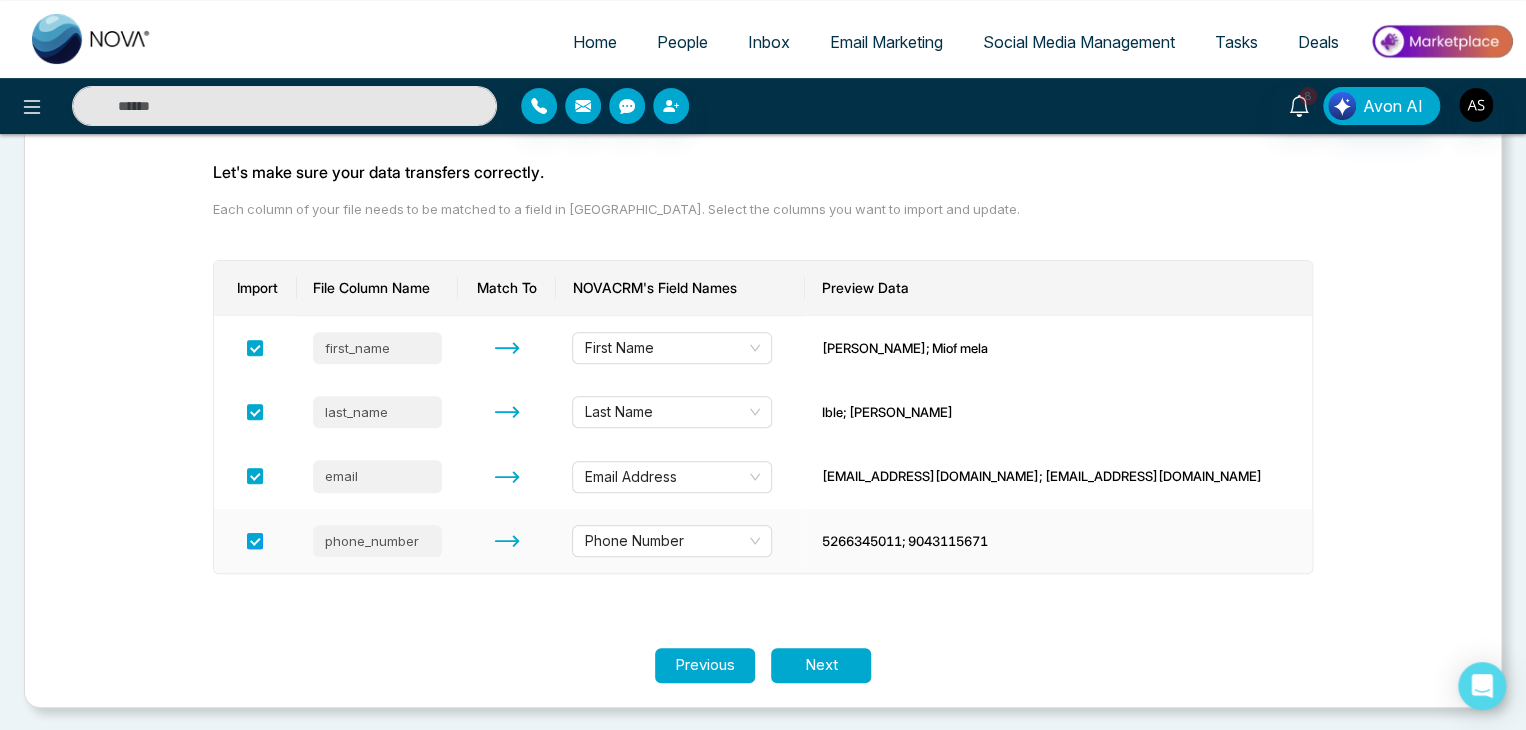 click at bounding box center (255, 541) 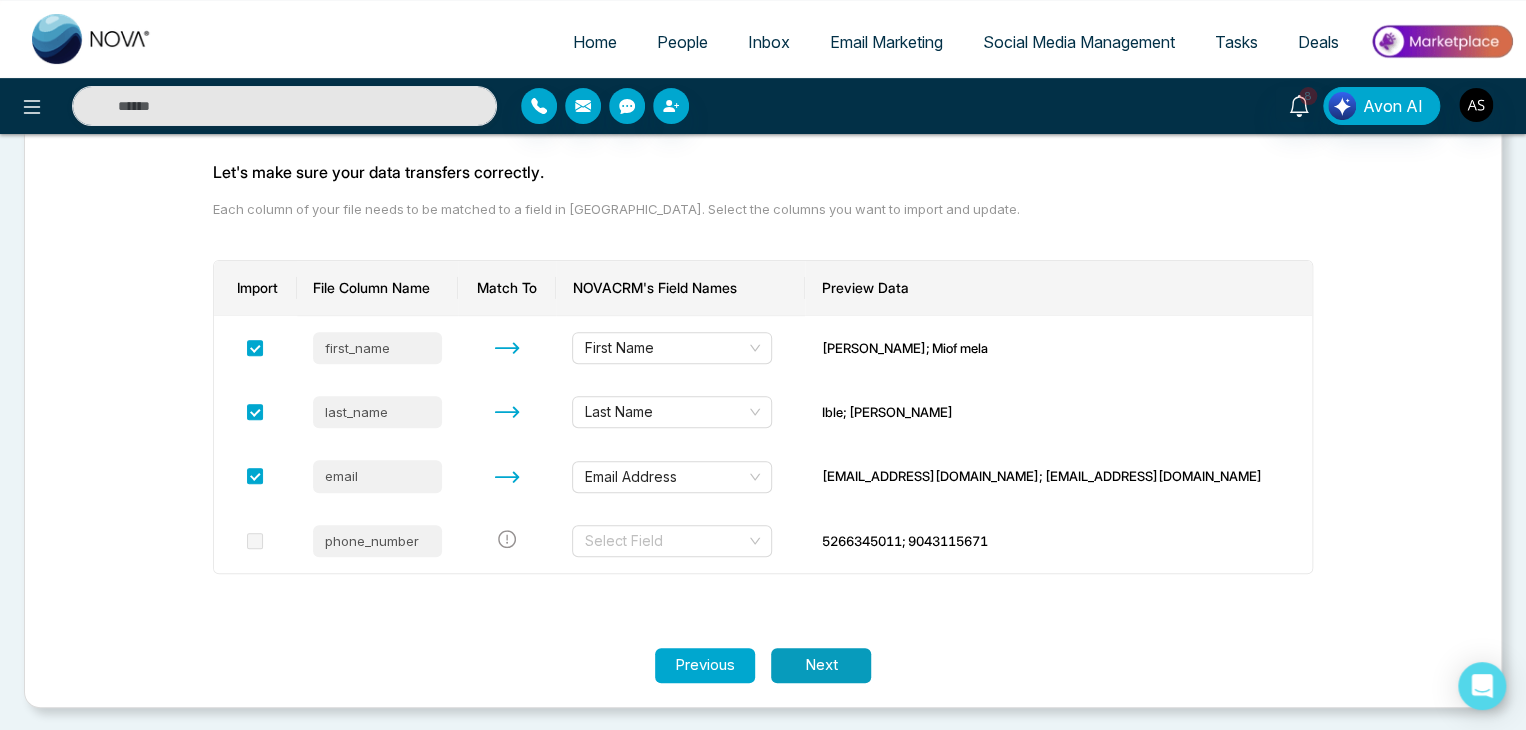 click on "Next" at bounding box center [821, 665] 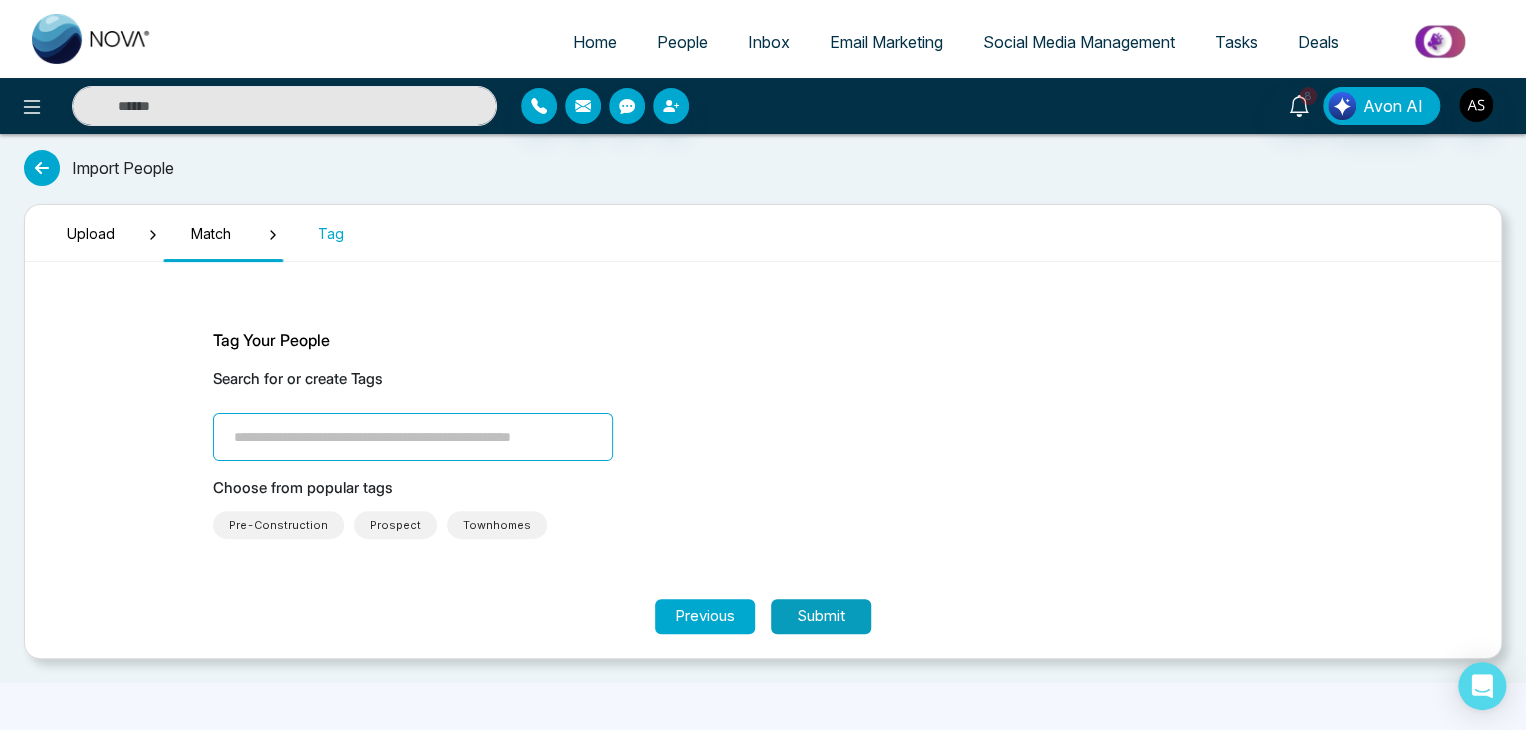 scroll, scrollTop: 0, scrollLeft: 0, axis: both 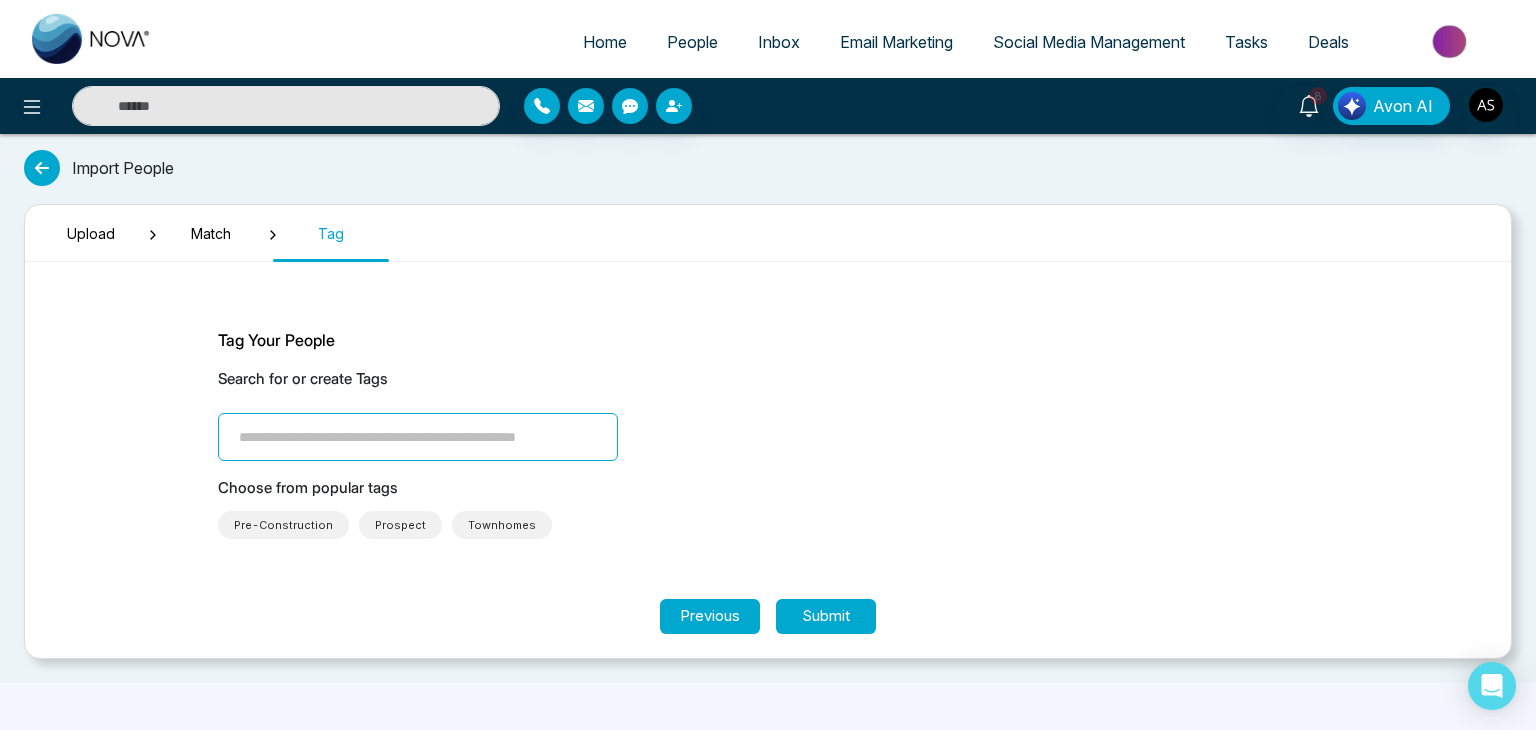 click at bounding box center [418, 437] 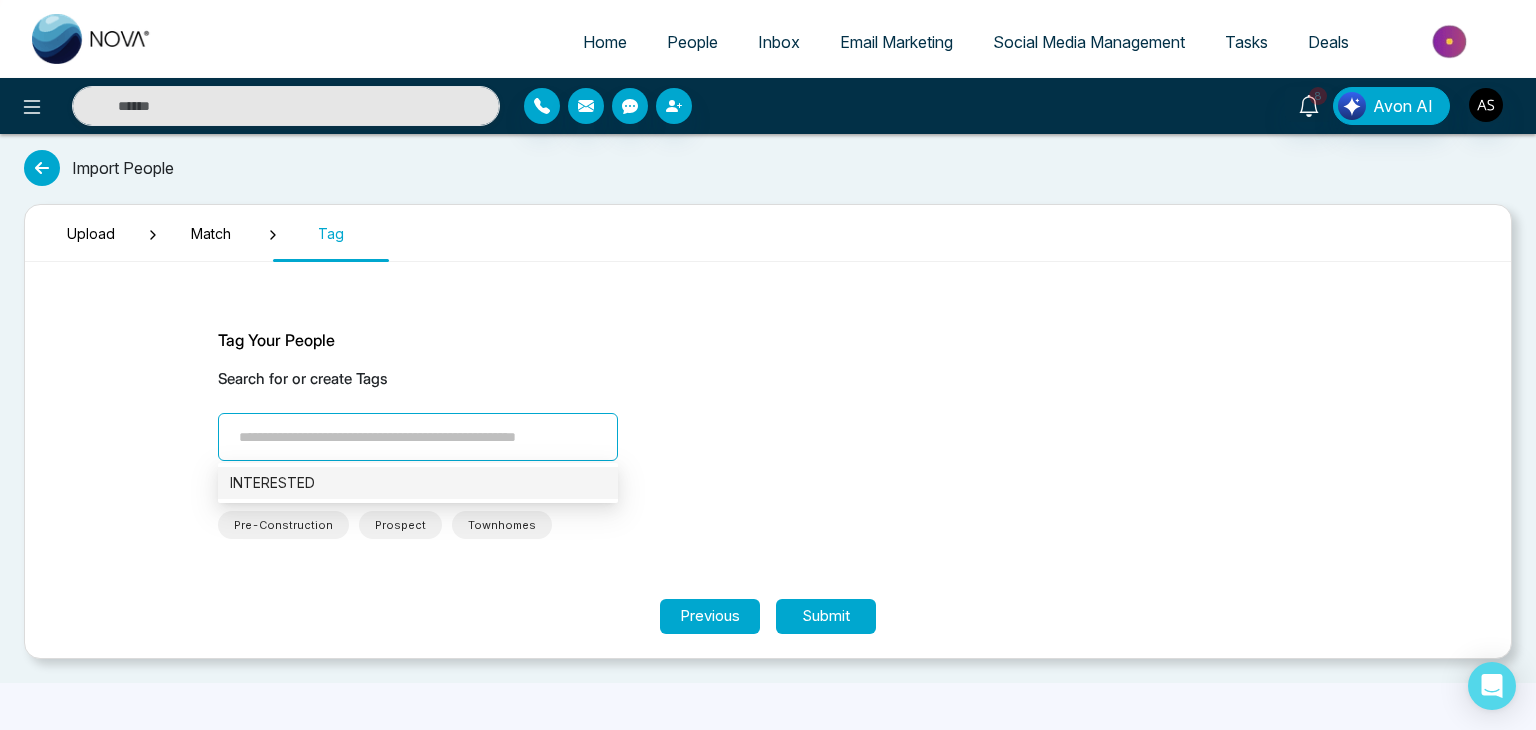 click on "INTERESTED" at bounding box center (418, 483) 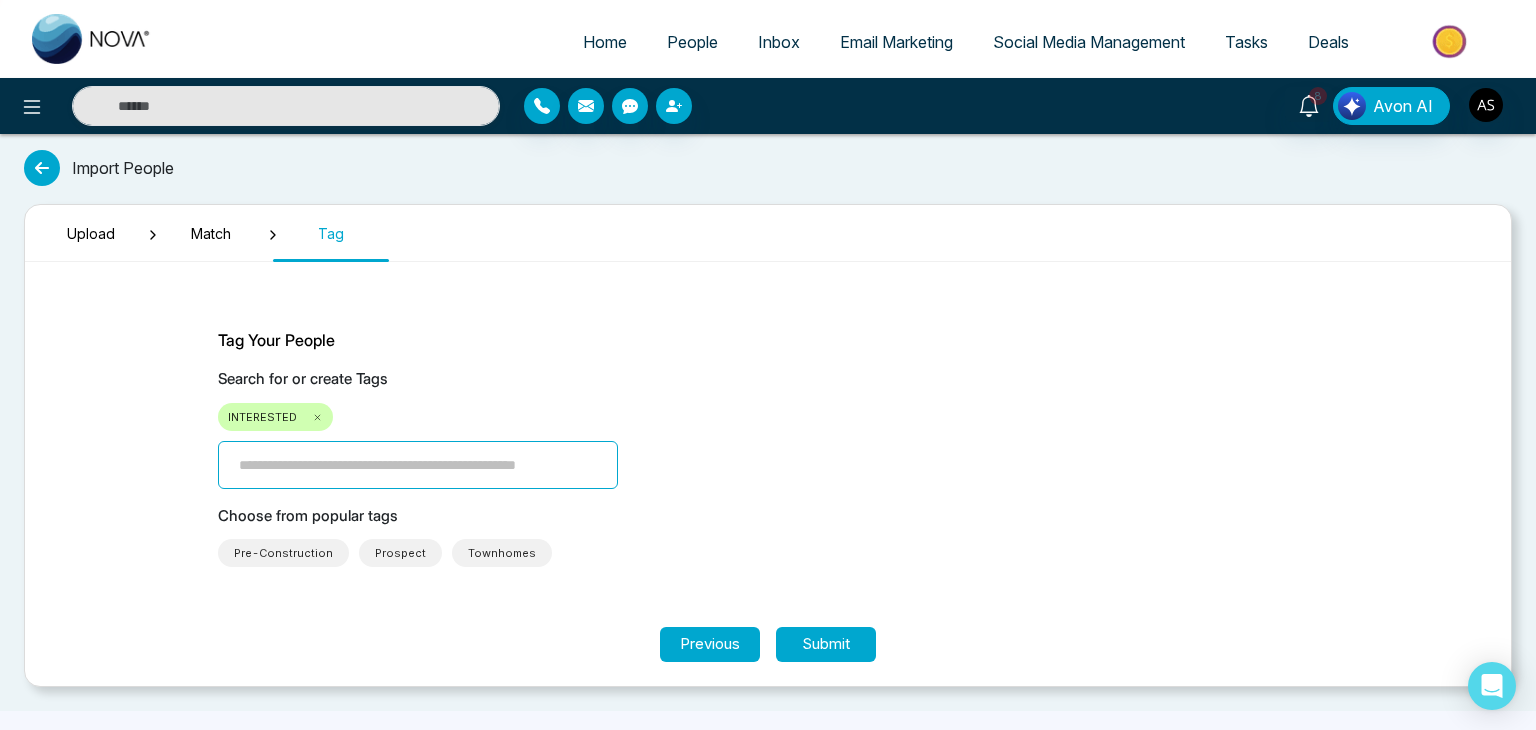click 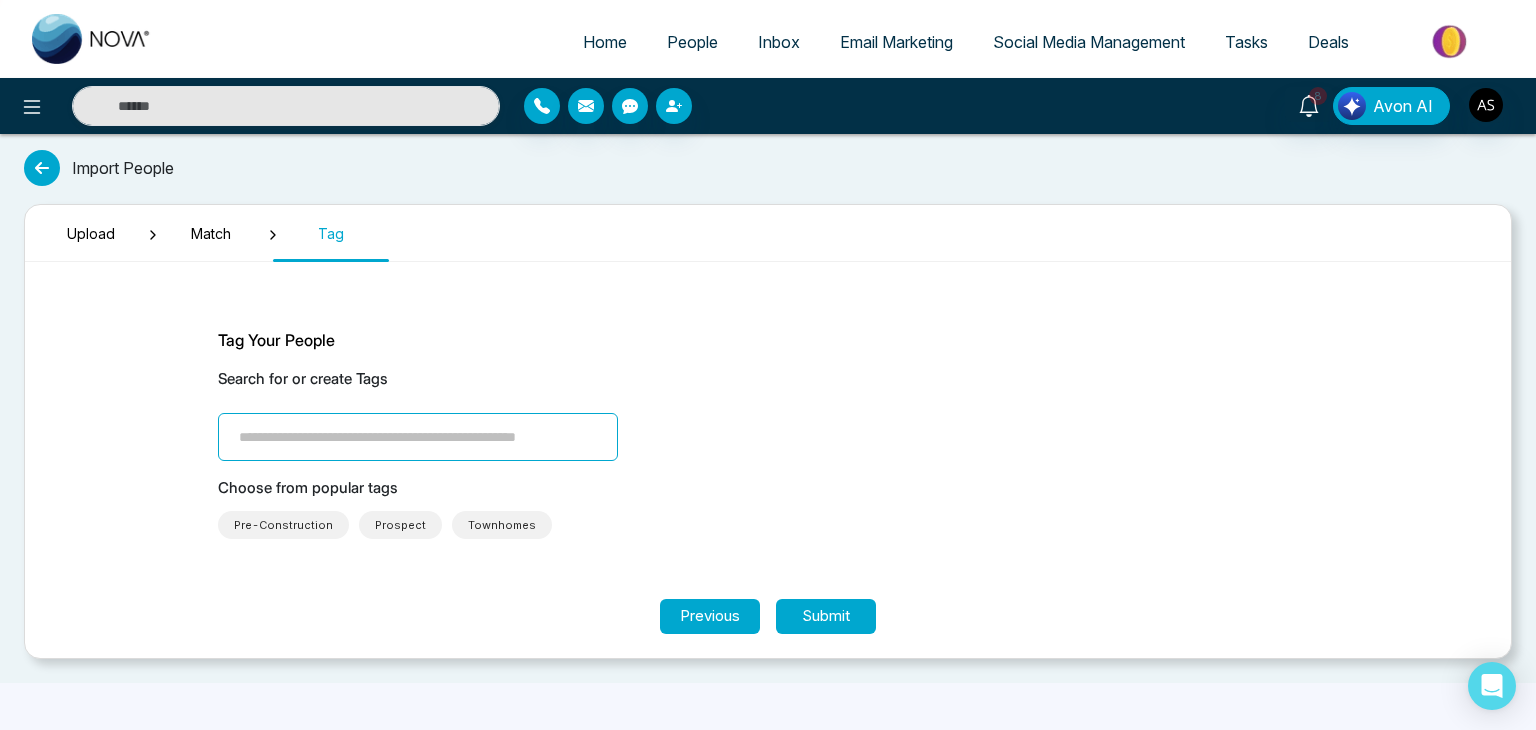 click at bounding box center [418, 437] 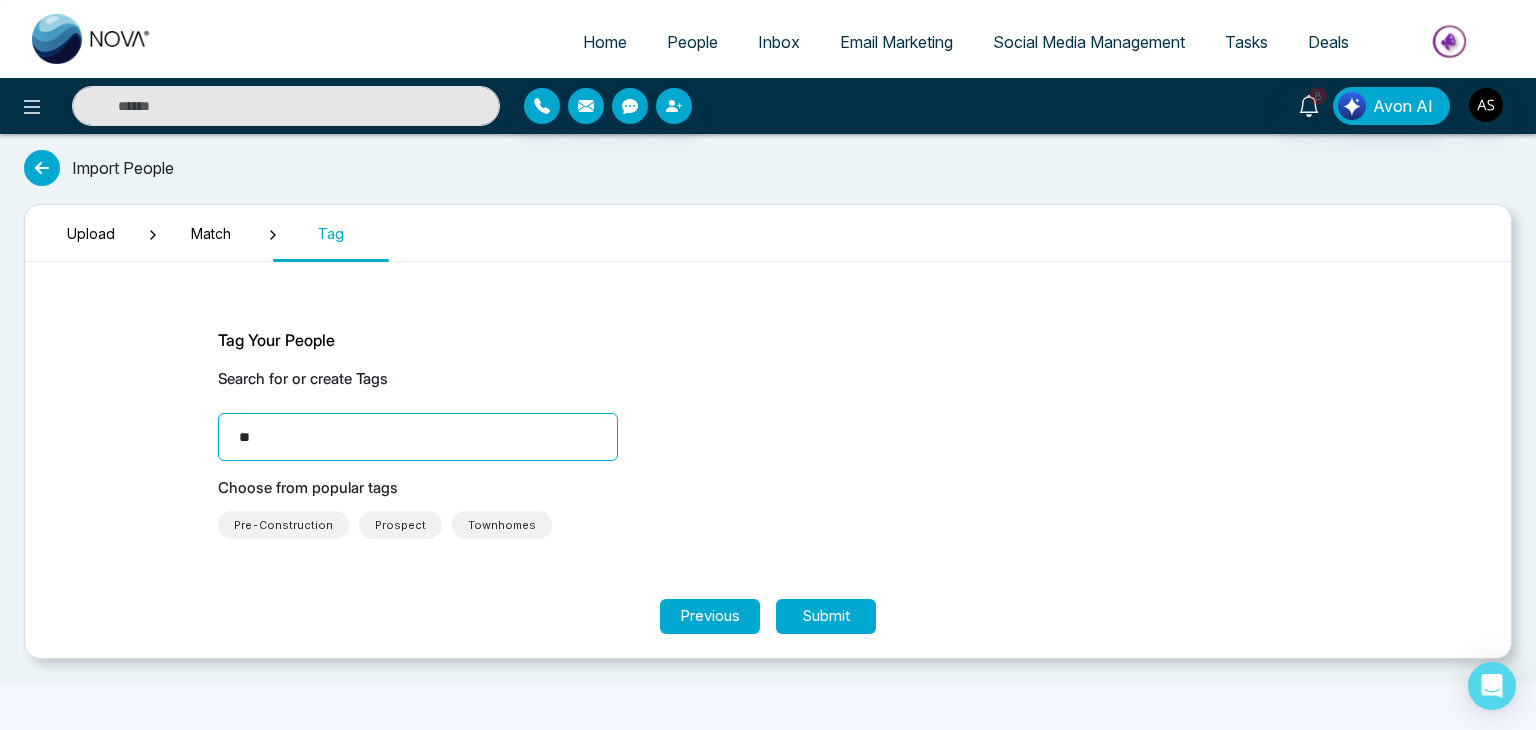 type on "*" 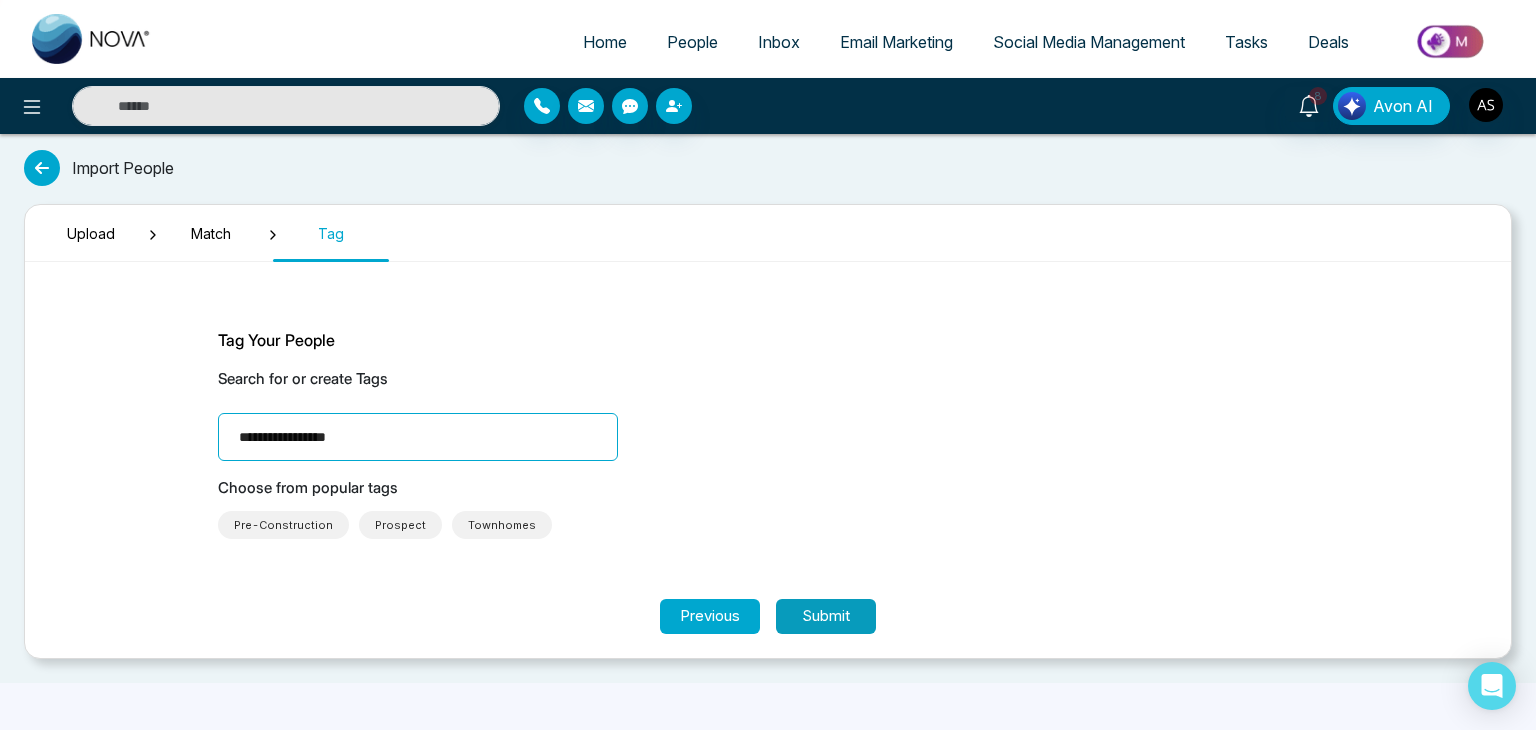 type on "**********" 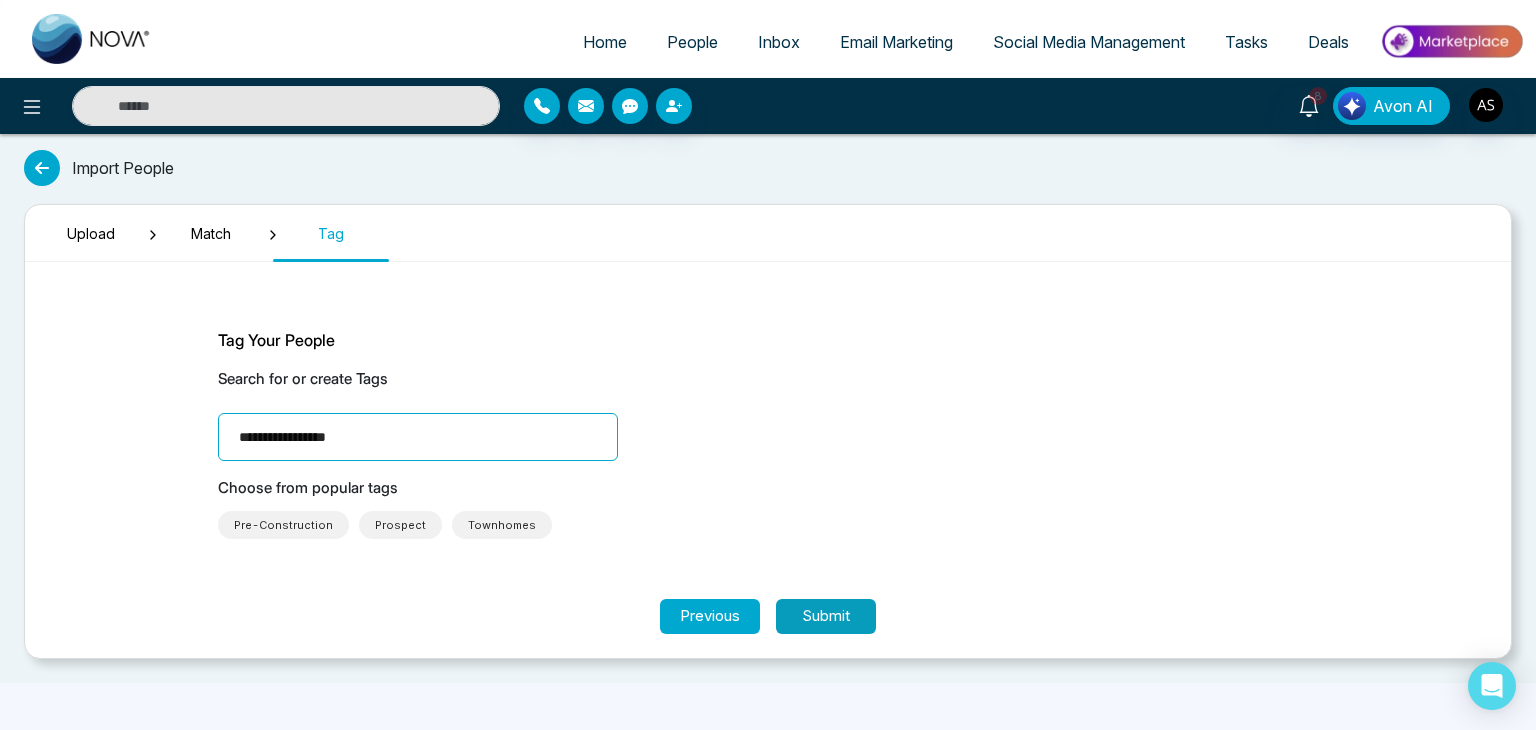 click on "Submit" at bounding box center [826, 616] 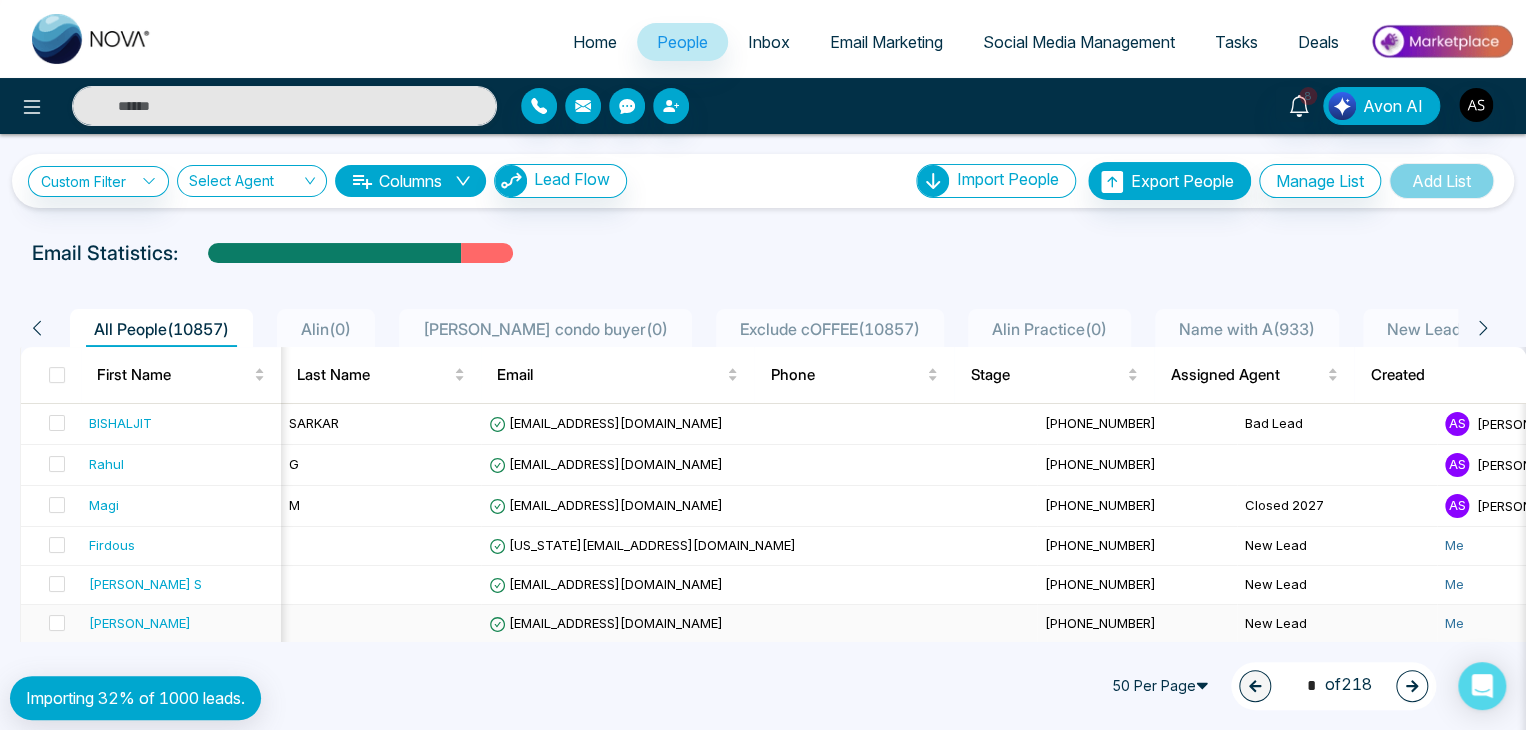 scroll, scrollTop: 0, scrollLeft: 235, axis: horizontal 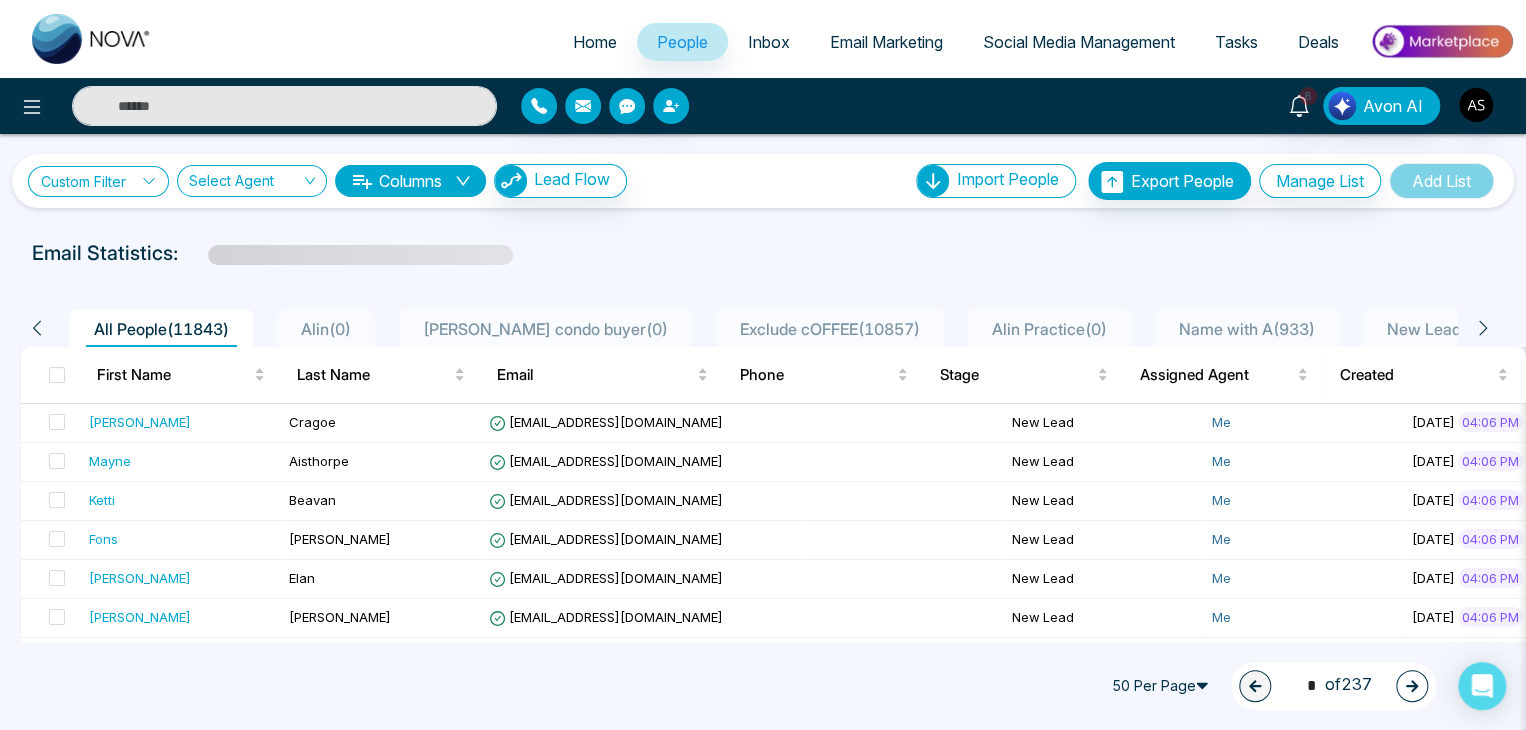 click on "Custom Filter" at bounding box center [98, 181] 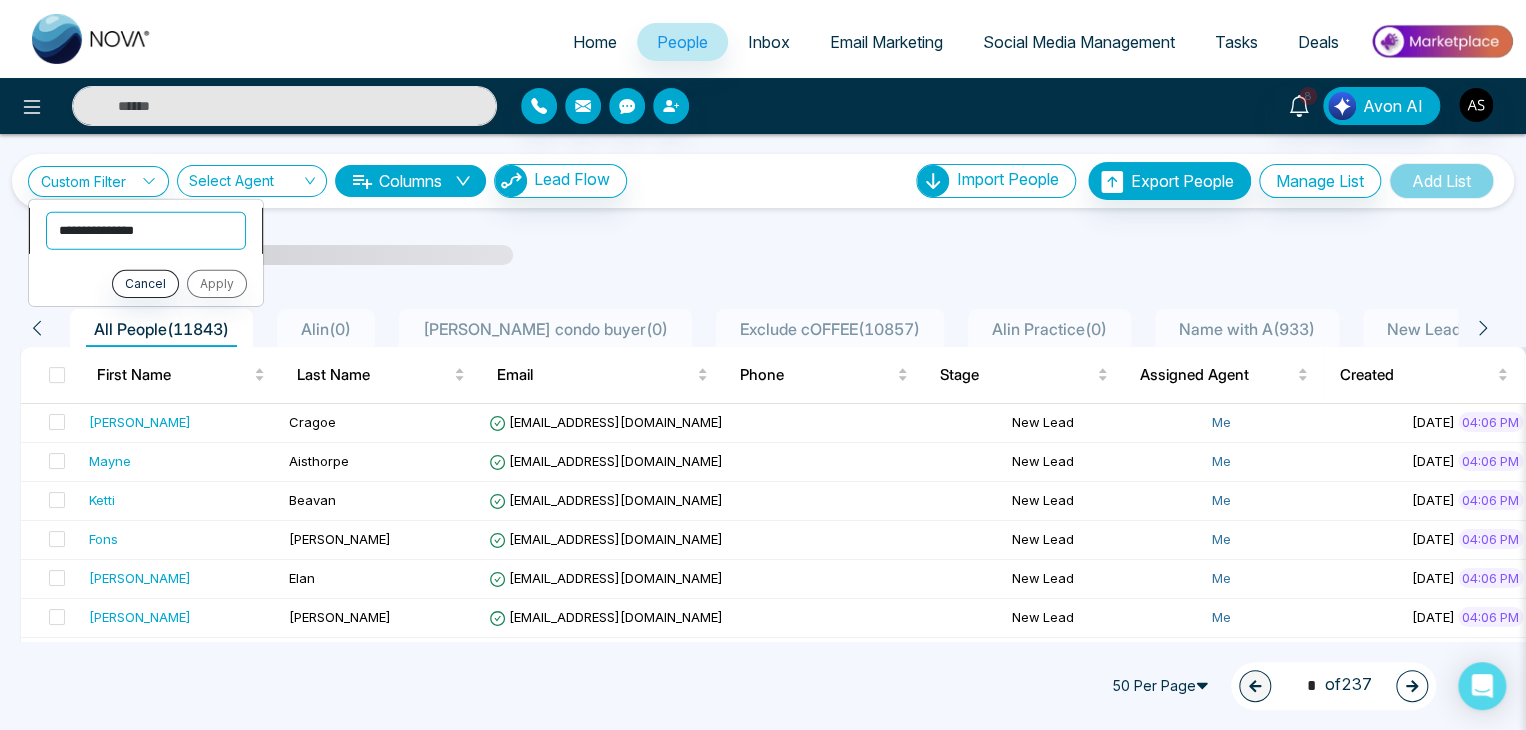 click on "**********" at bounding box center (146, 230) 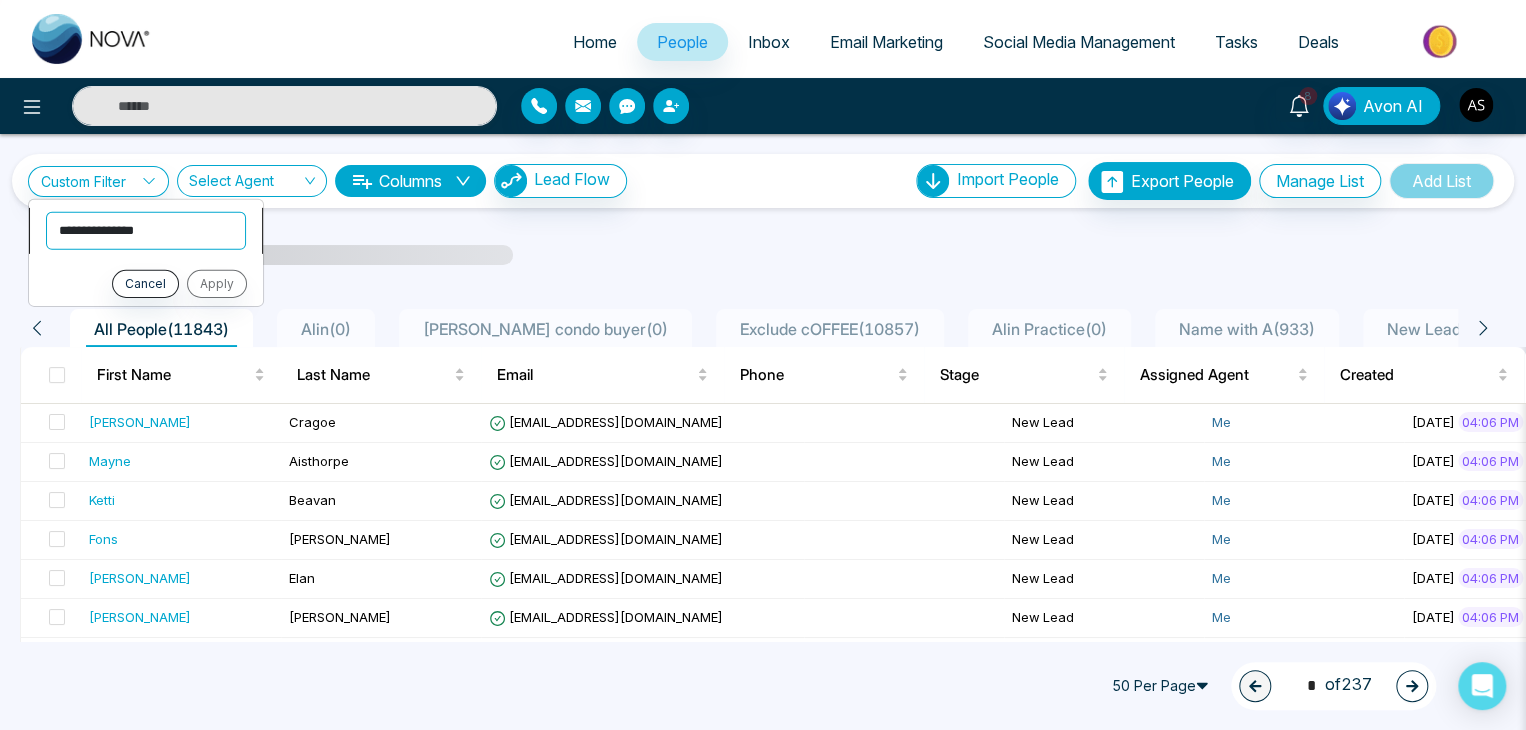 select on "*******" 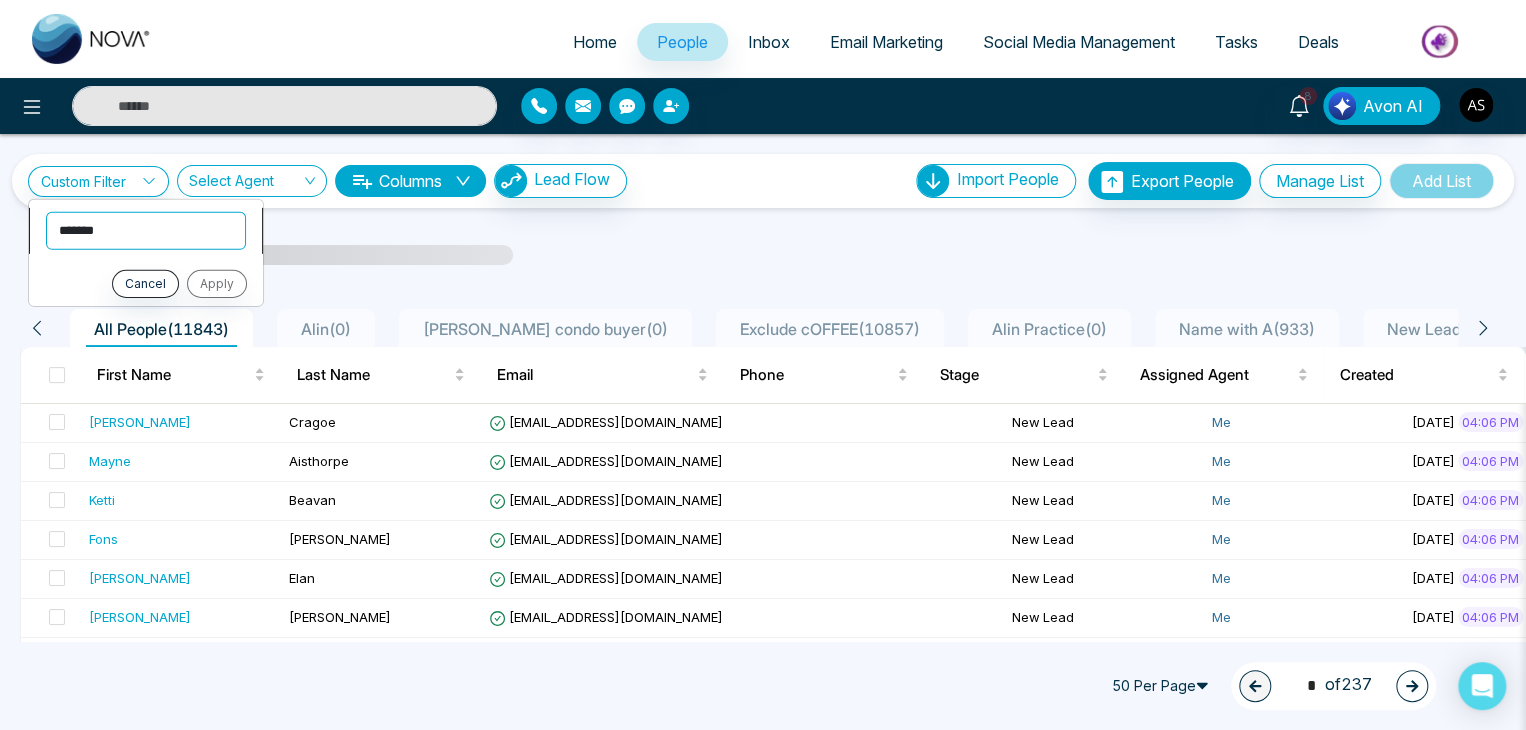 click on "**********" at bounding box center [146, 230] 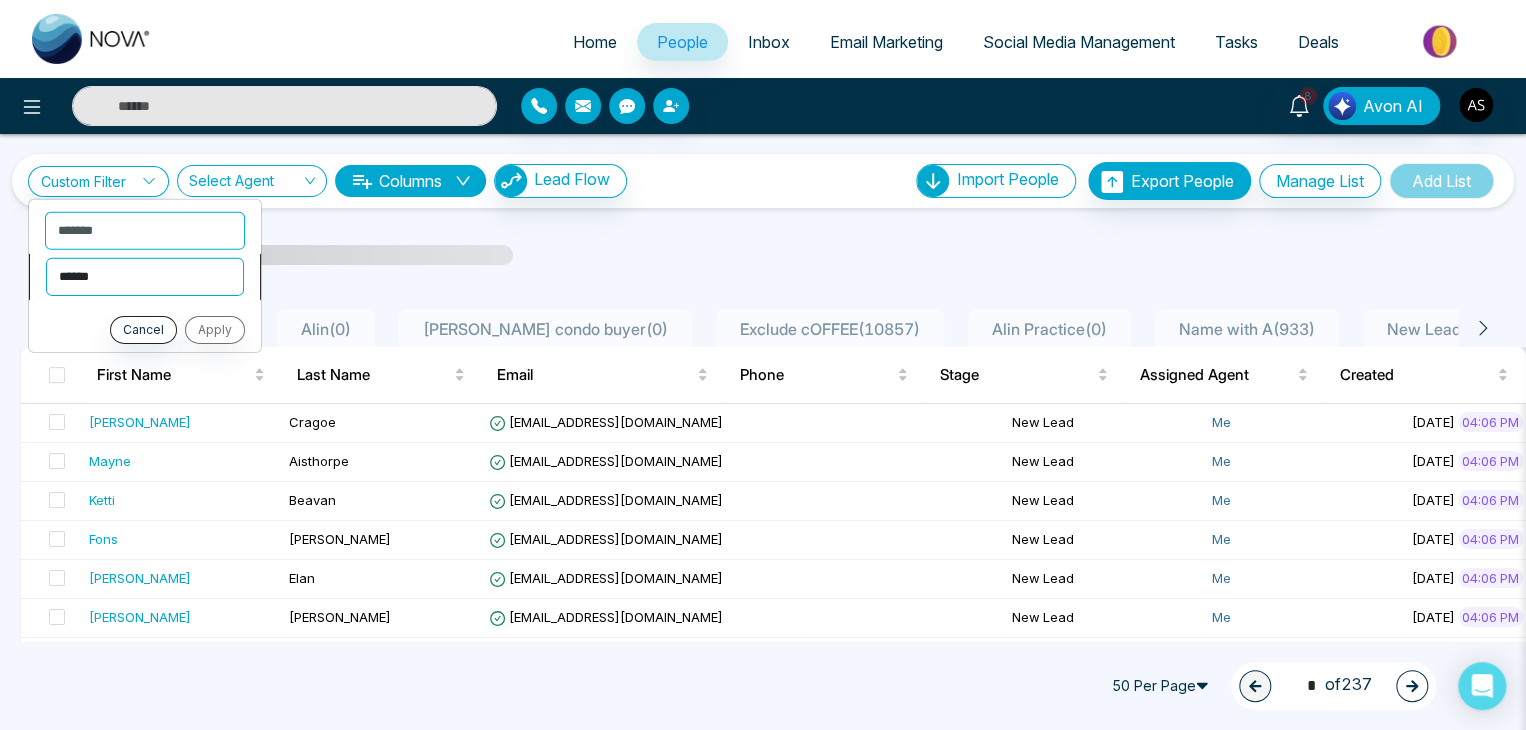 click on "**********" at bounding box center [145, 276] 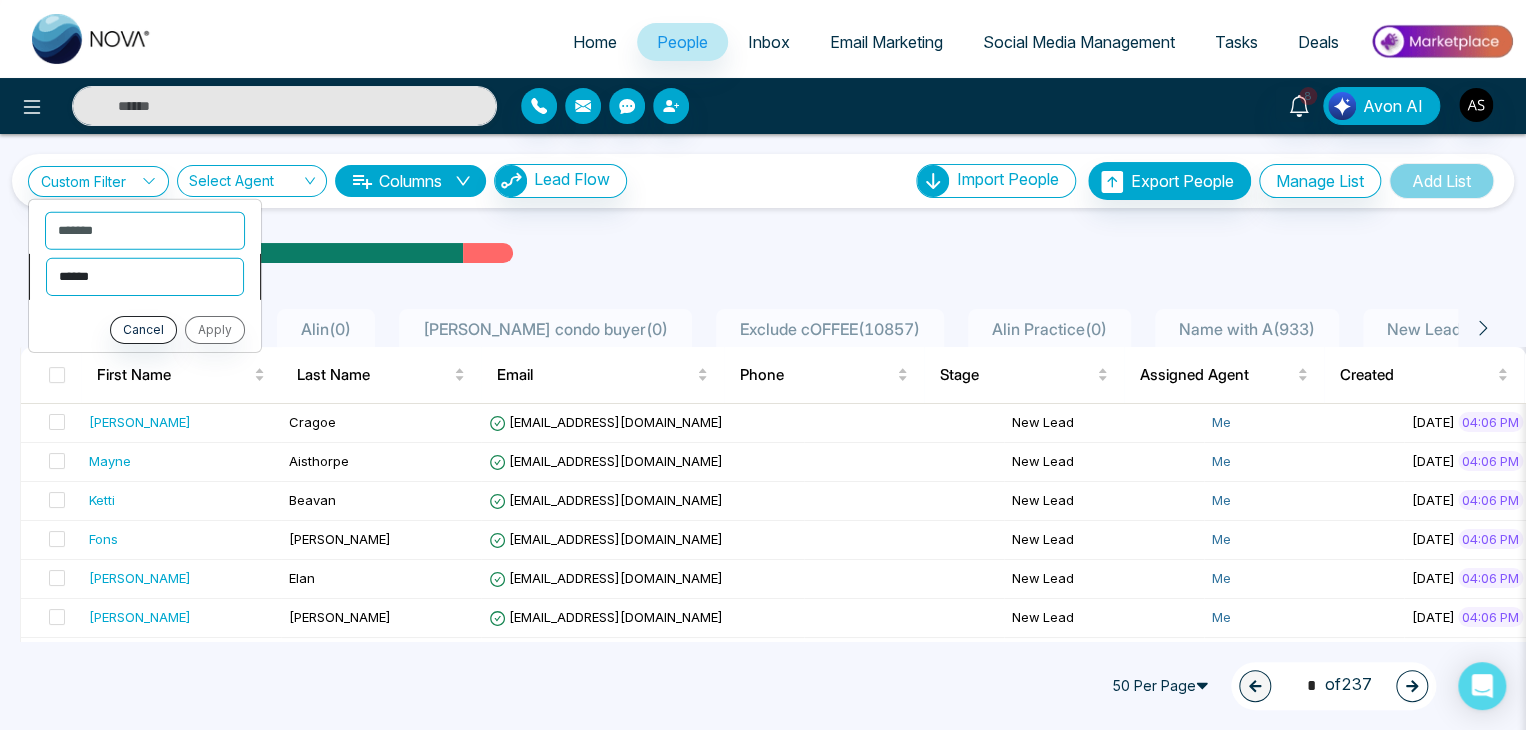 select on "*********" 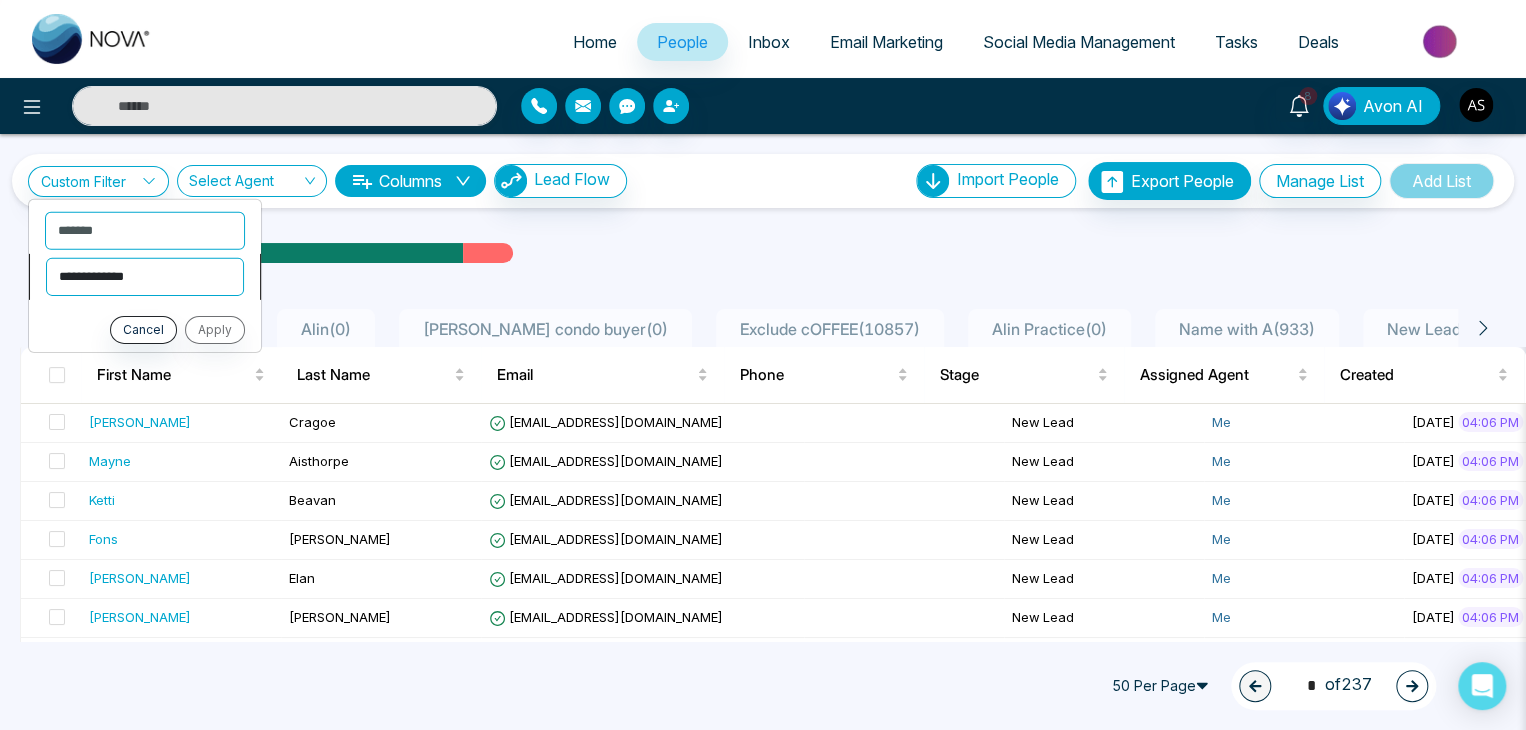 click on "**********" at bounding box center [145, 276] 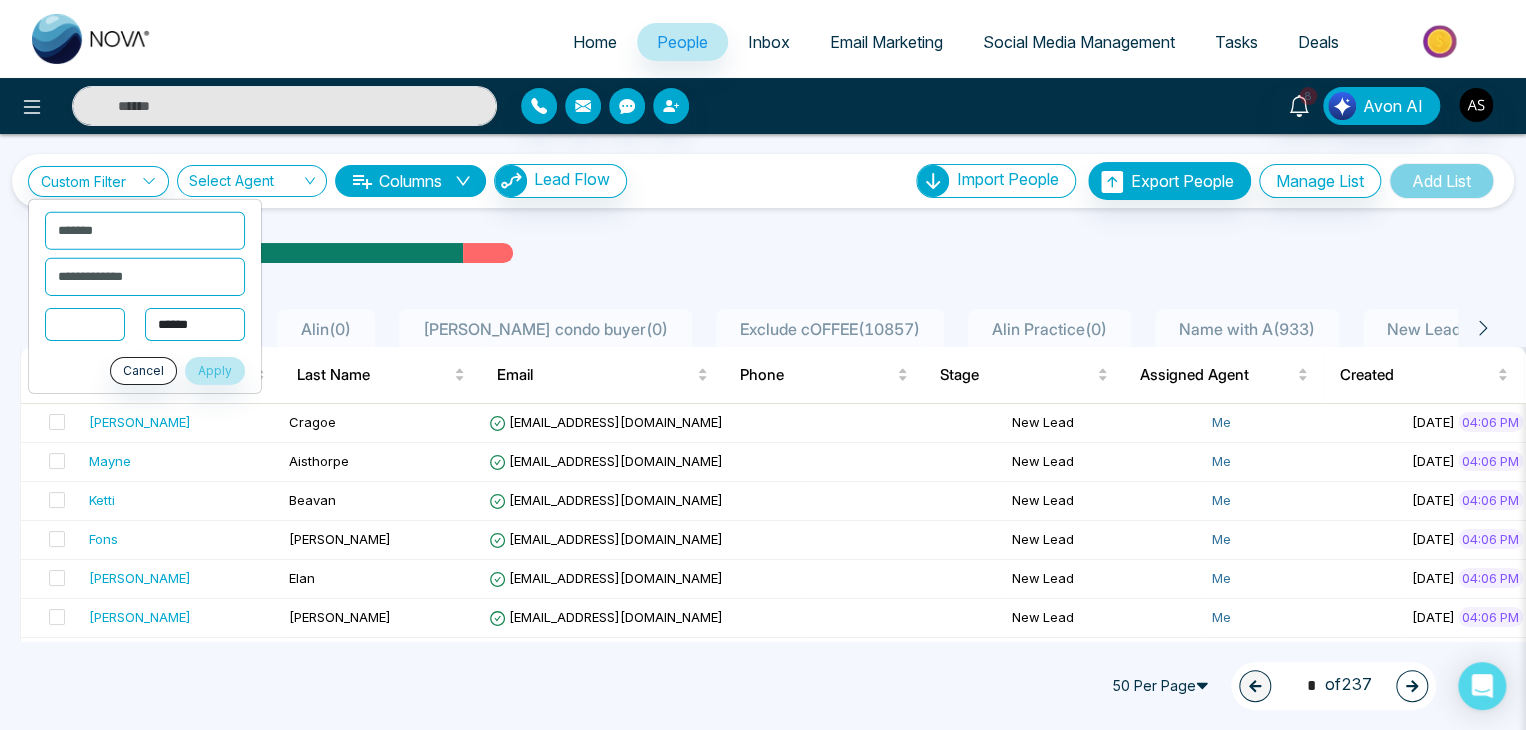 click on "**********" at bounding box center [195, 324] 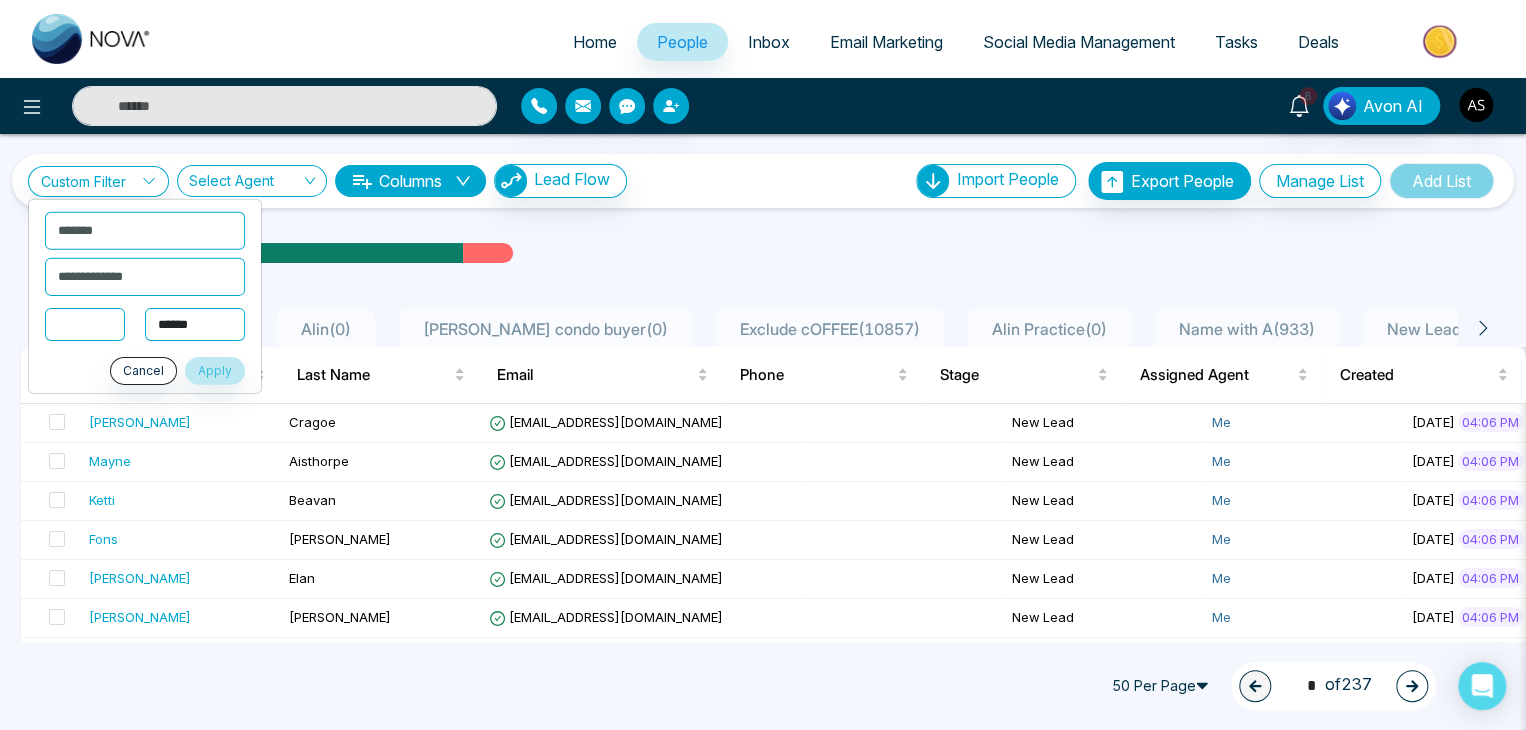 select on "****" 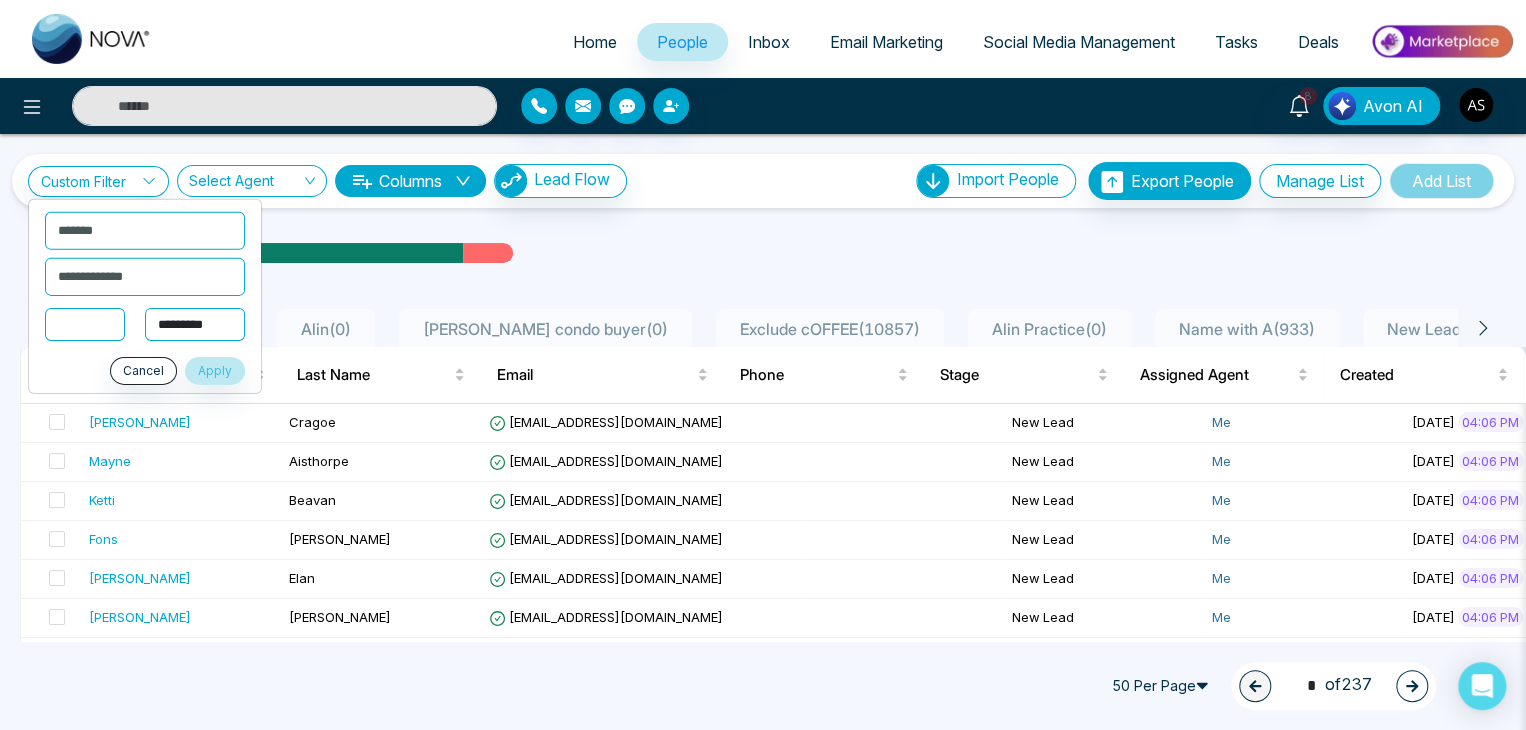 click on "**********" at bounding box center (195, 324) 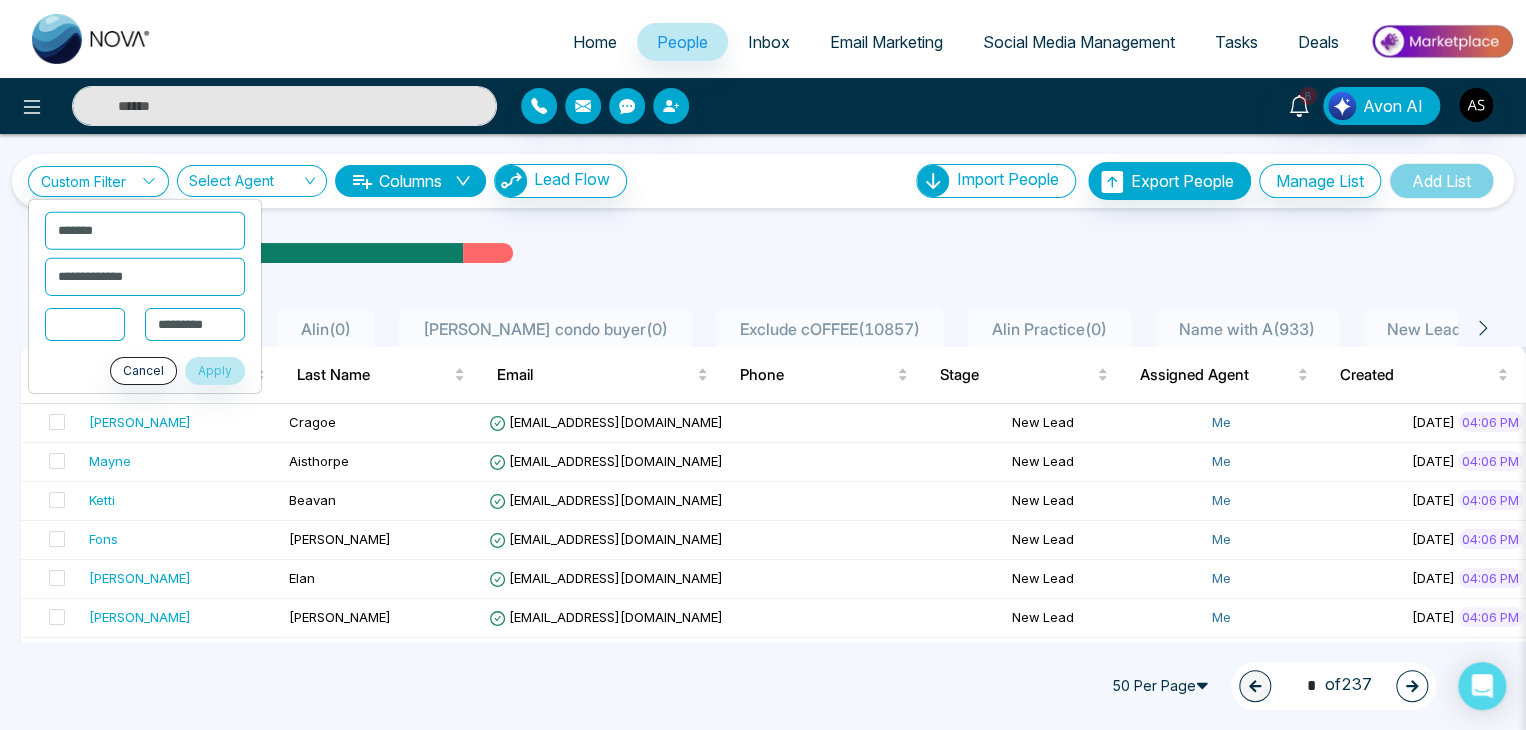 click at bounding box center [85, 323] 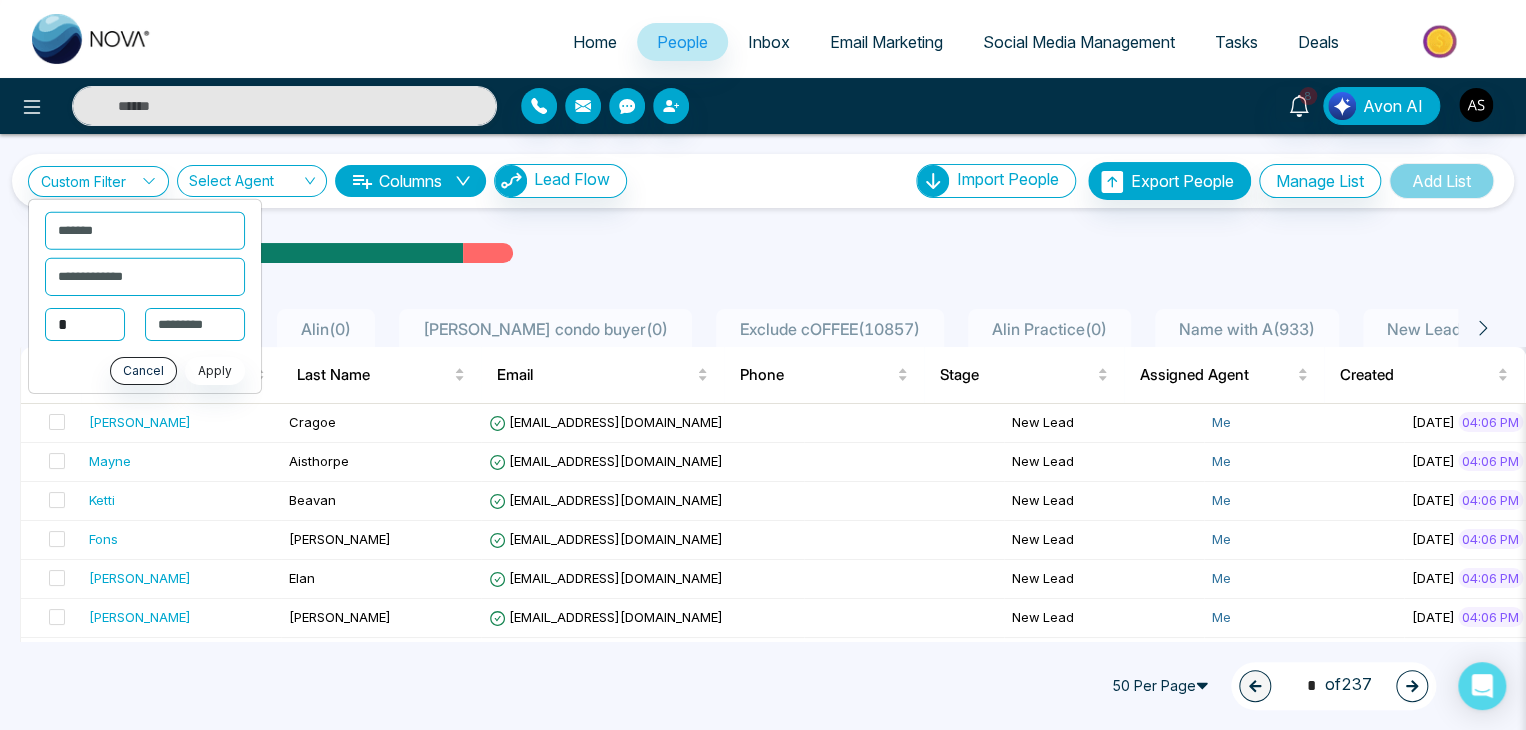 type on "*" 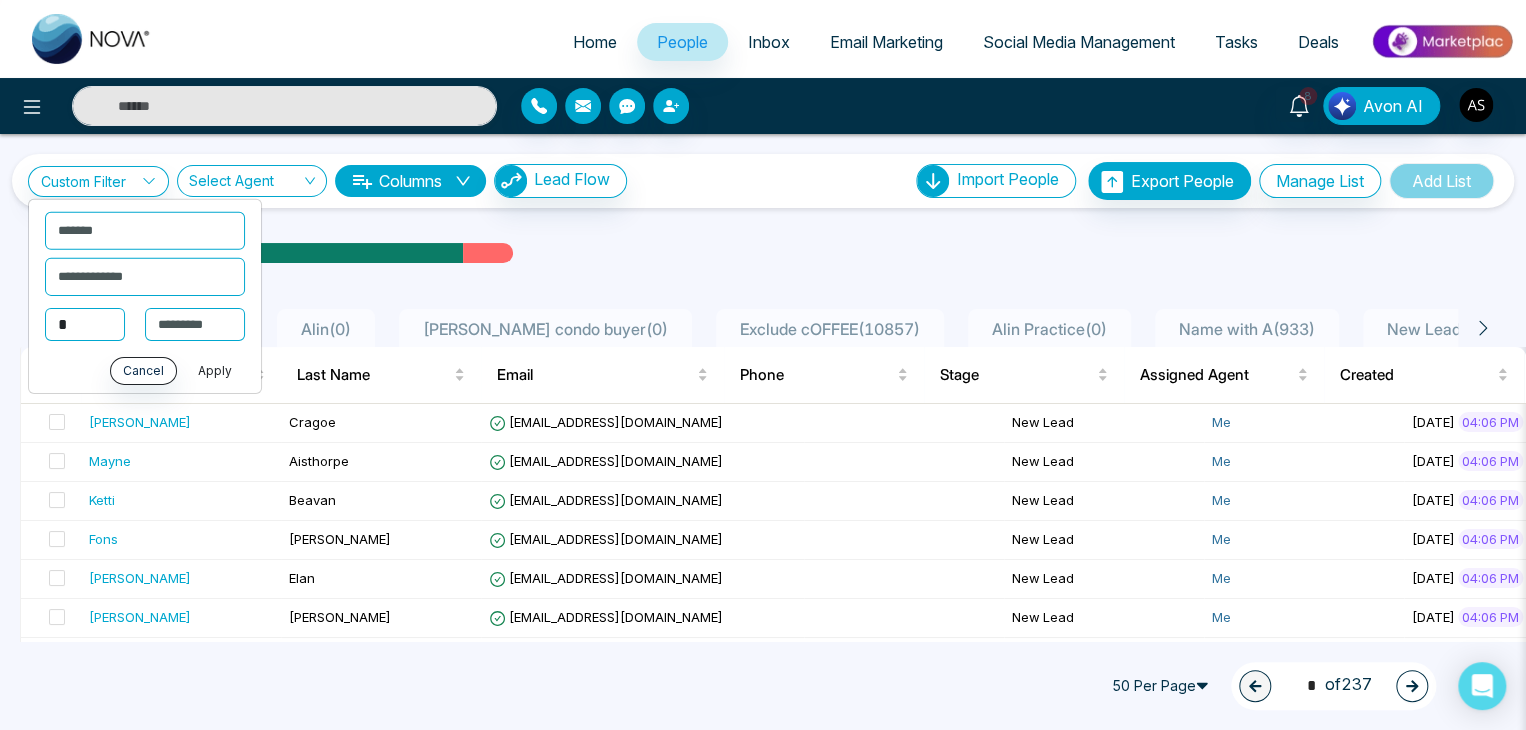 click on "Apply" at bounding box center [215, 371] 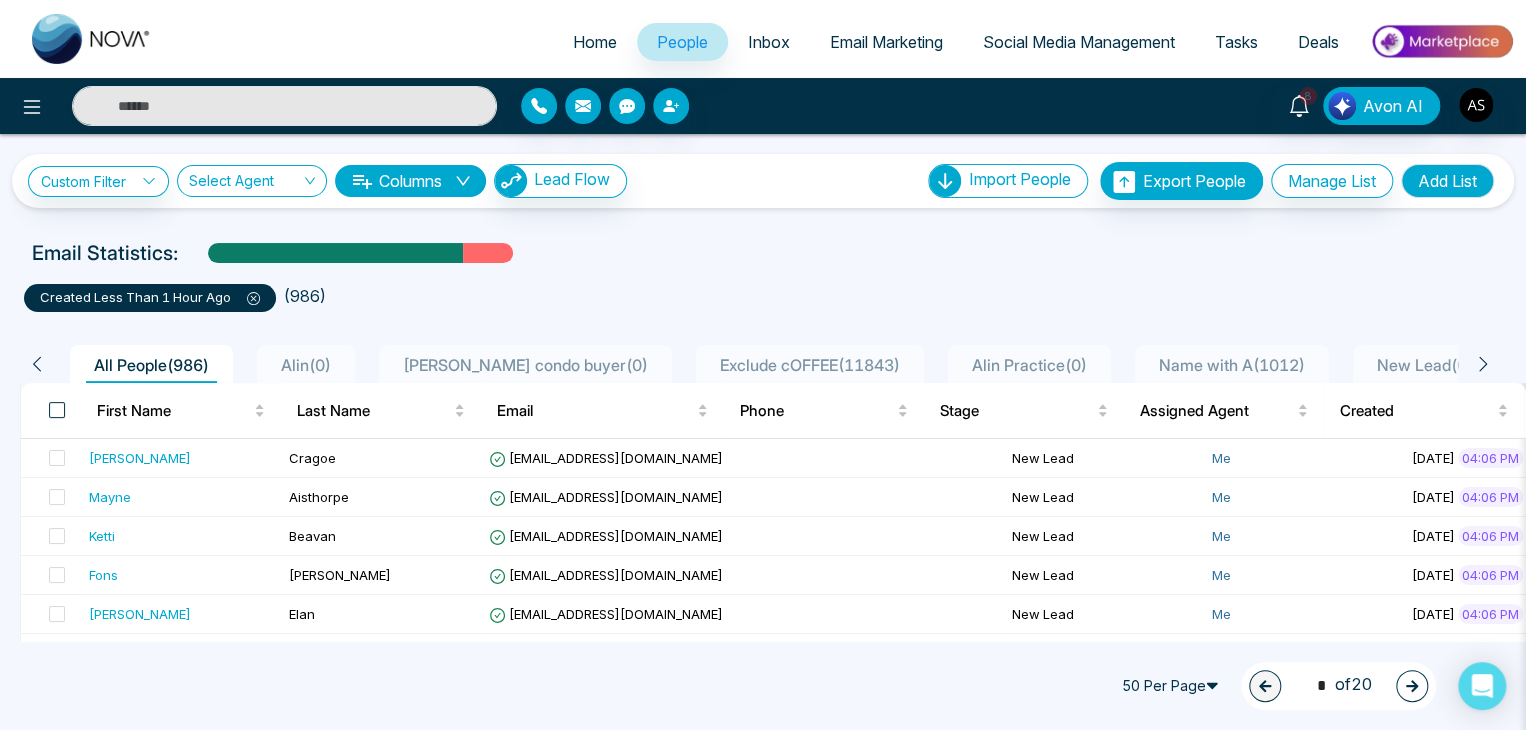 click at bounding box center [57, 410] 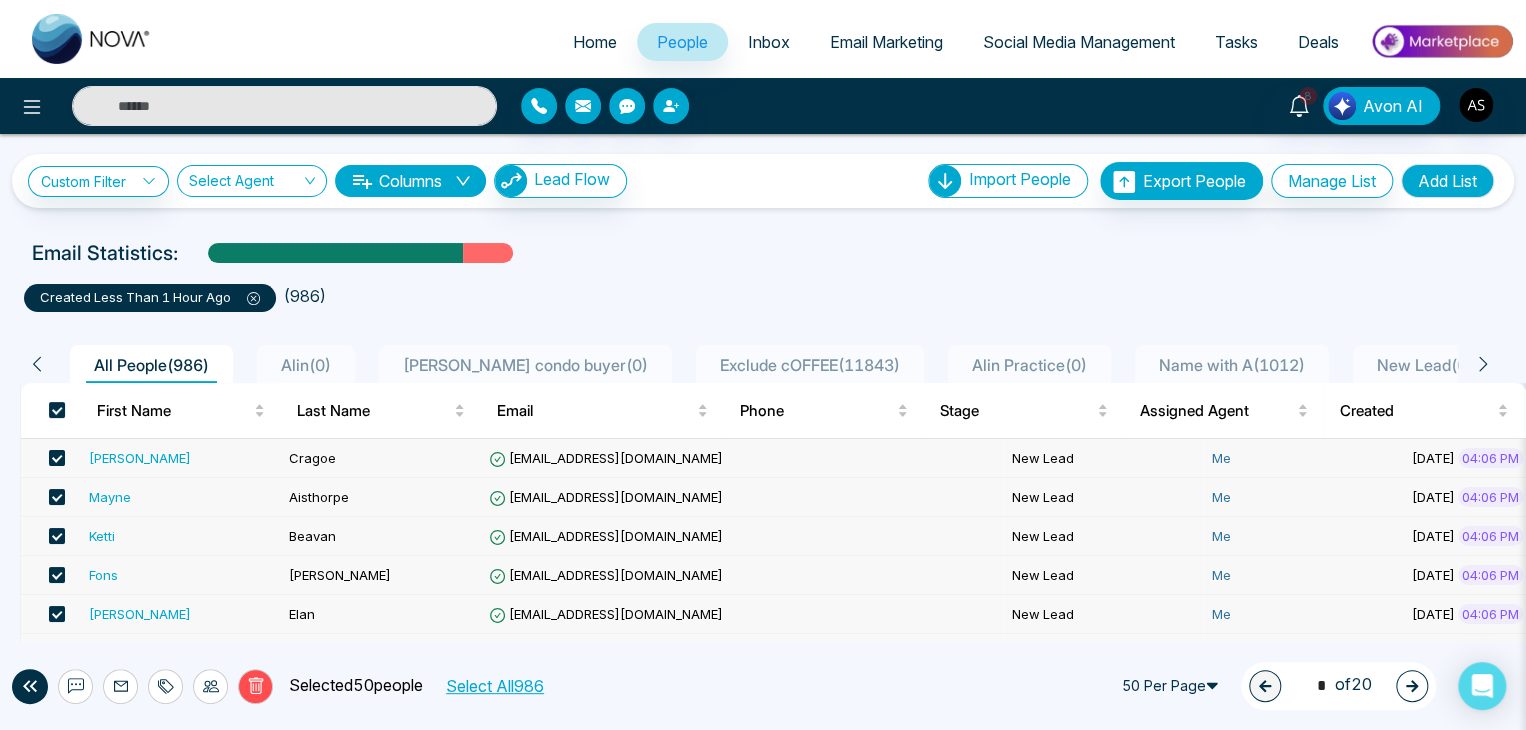click on "Select All  986" at bounding box center [494, 686] 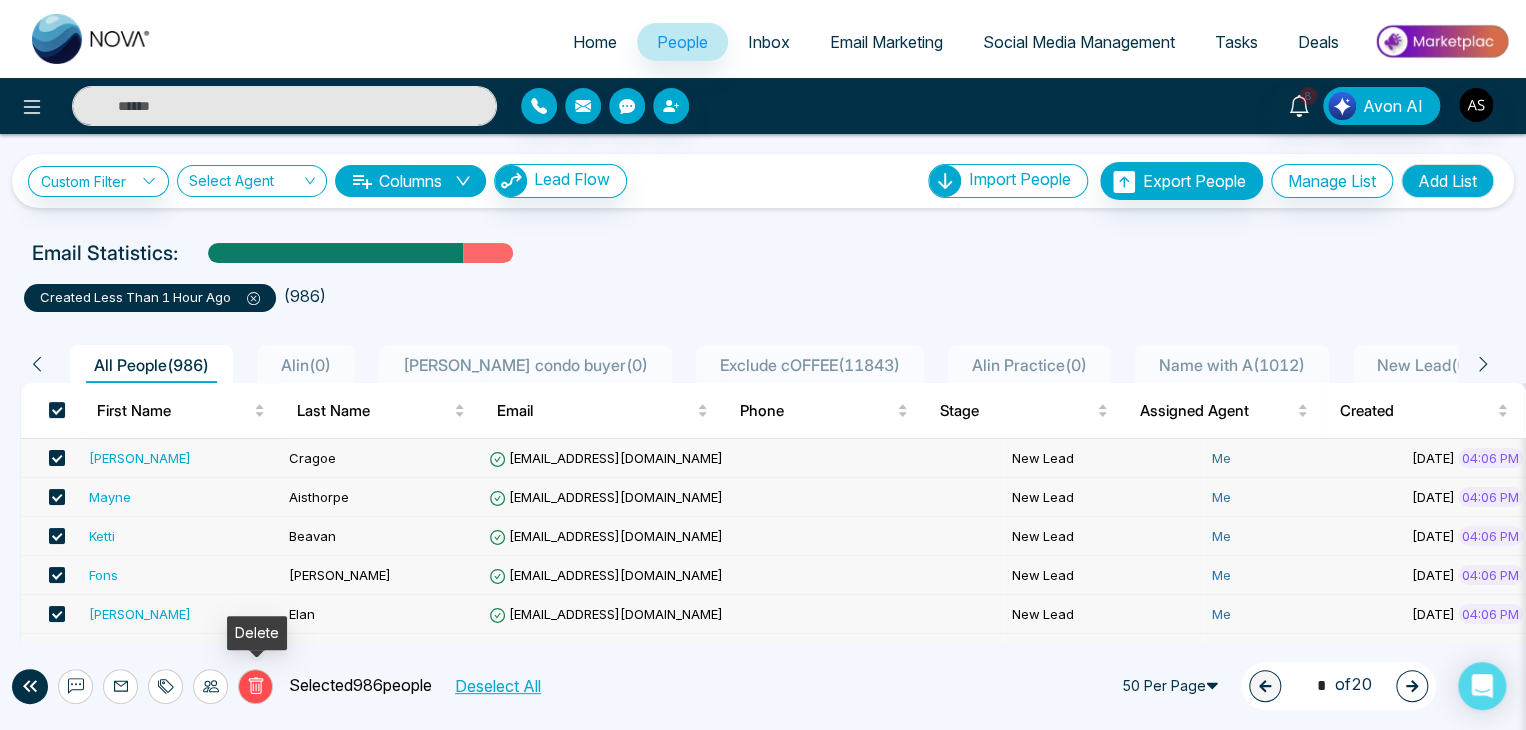 click 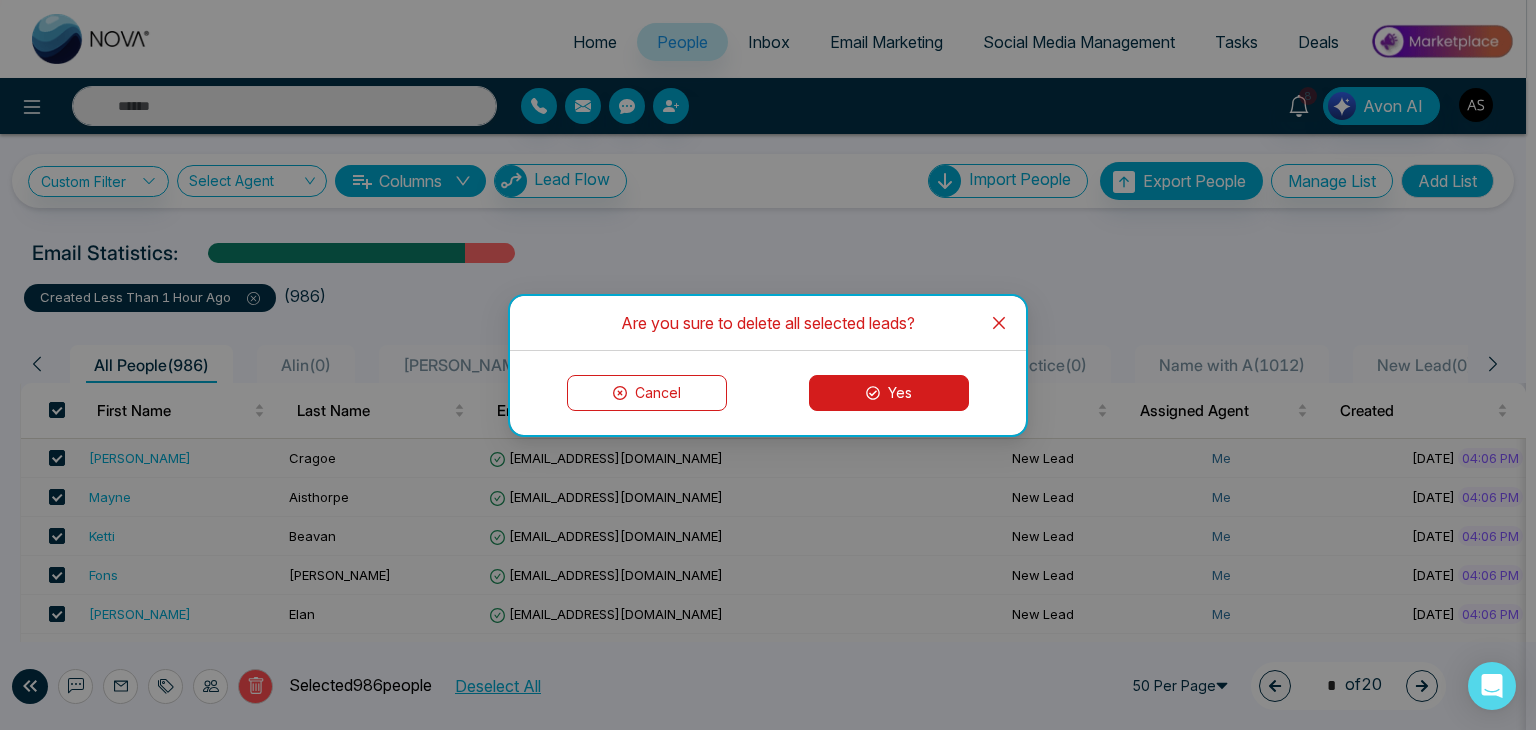 click on "Cancel" at bounding box center [647, 393] 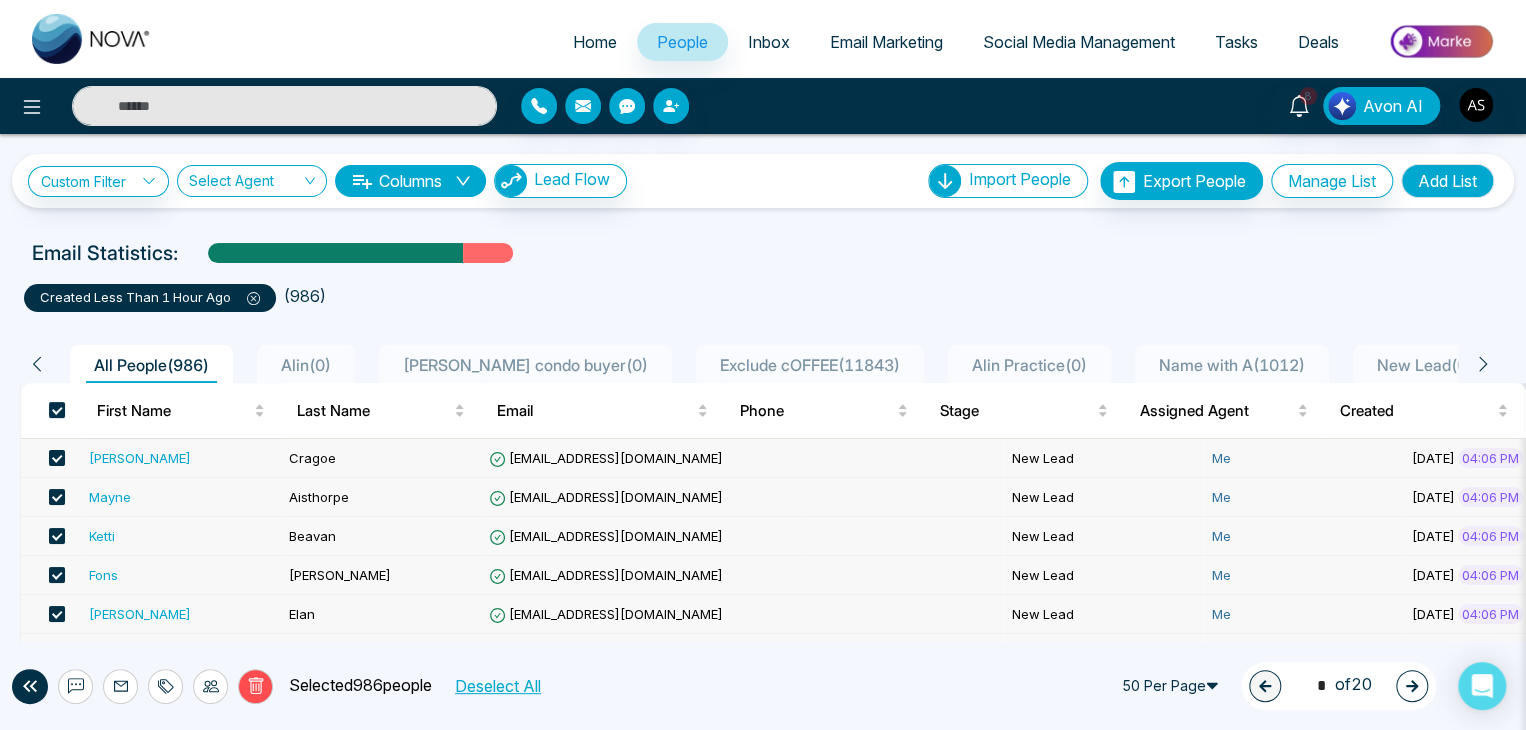 click 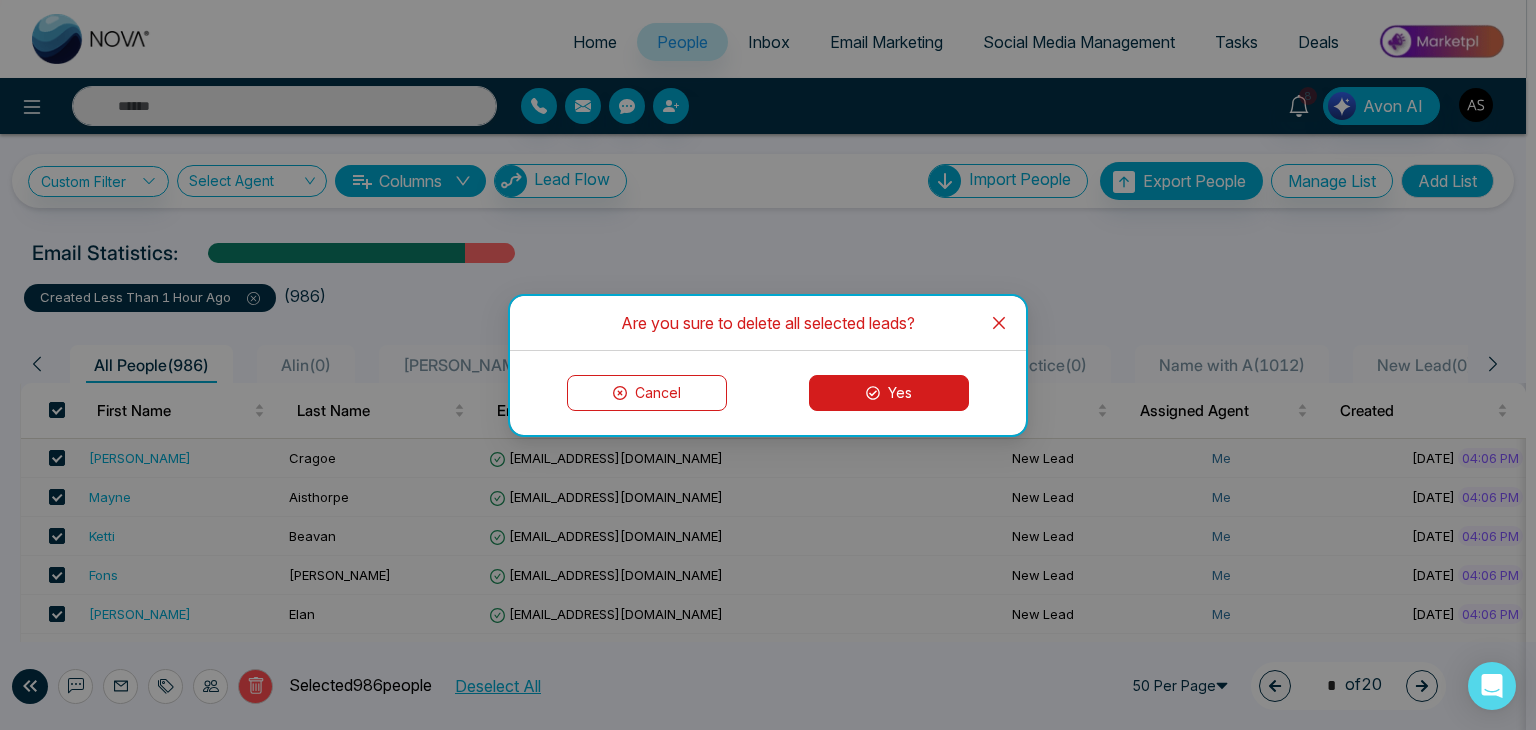 click on "Yes" at bounding box center (889, 393) 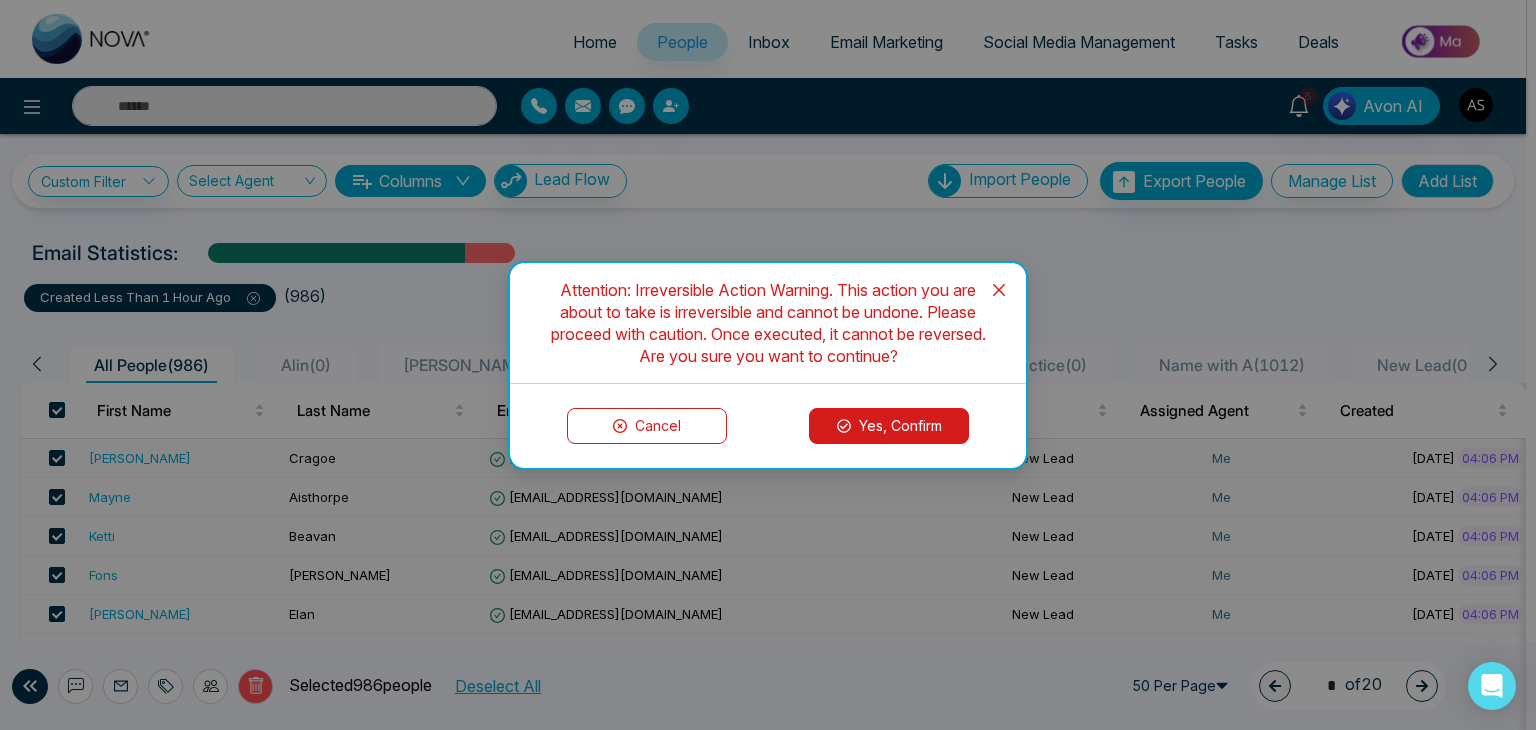 click on "Yes, Confirm" at bounding box center [889, 426] 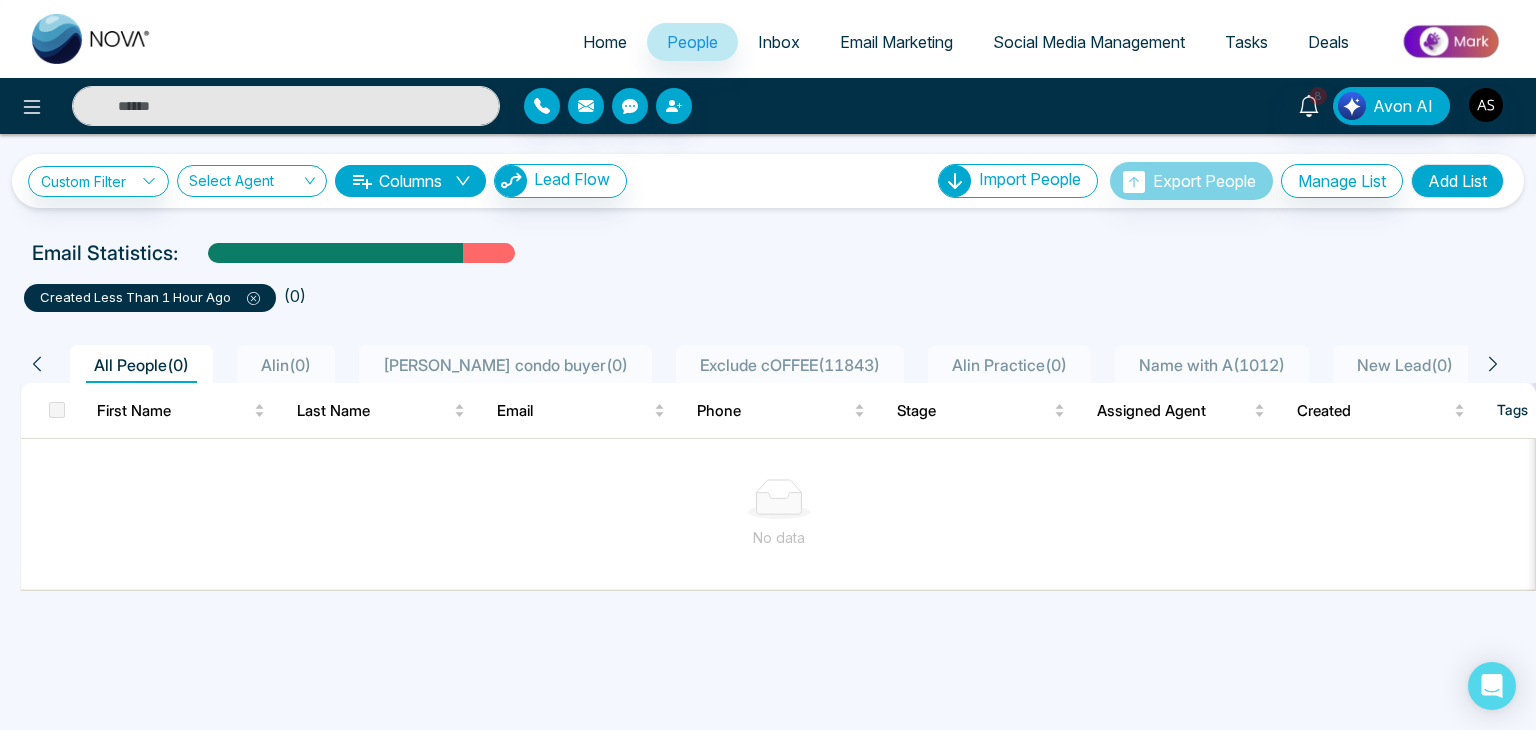 click 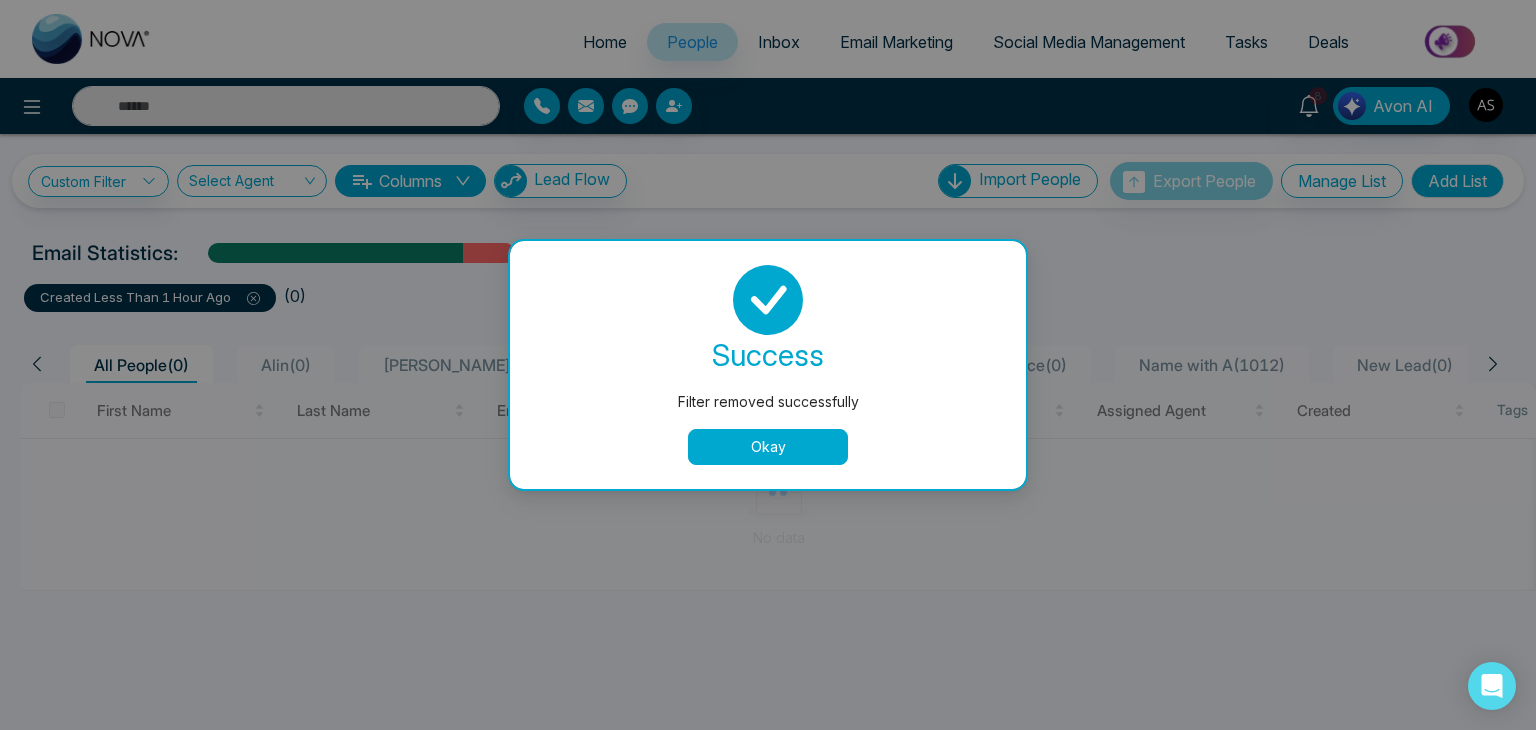 click on "Okay" at bounding box center [768, 447] 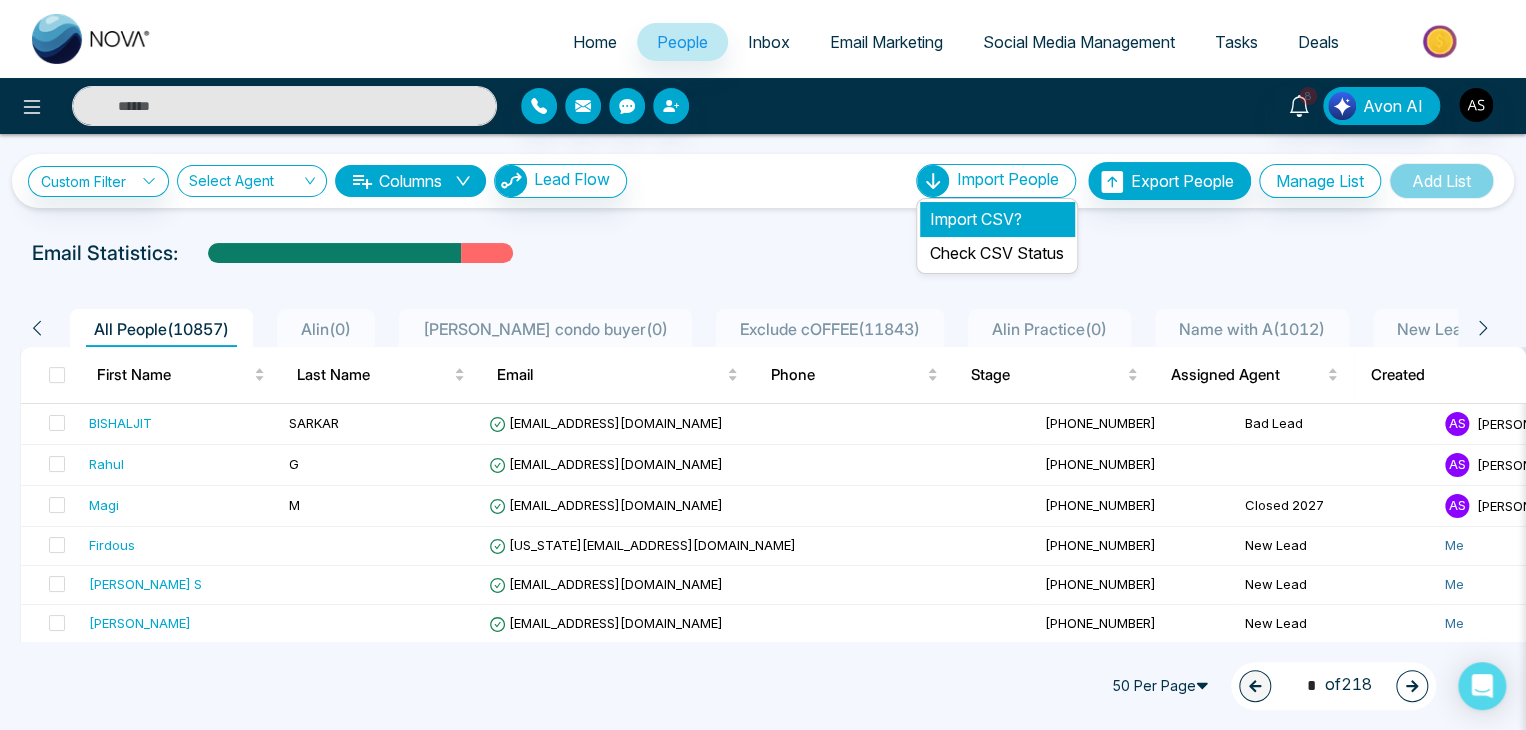 click on "Import CSV?" at bounding box center (997, 219) 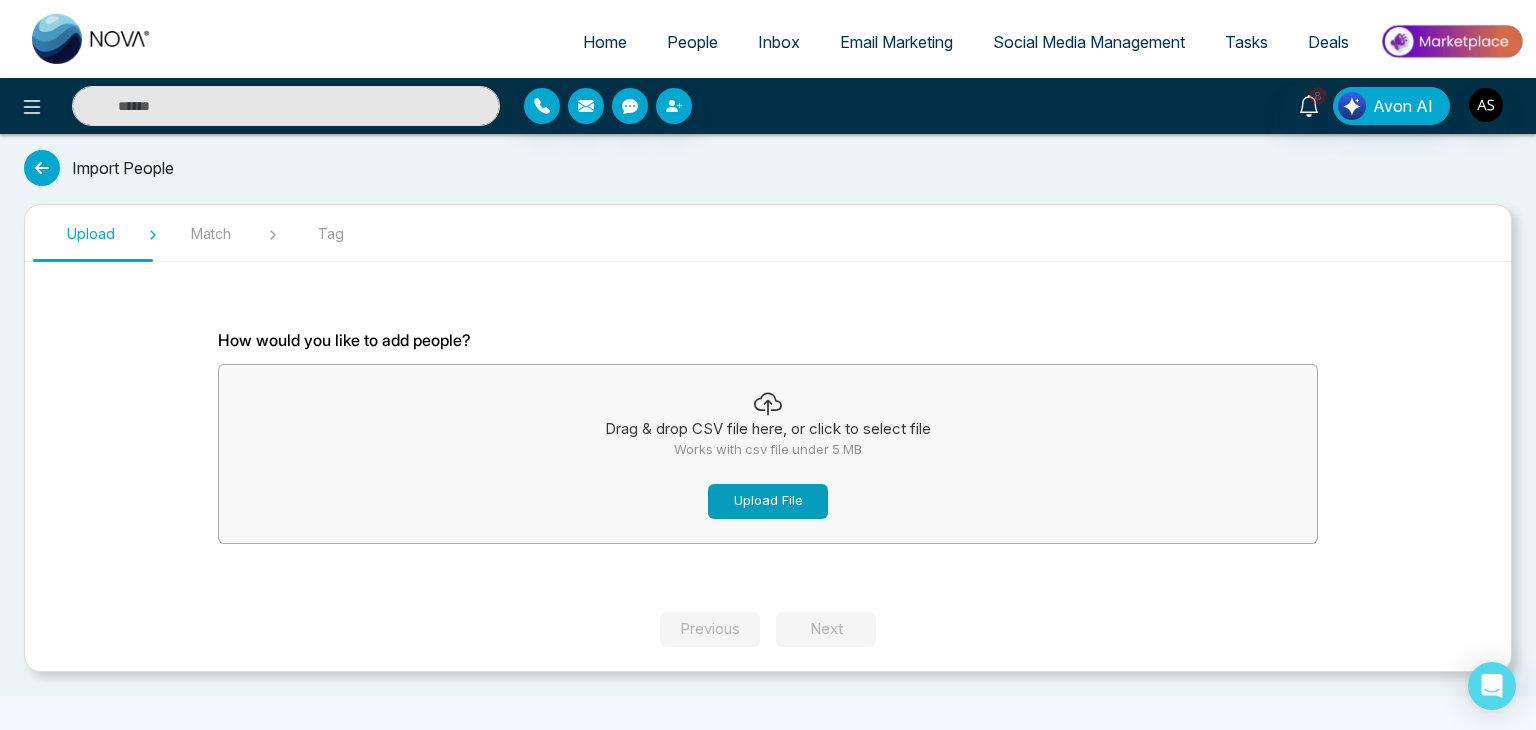 click on "Upload File" at bounding box center [768, 501] 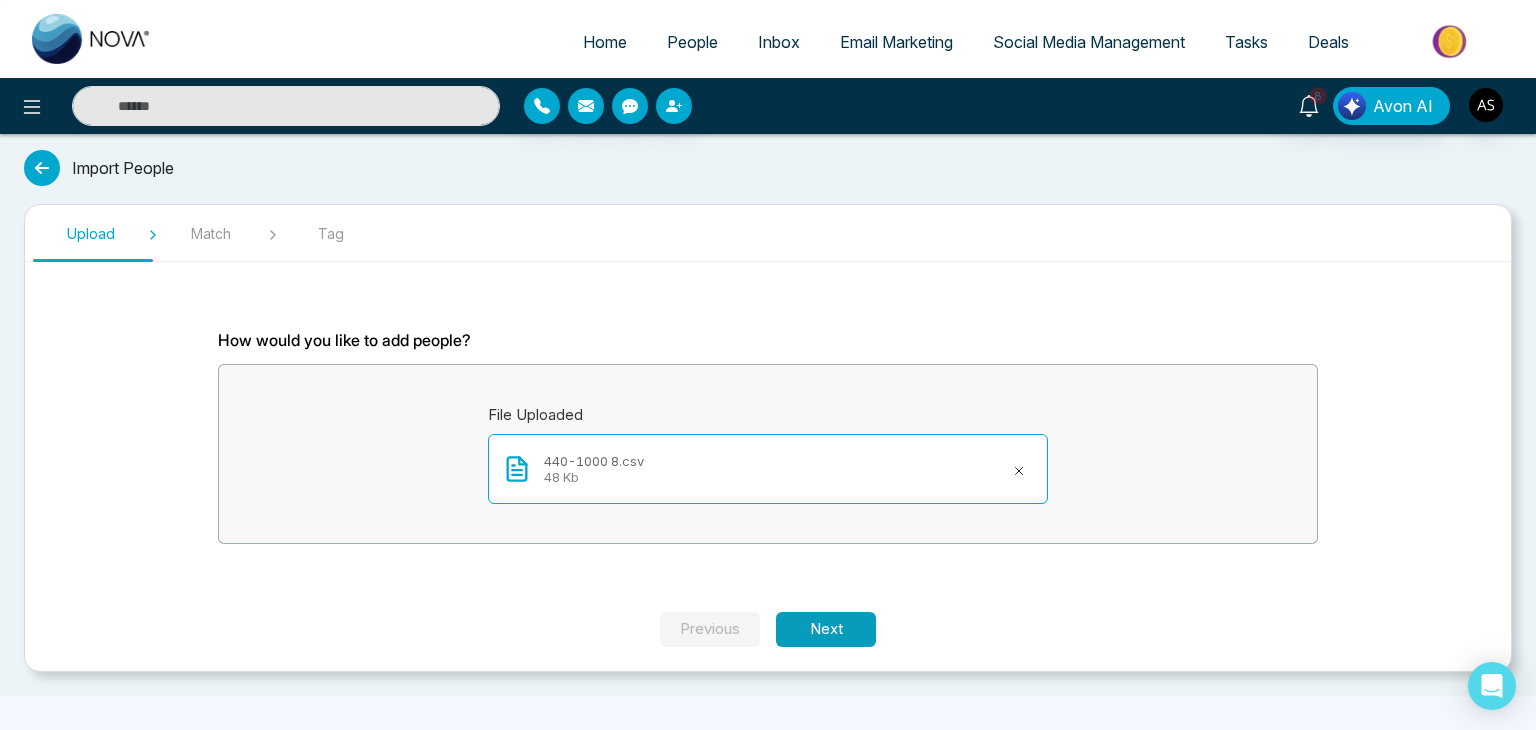 click on "Next" at bounding box center (826, 629) 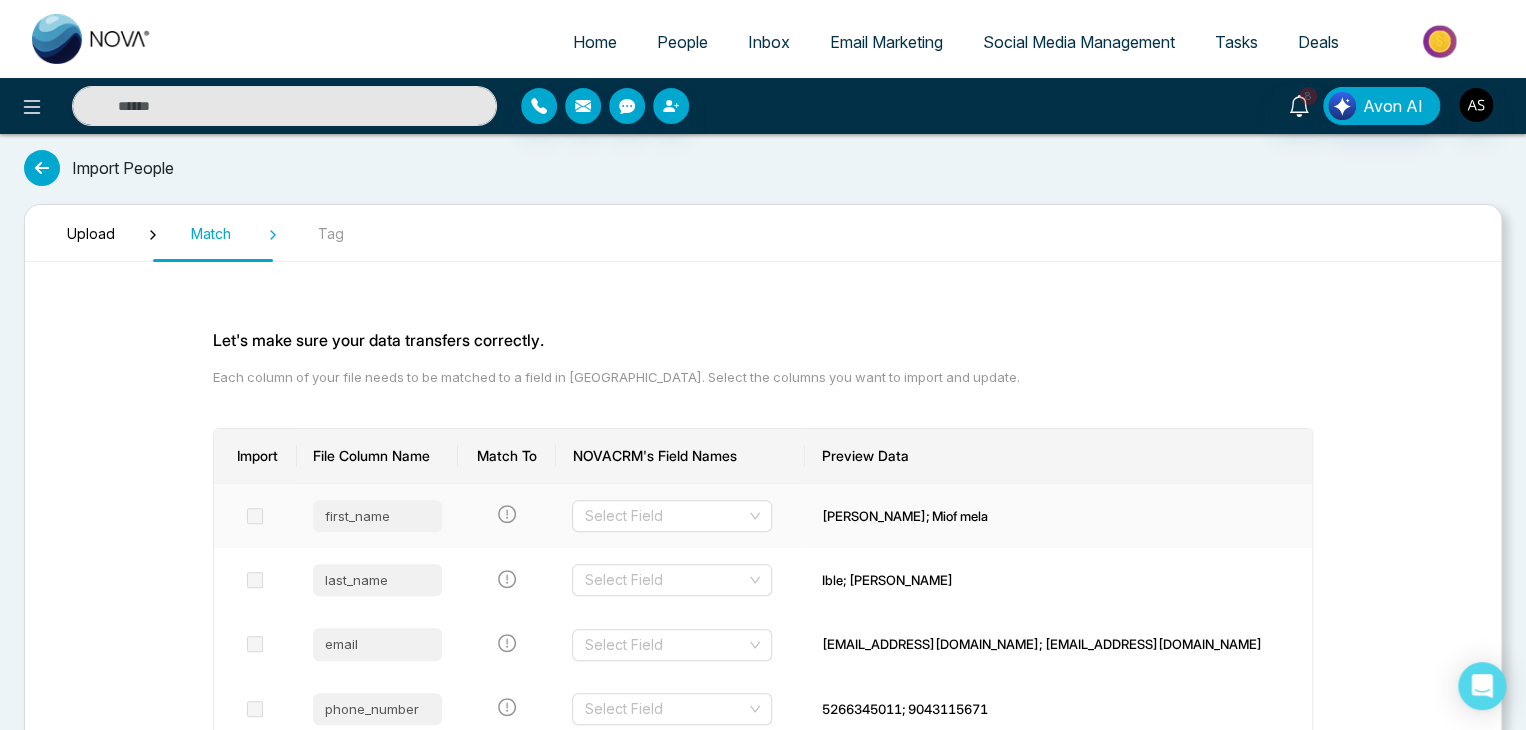 click at bounding box center (255, 516) 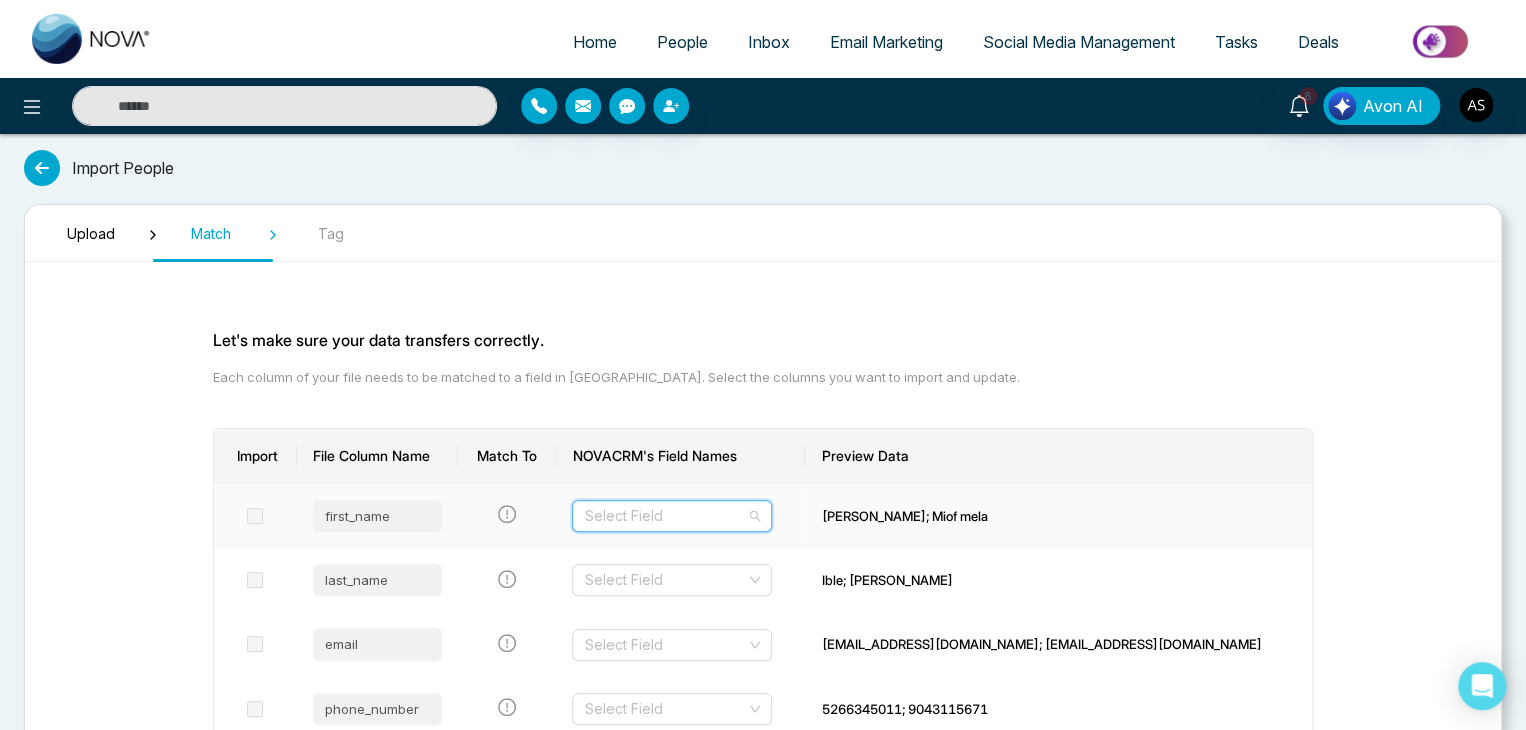 click at bounding box center [665, 516] 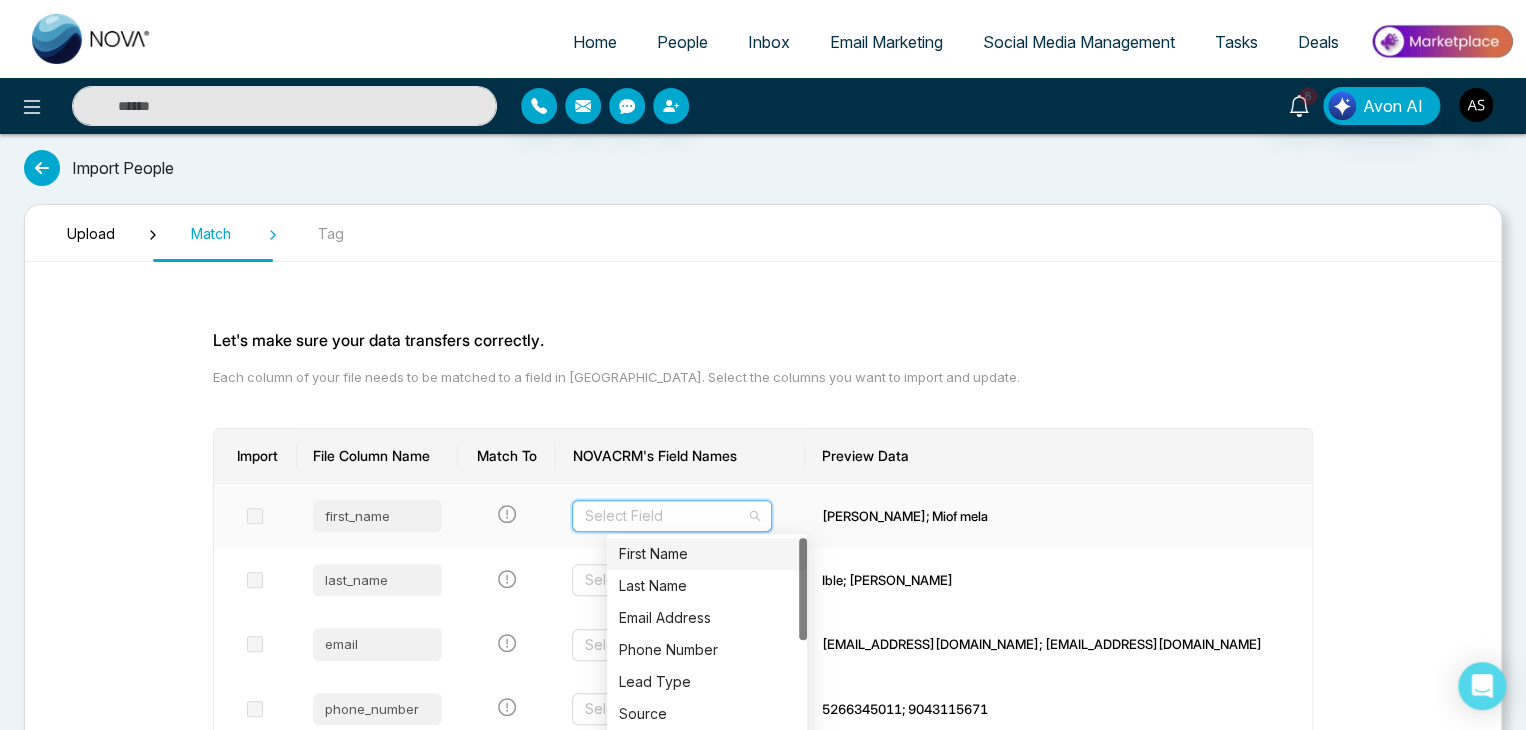 click on "First Name" at bounding box center (707, 554) 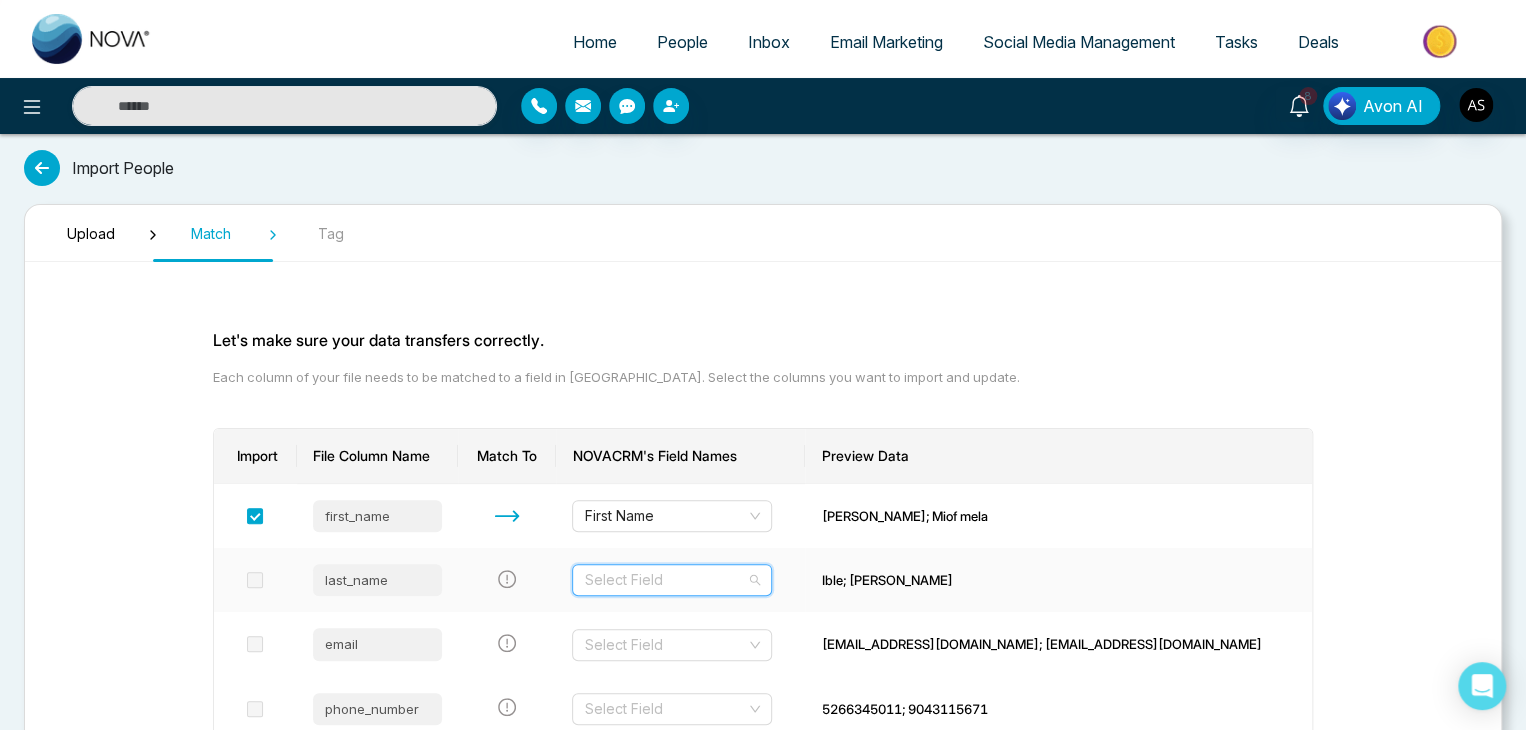 click at bounding box center [665, 580] 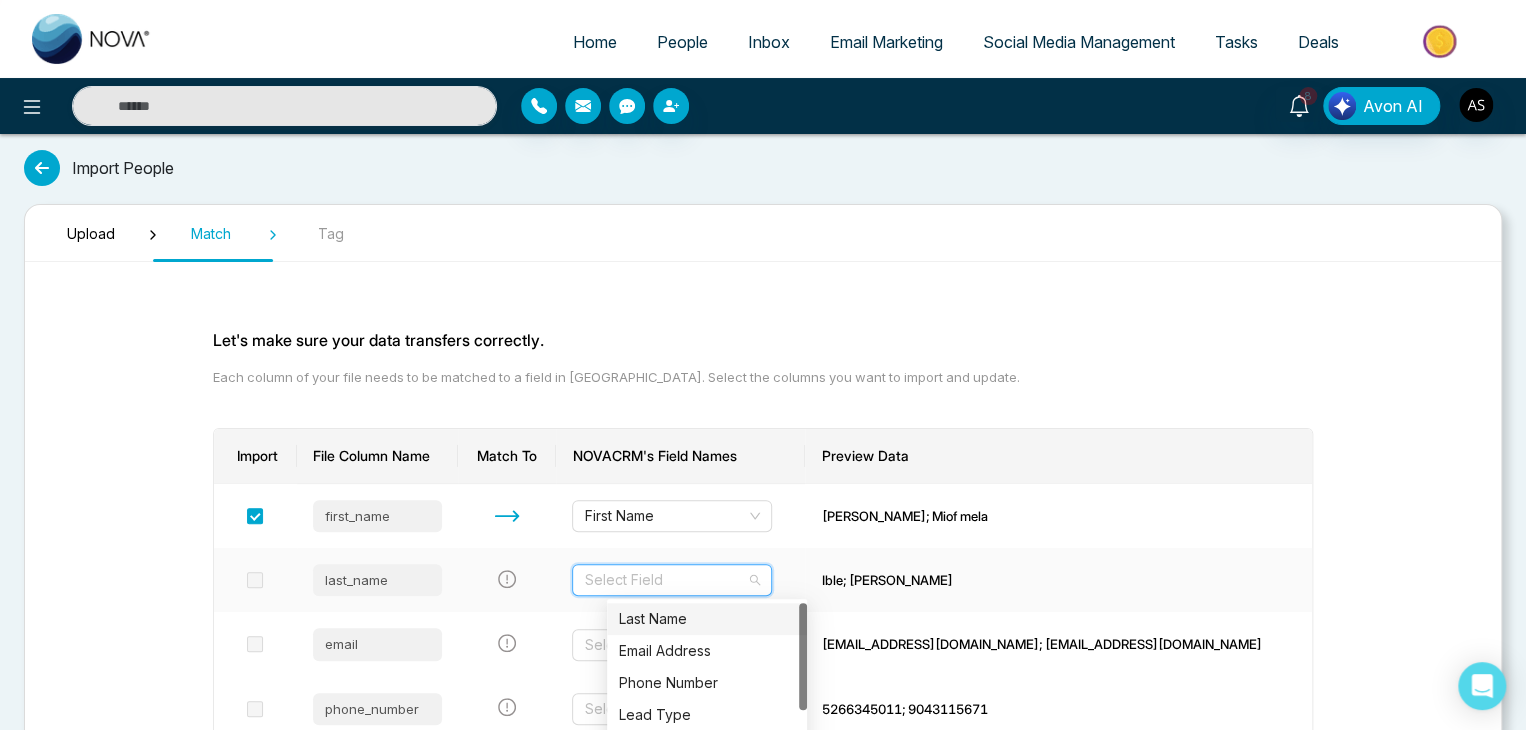 click on "Last Name" at bounding box center (707, 619) 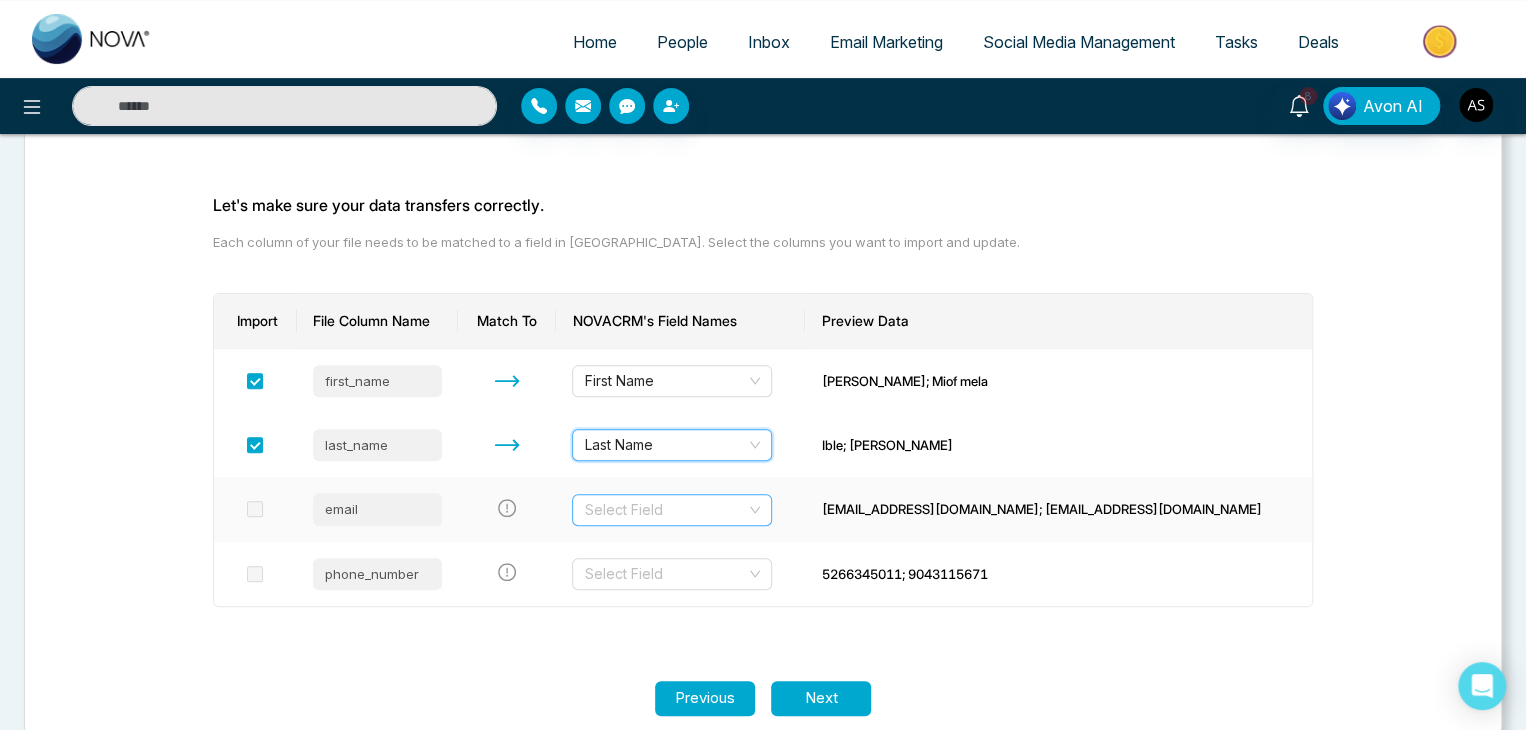 scroll, scrollTop: 136, scrollLeft: 0, axis: vertical 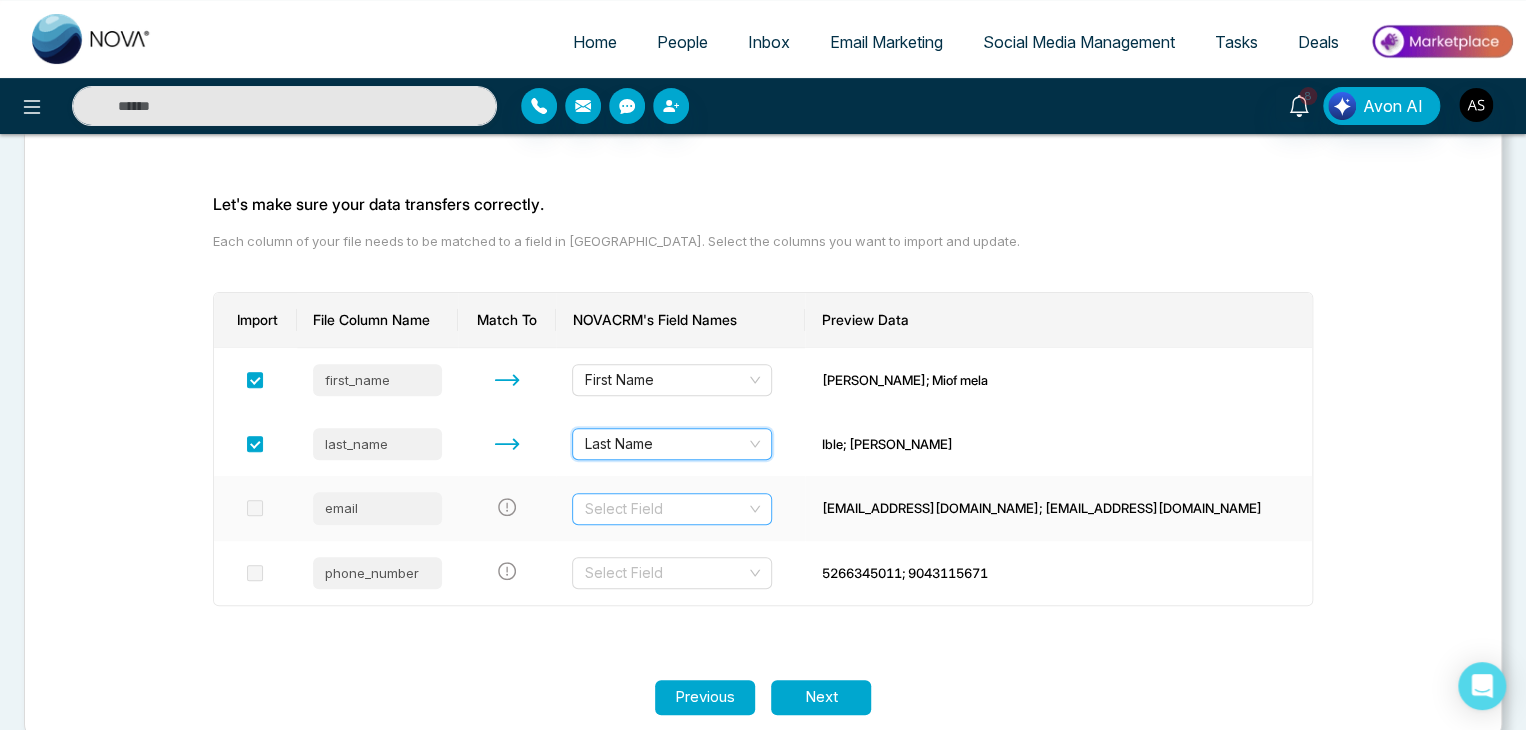 click at bounding box center [665, 509] 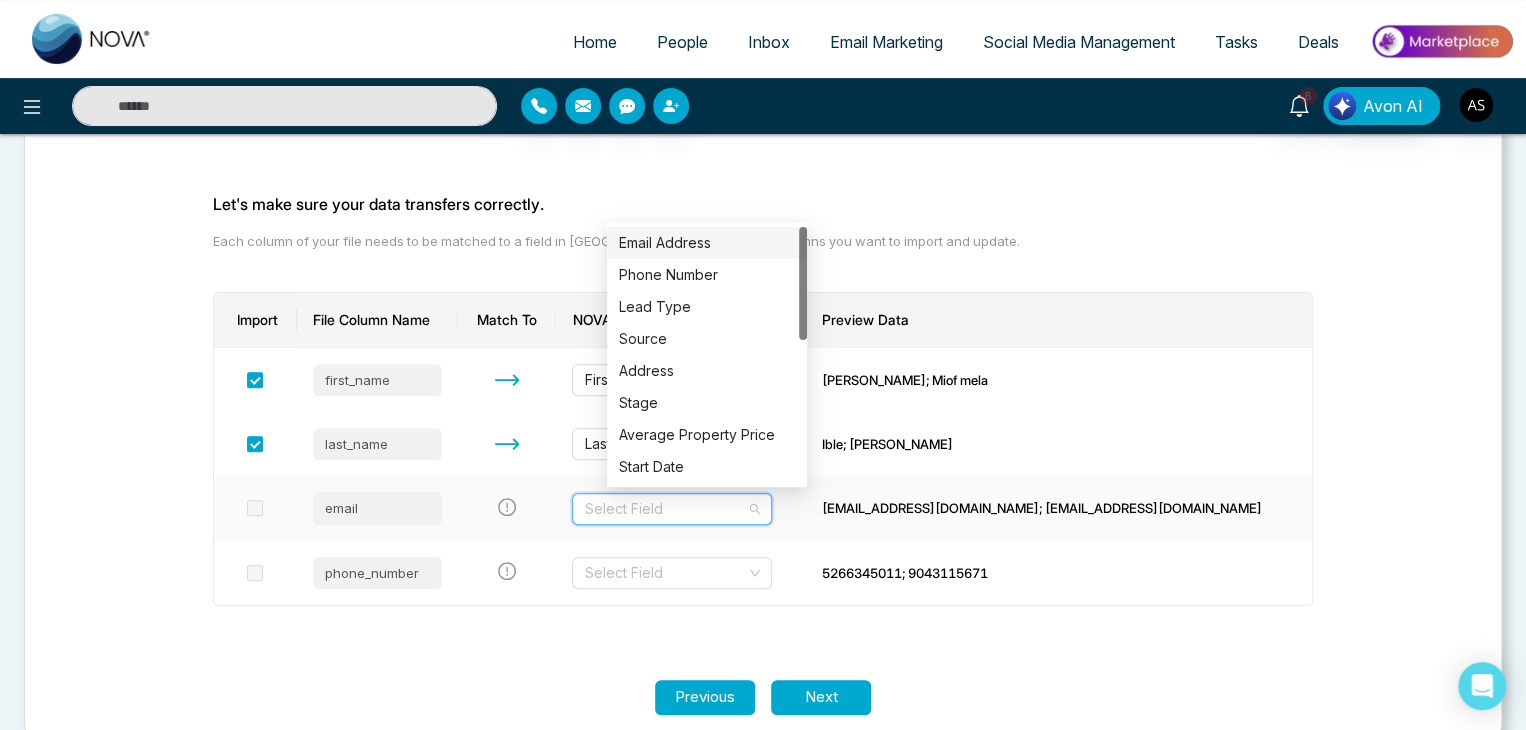 click on "Email Address" at bounding box center [707, 243] 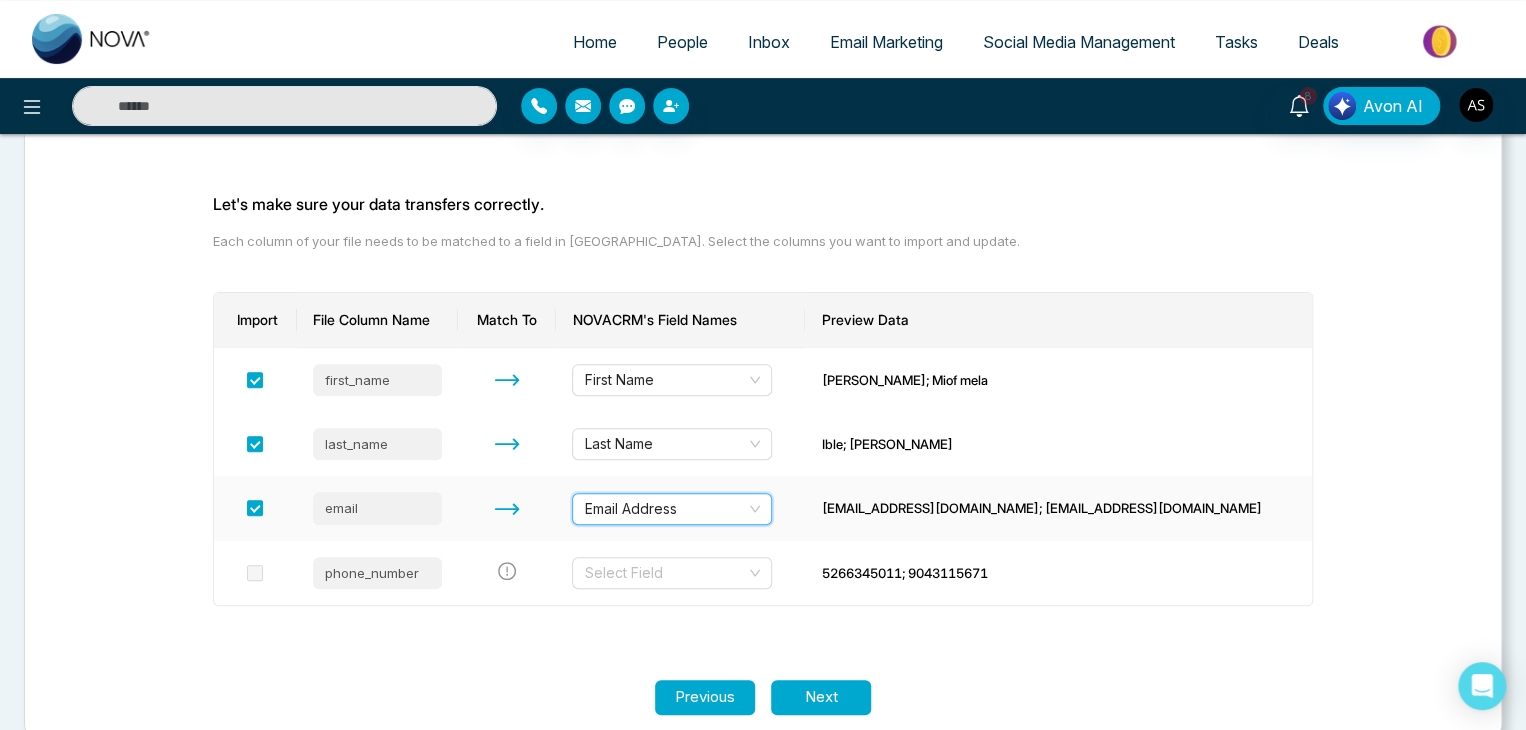 scroll, scrollTop: 168, scrollLeft: 0, axis: vertical 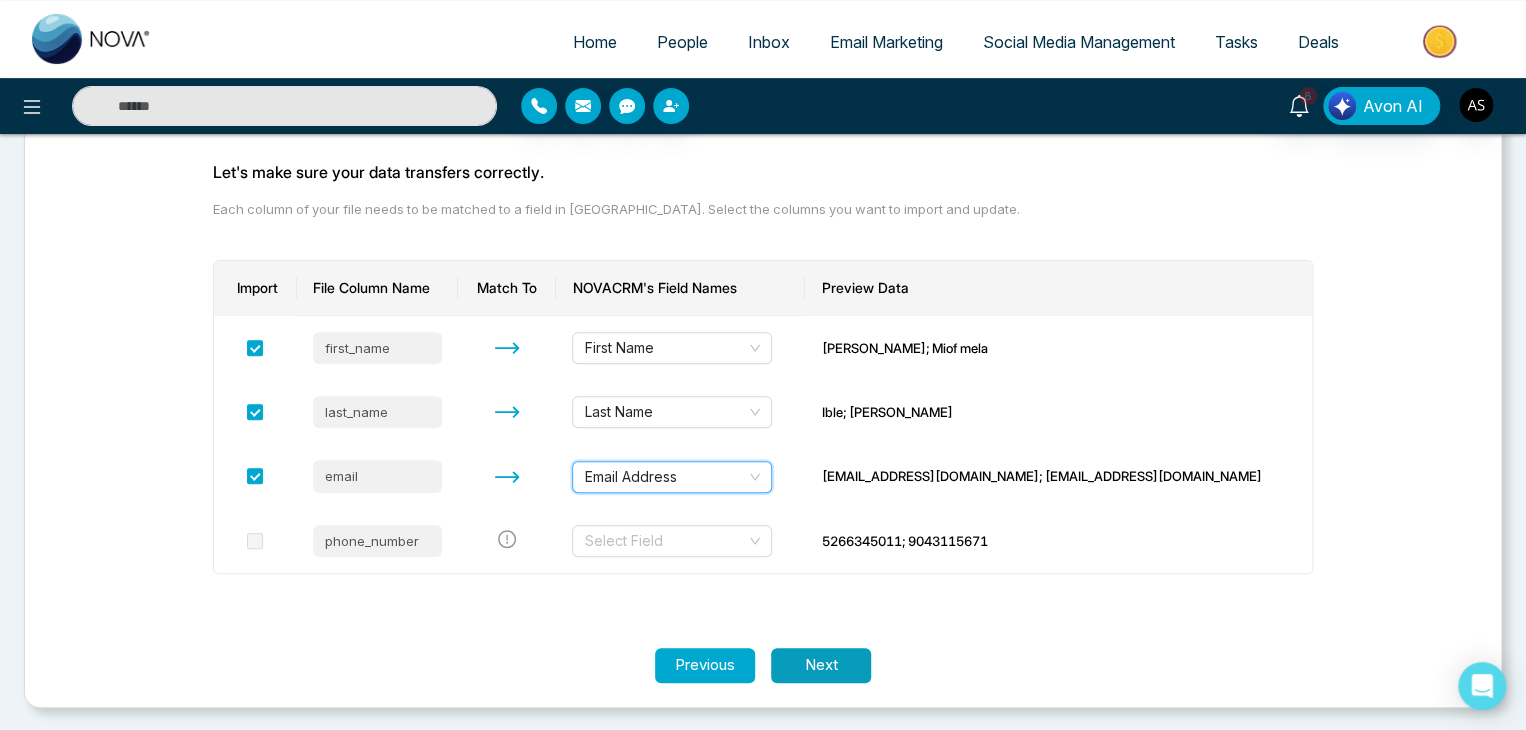click on "Next" at bounding box center (821, 665) 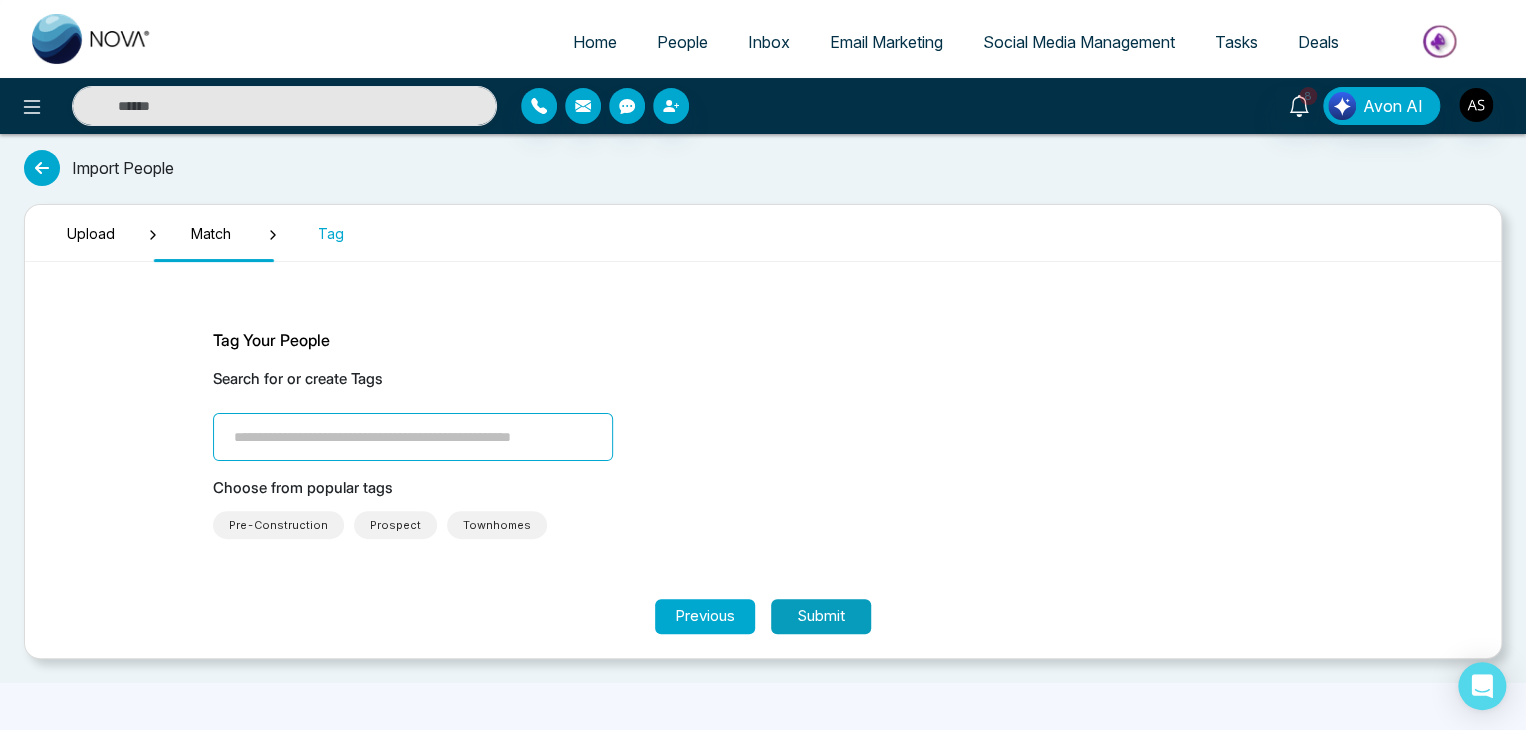 scroll, scrollTop: 0, scrollLeft: 0, axis: both 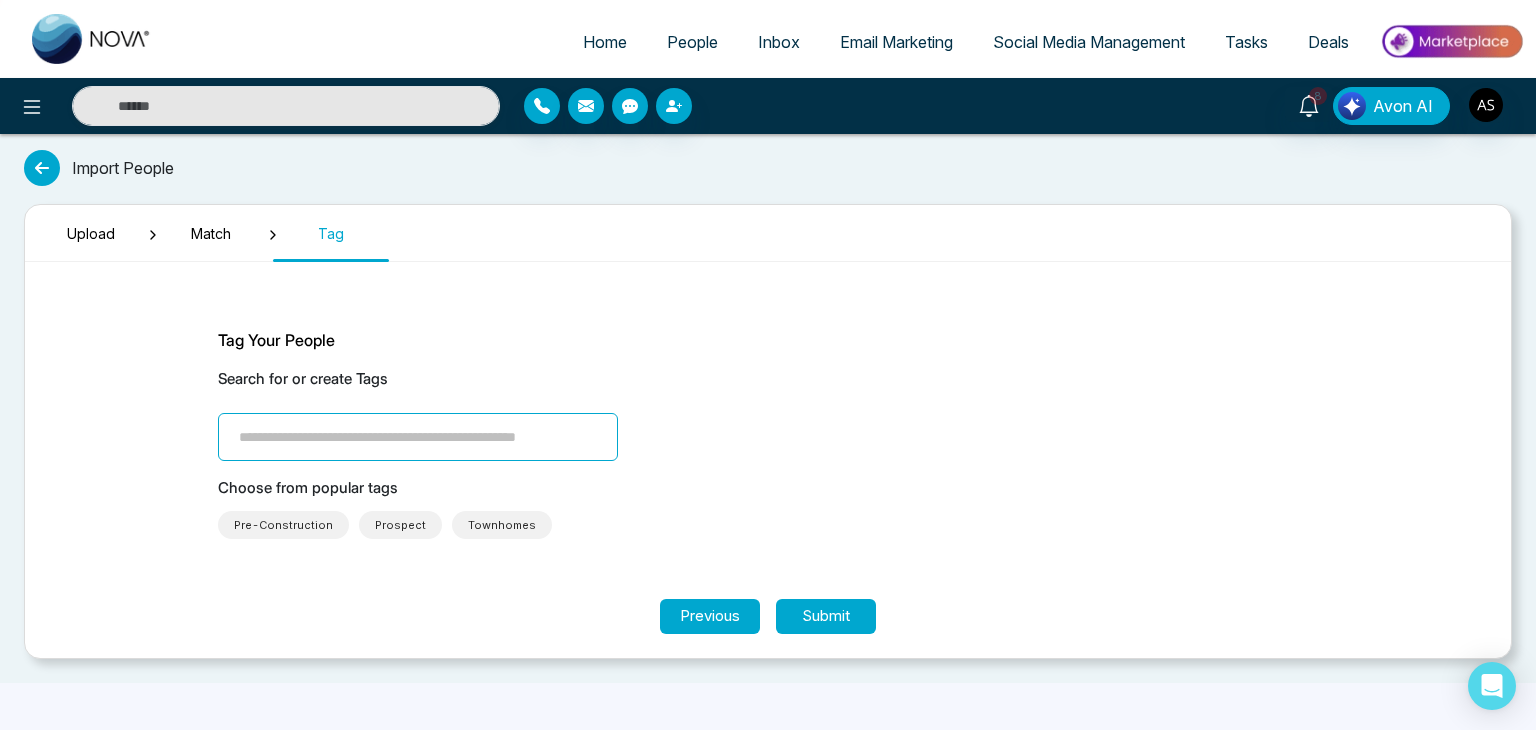 click at bounding box center [418, 437] 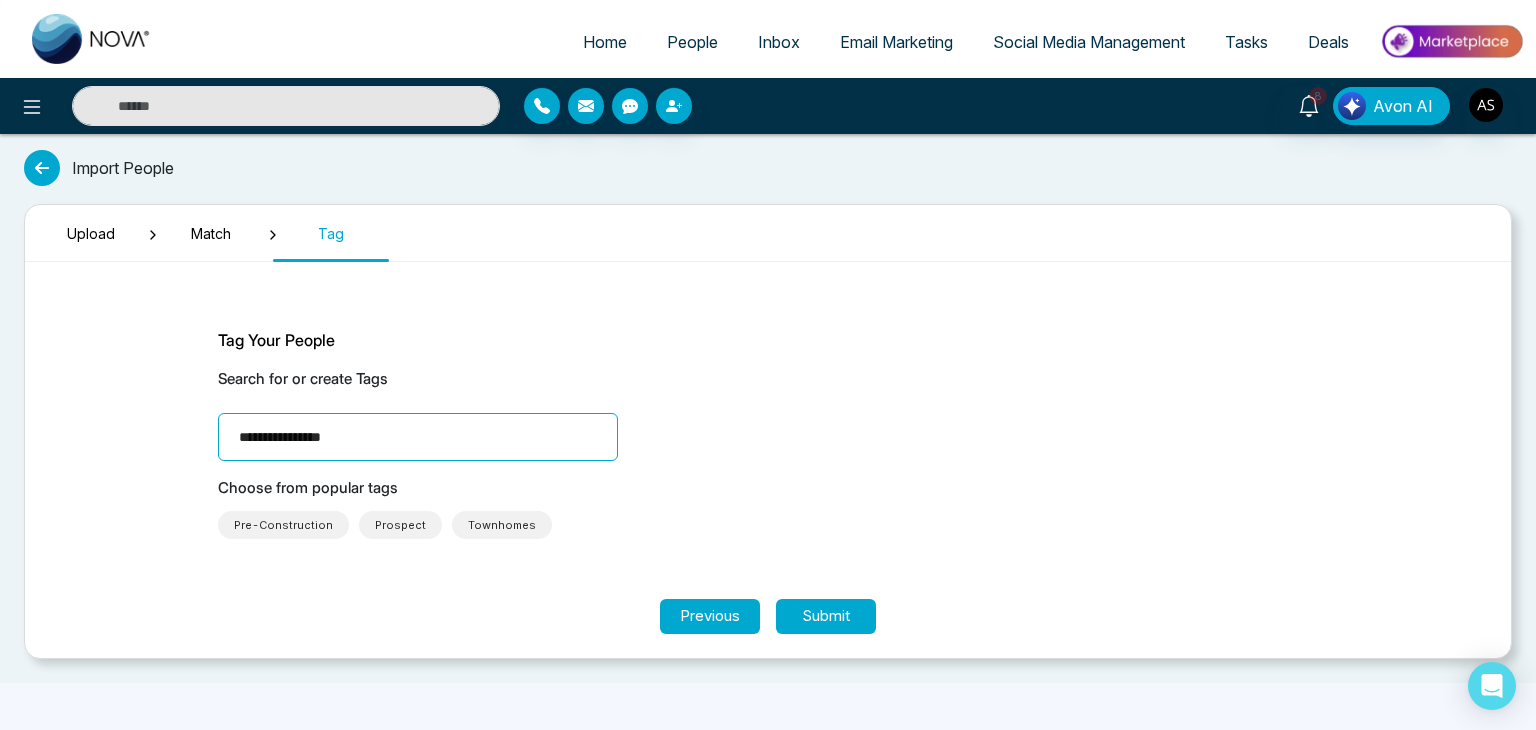 type on "**********" 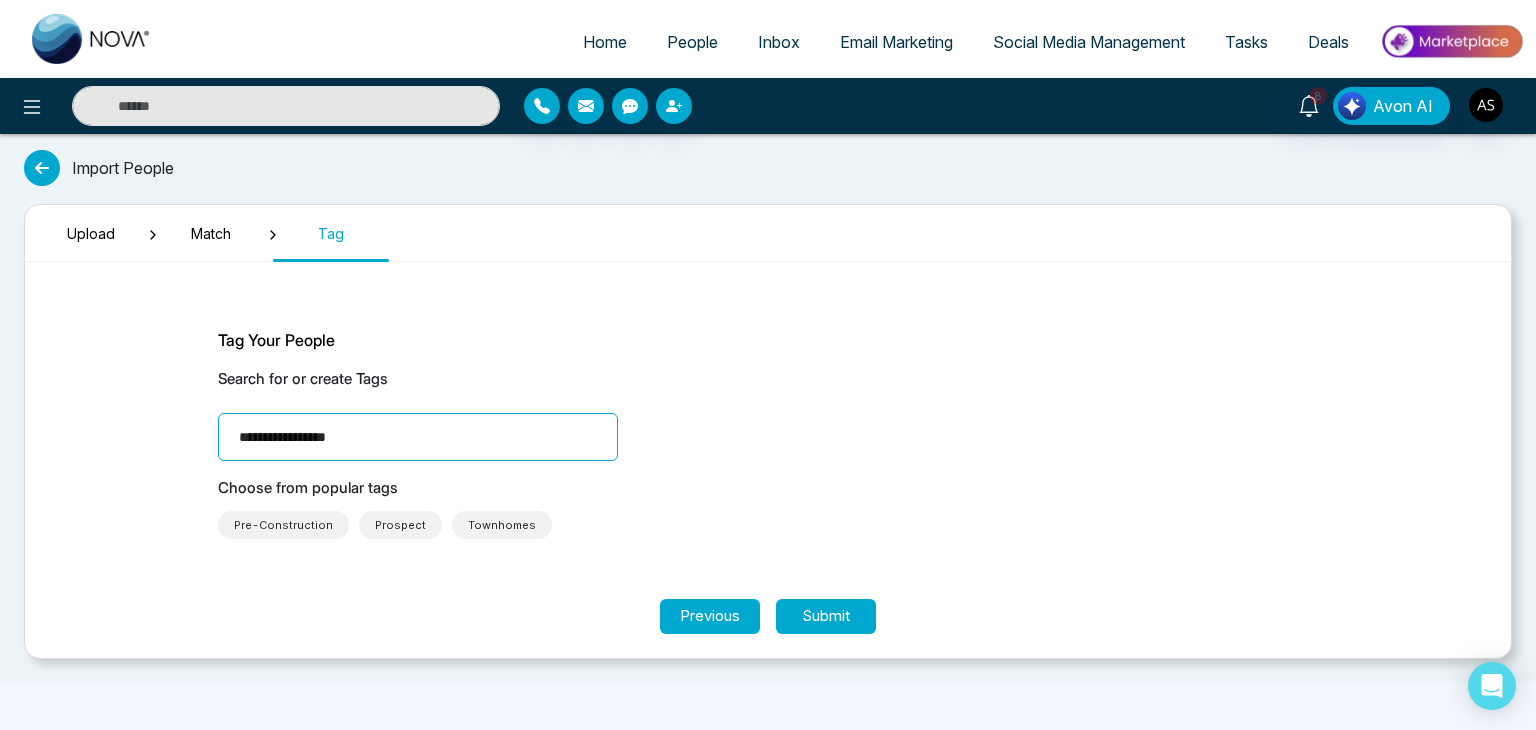 type 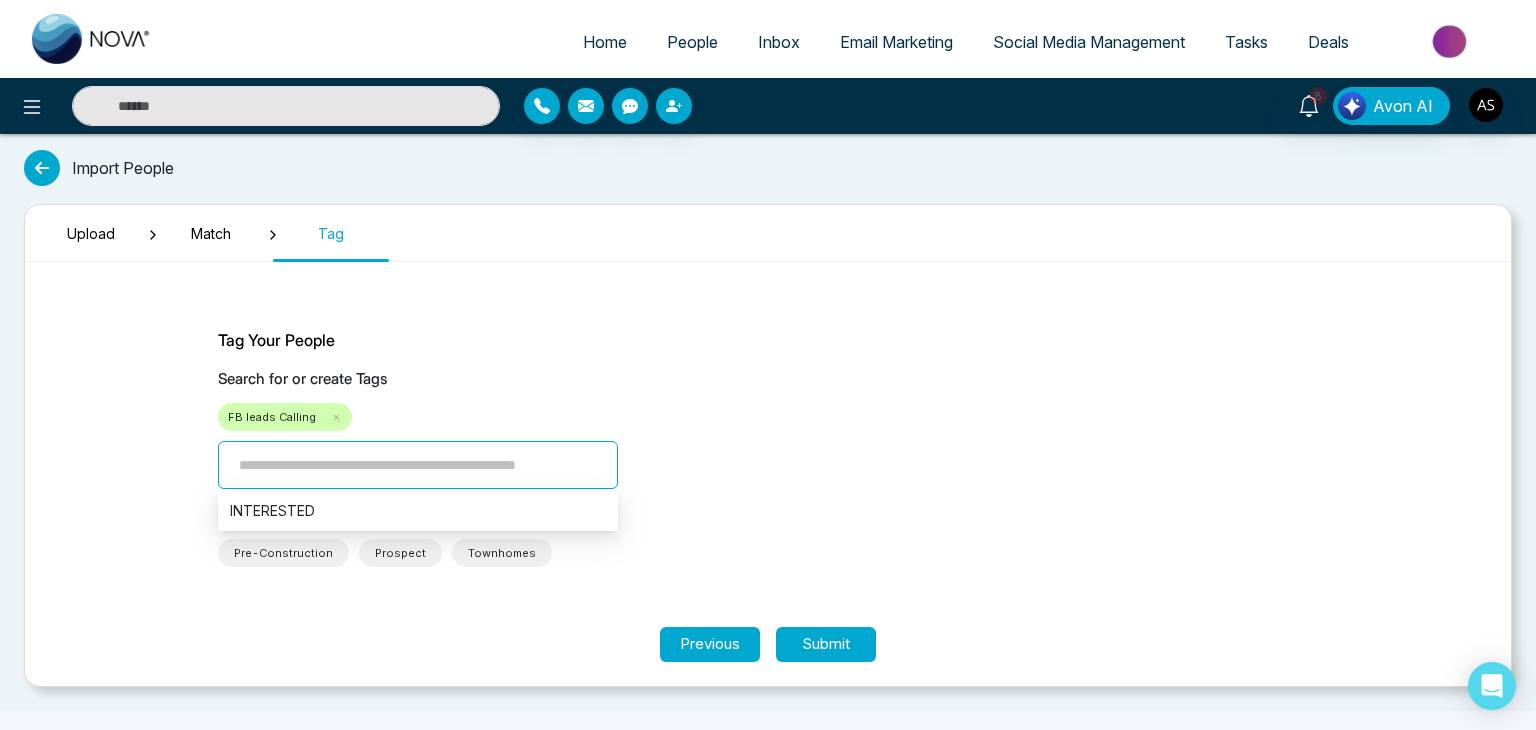 click on "FB leads Calling" at bounding box center [768, 417] 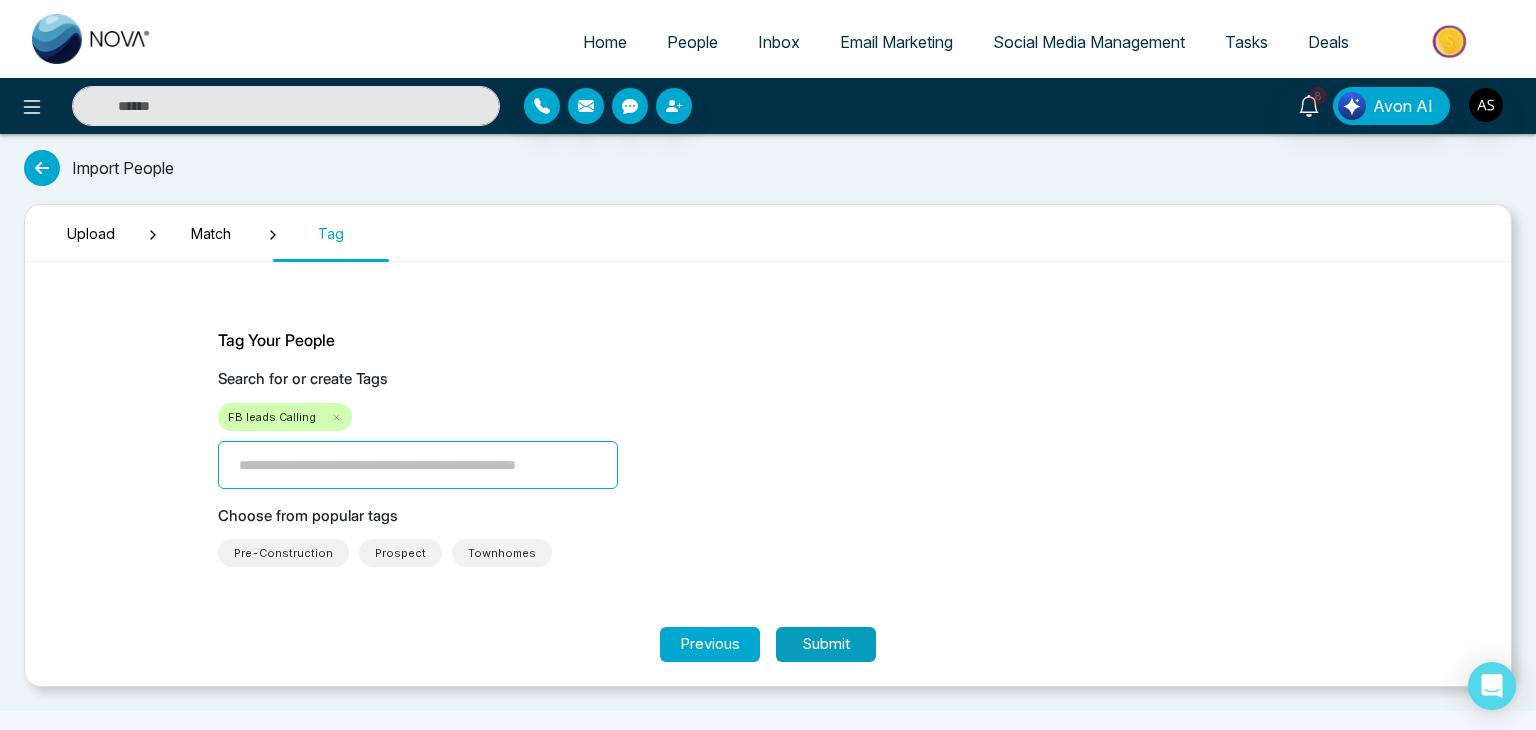 click on "Submit" at bounding box center (826, 644) 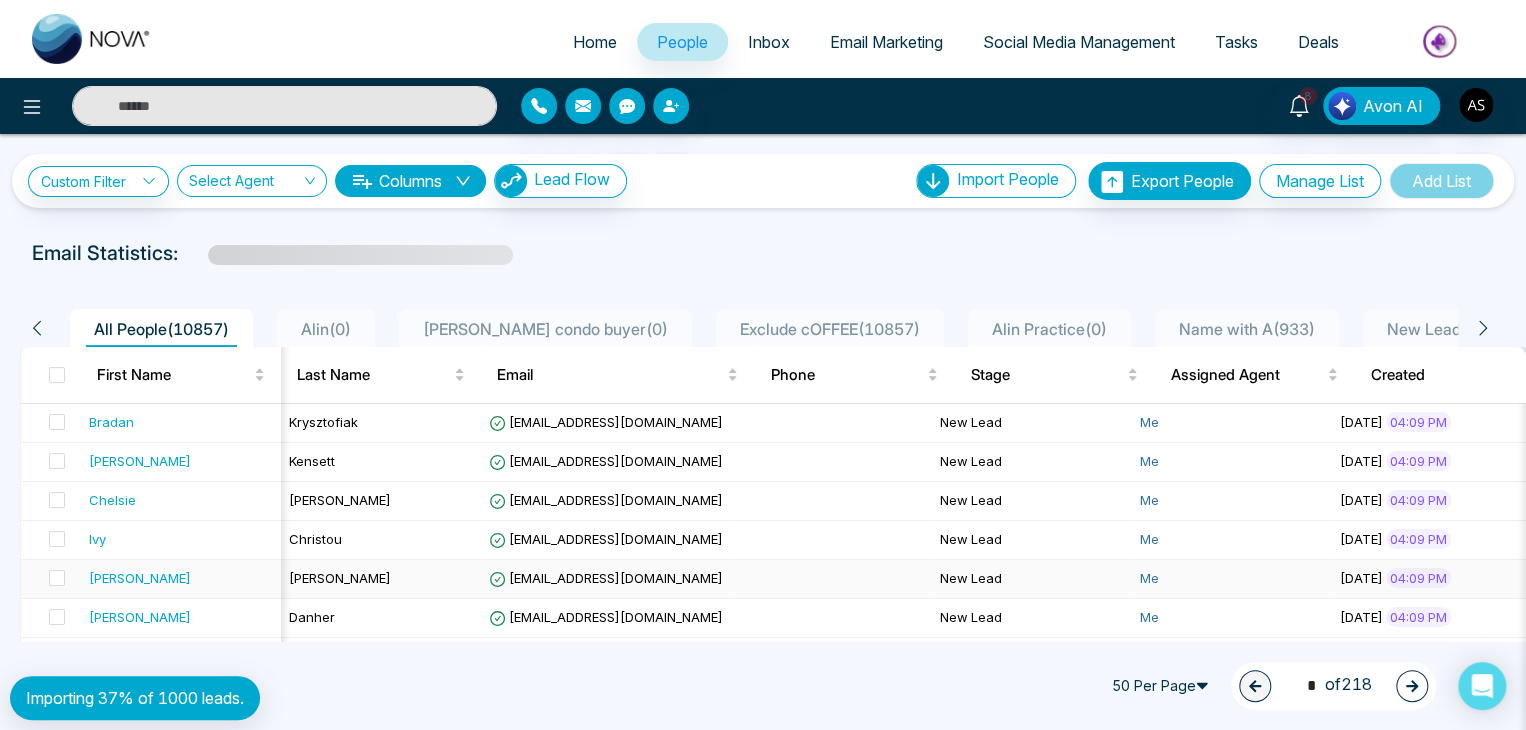 scroll, scrollTop: 0, scrollLeft: 351, axis: horizontal 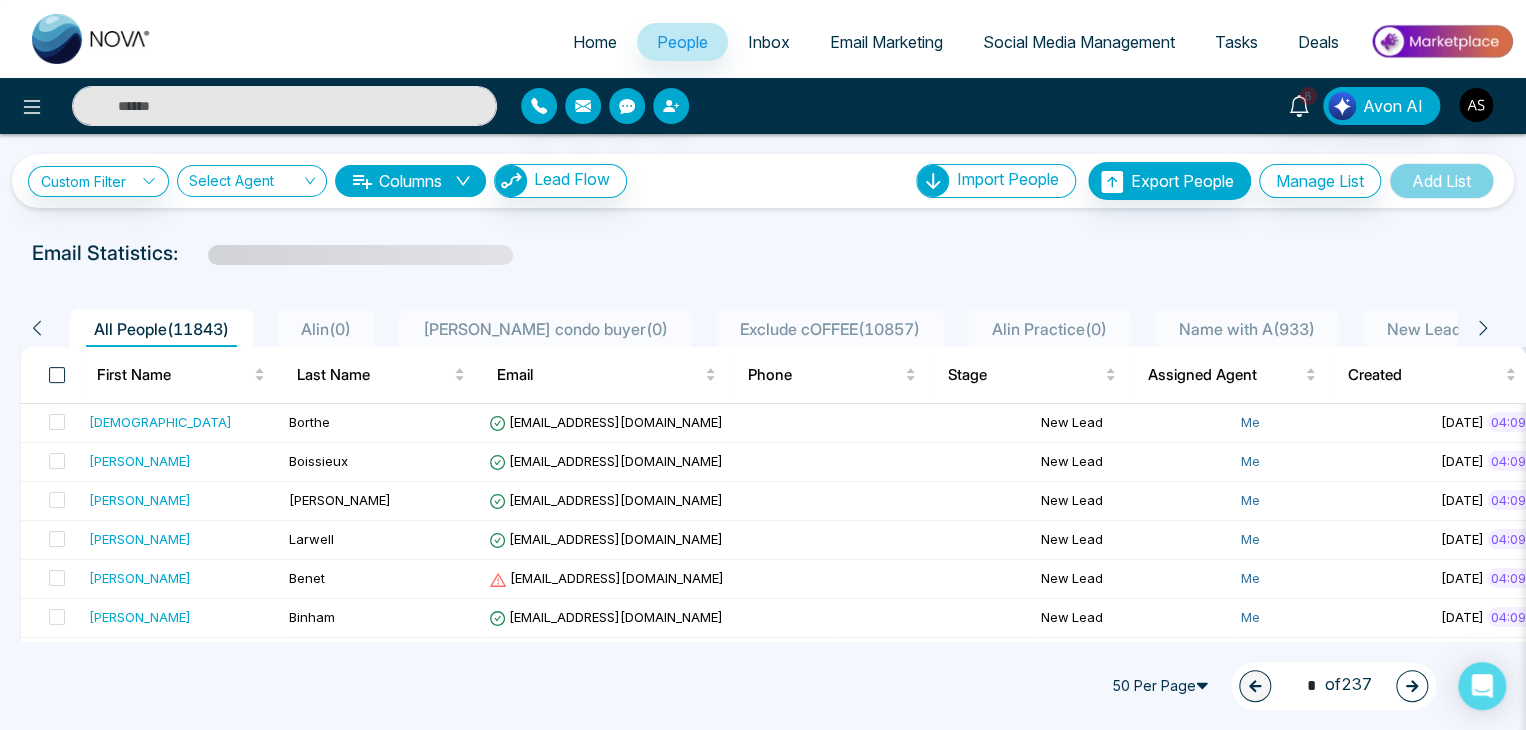 click at bounding box center [57, 375] 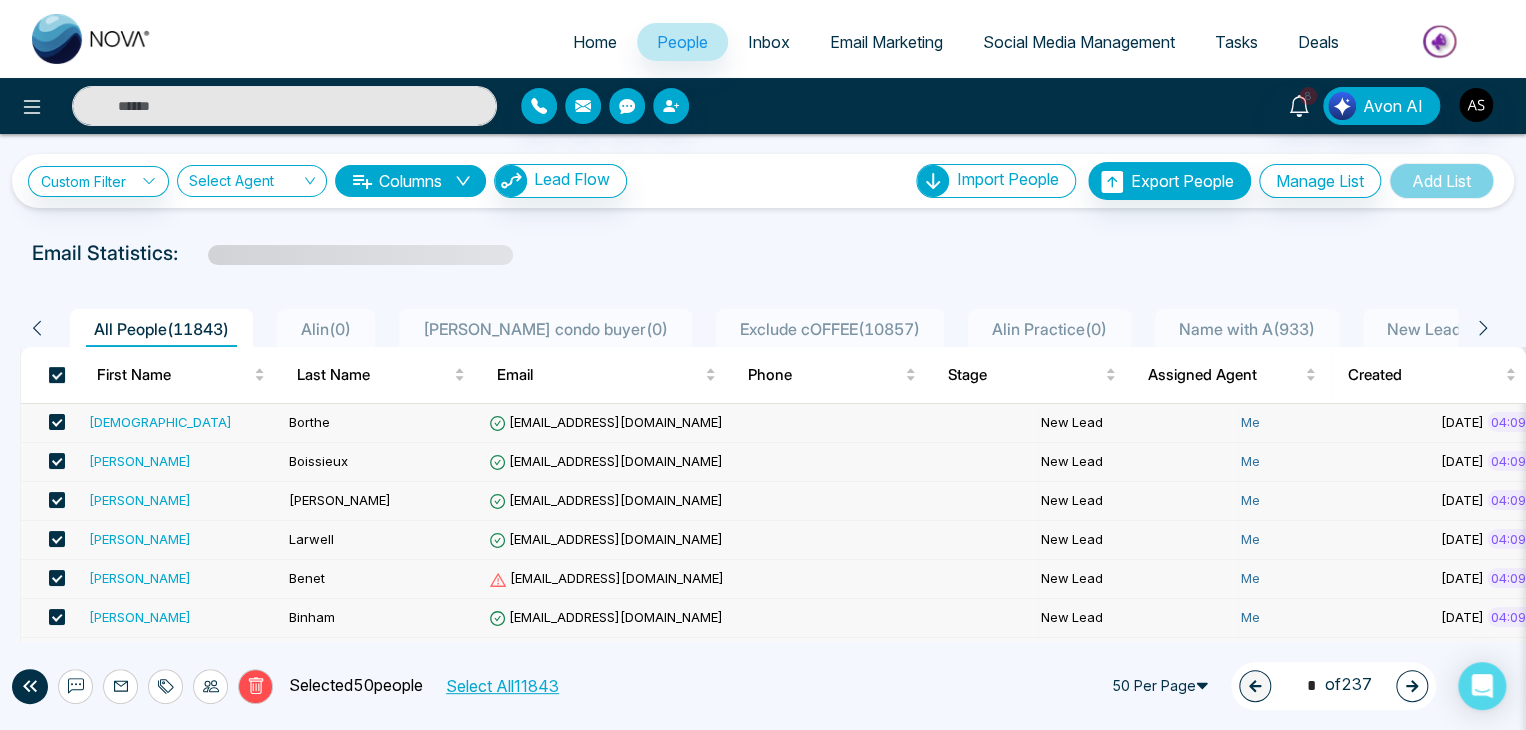 click at bounding box center (57, 375) 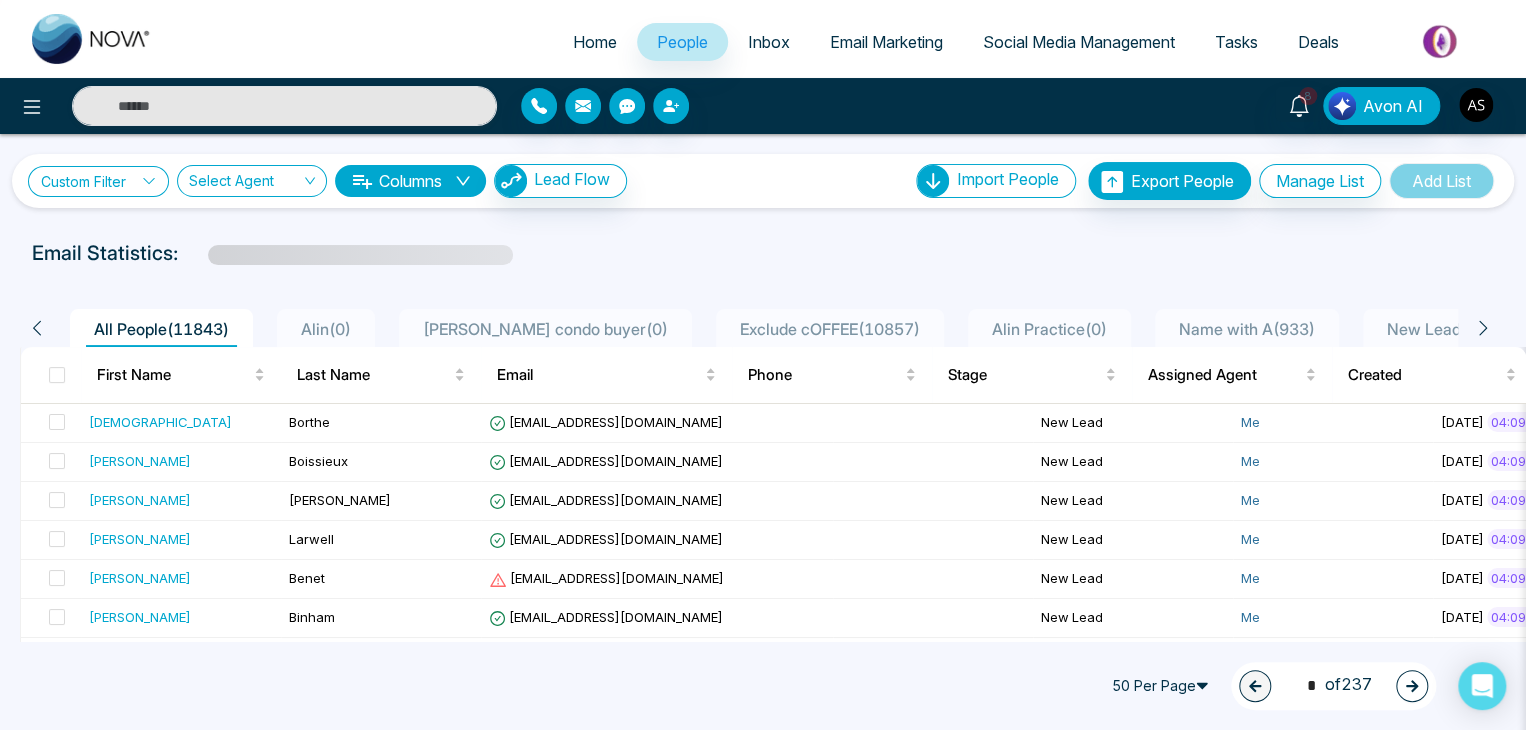 click on "Custom Filter" at bounding box center [98, 181] 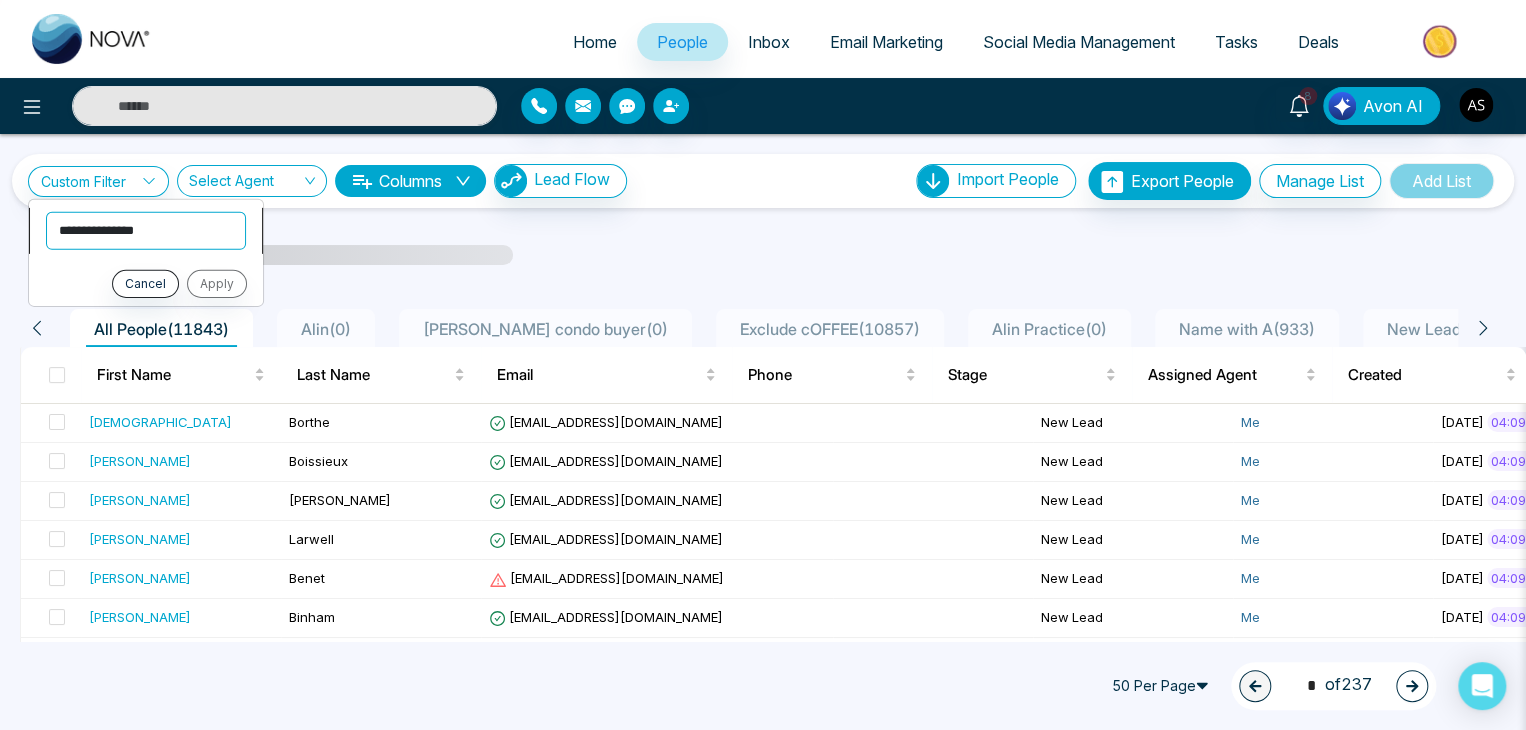click on "**********" at bounding box center (146, 230) 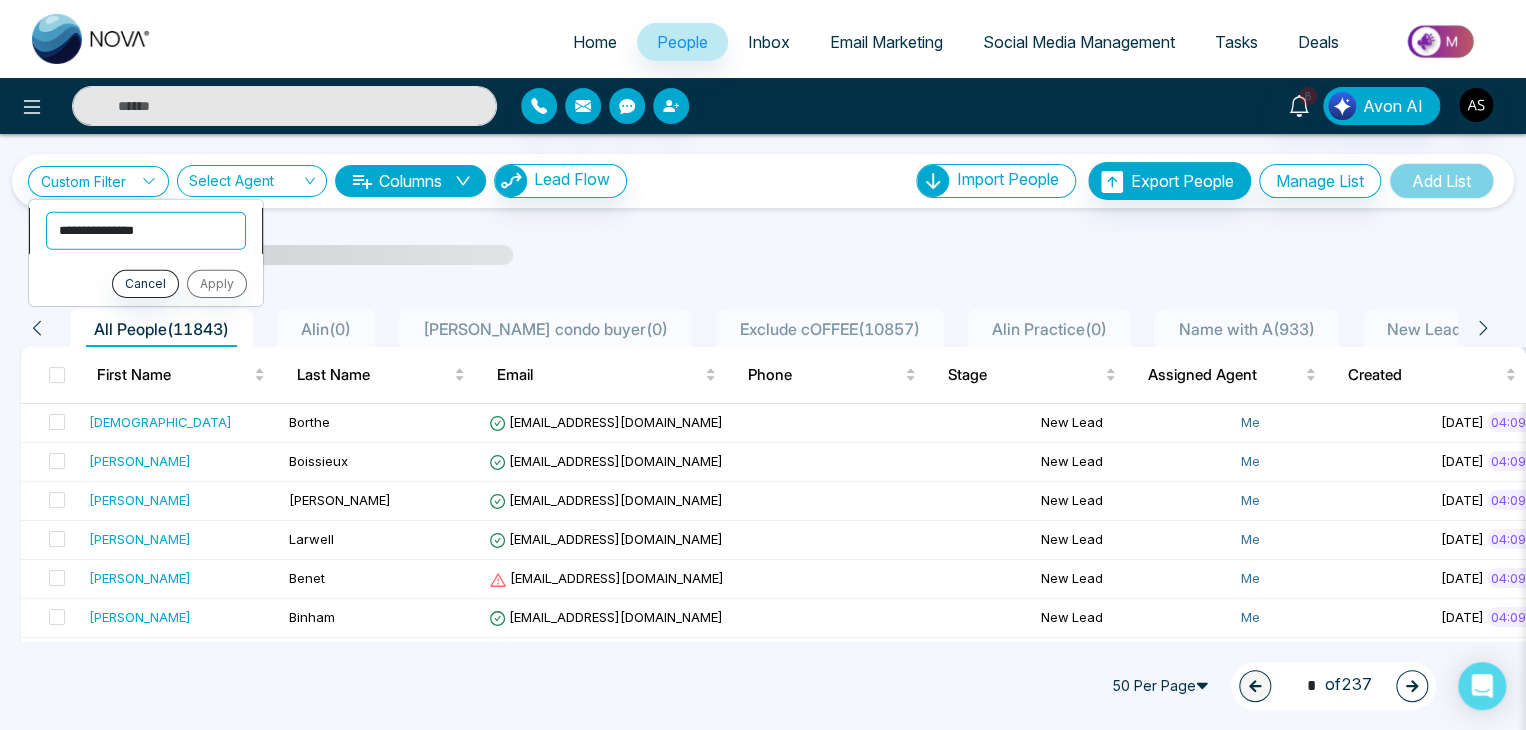 select on "*******" 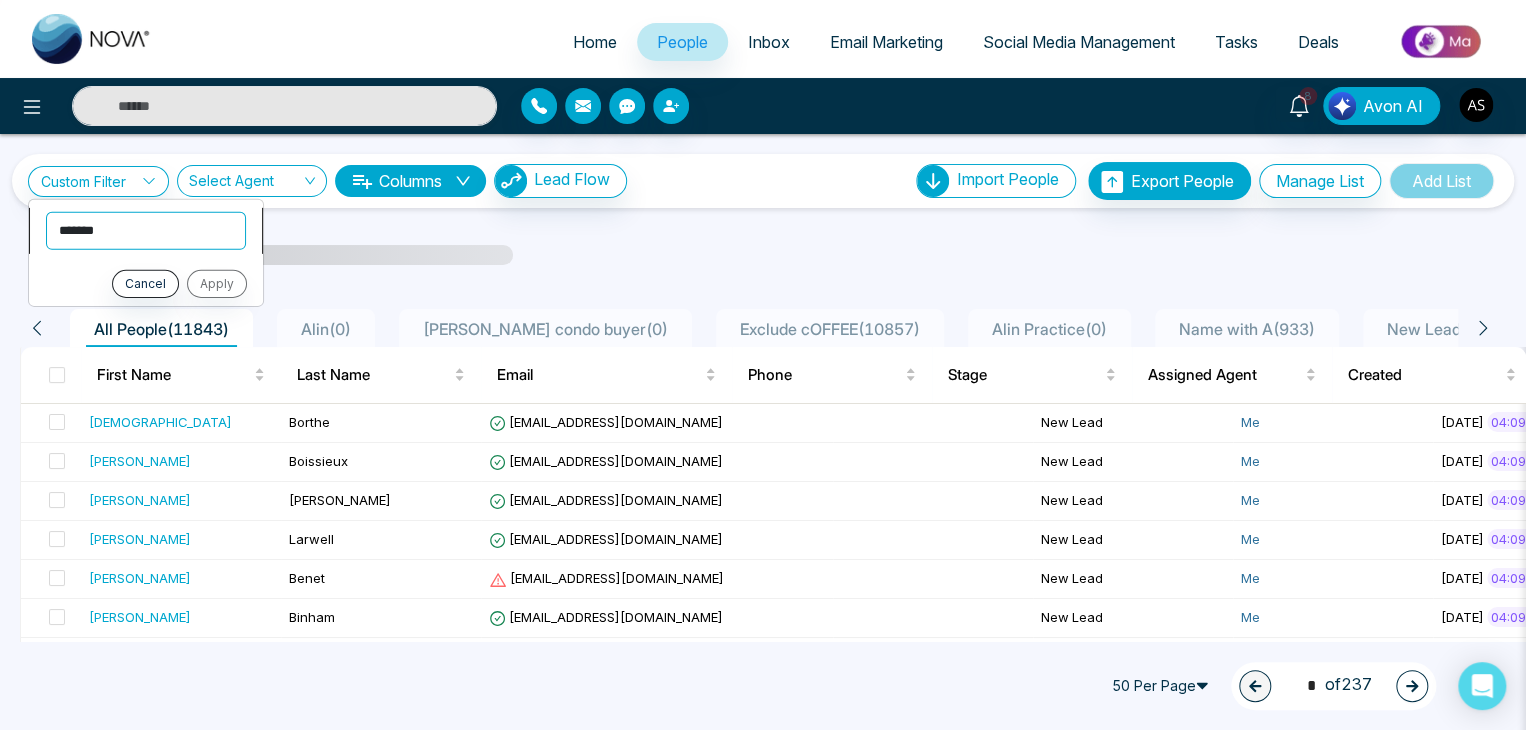 click on "**********" at bounding box center (146, 230) 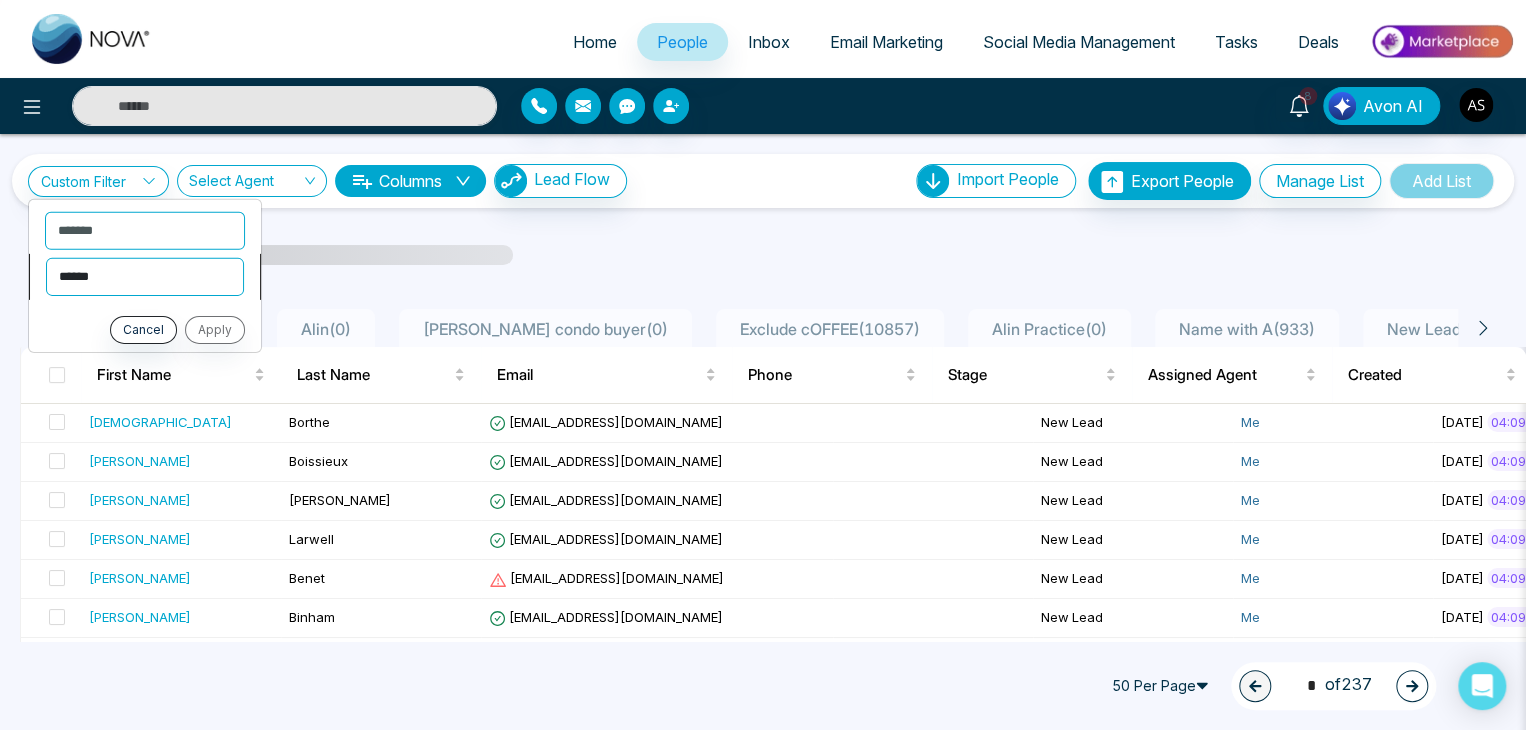 click on "**********" at bounding box center [145, 276] 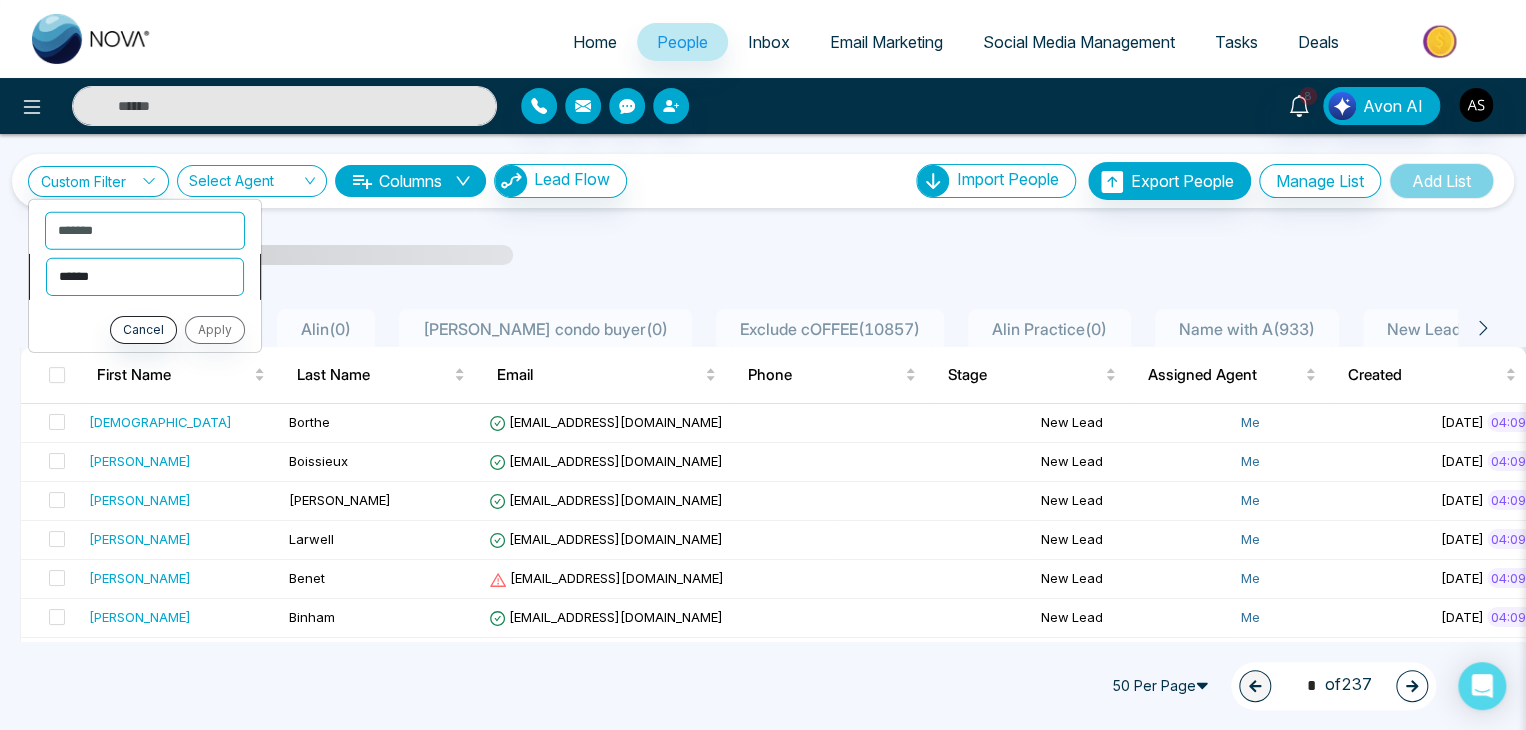 select on "*********" 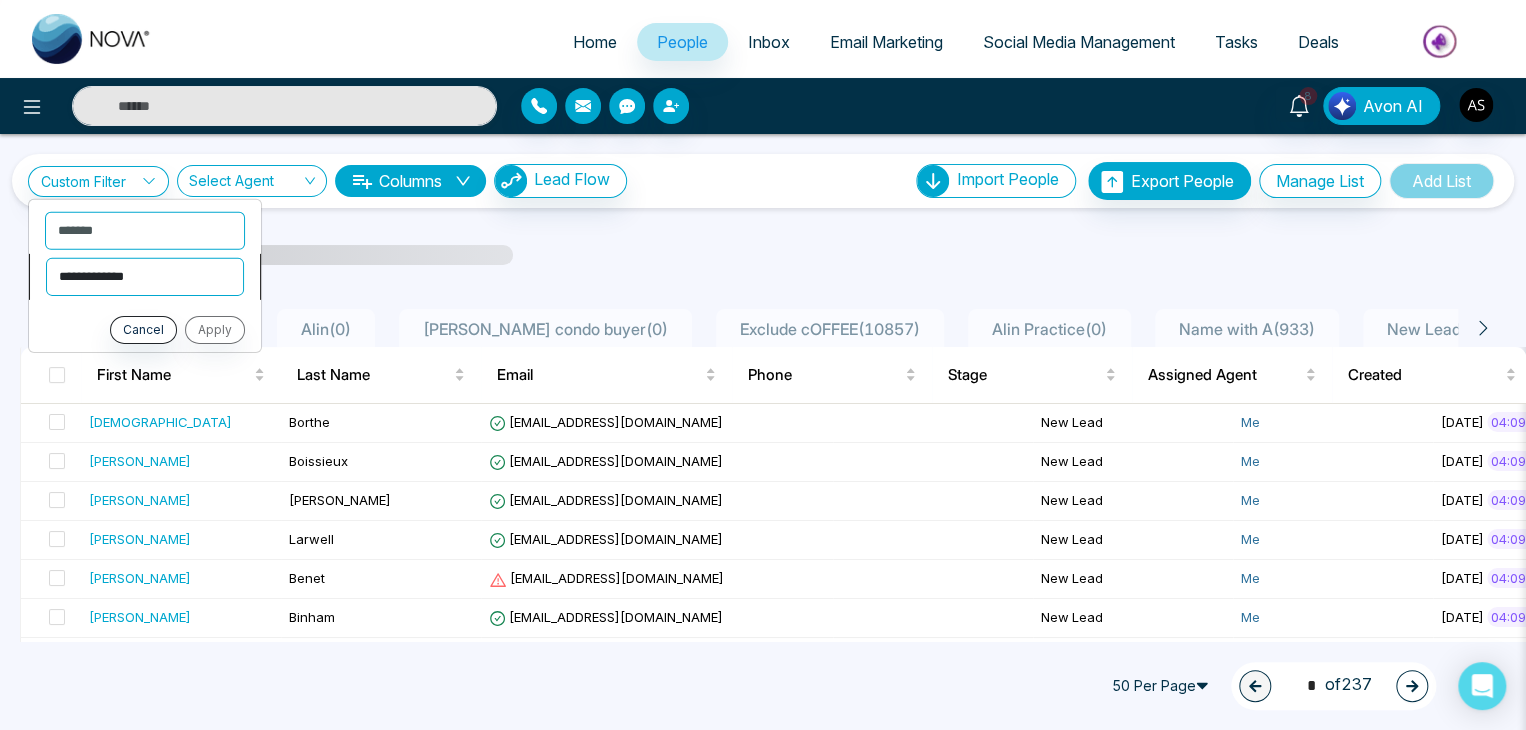 click on "**********" at bounding box center (145, 276) 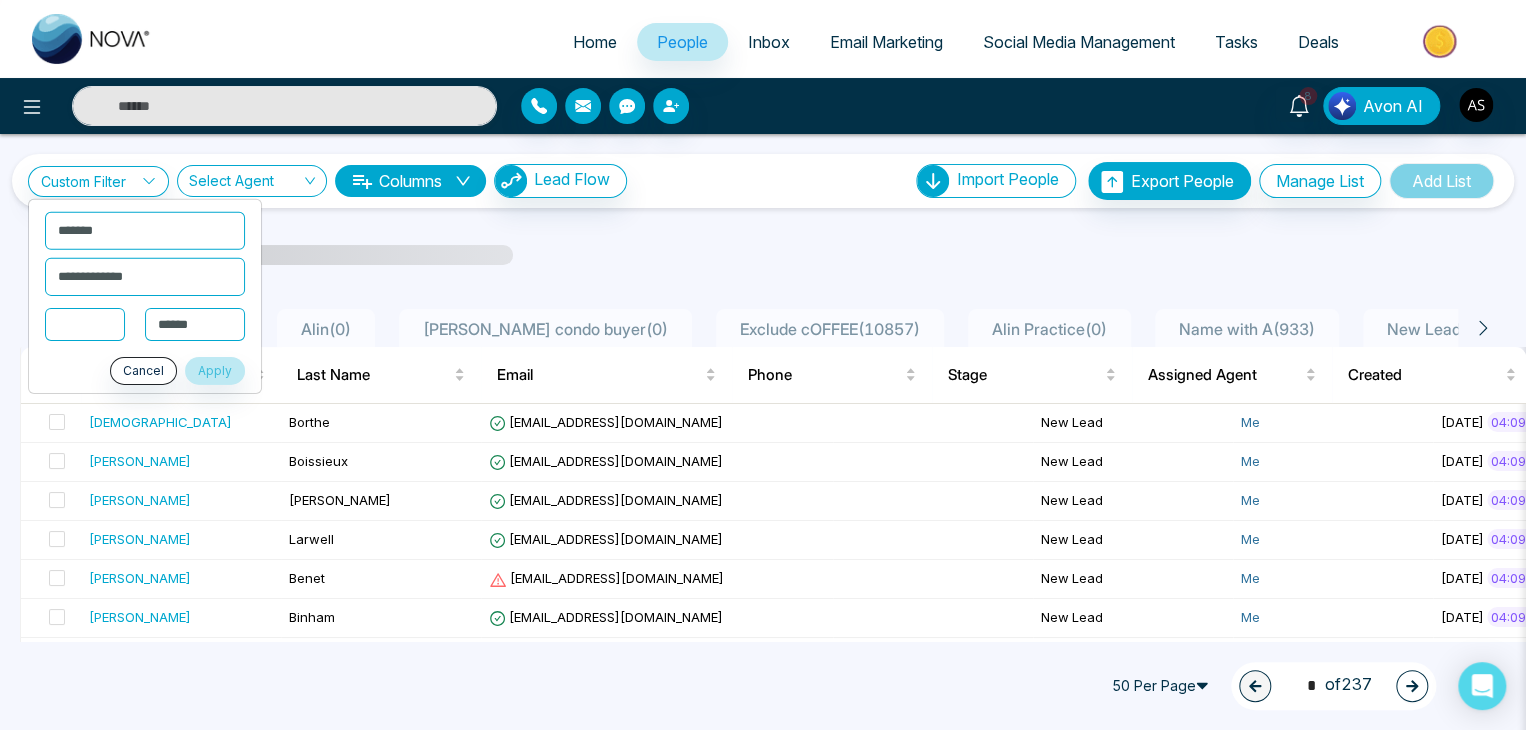 click at bounding box center (85, 323) 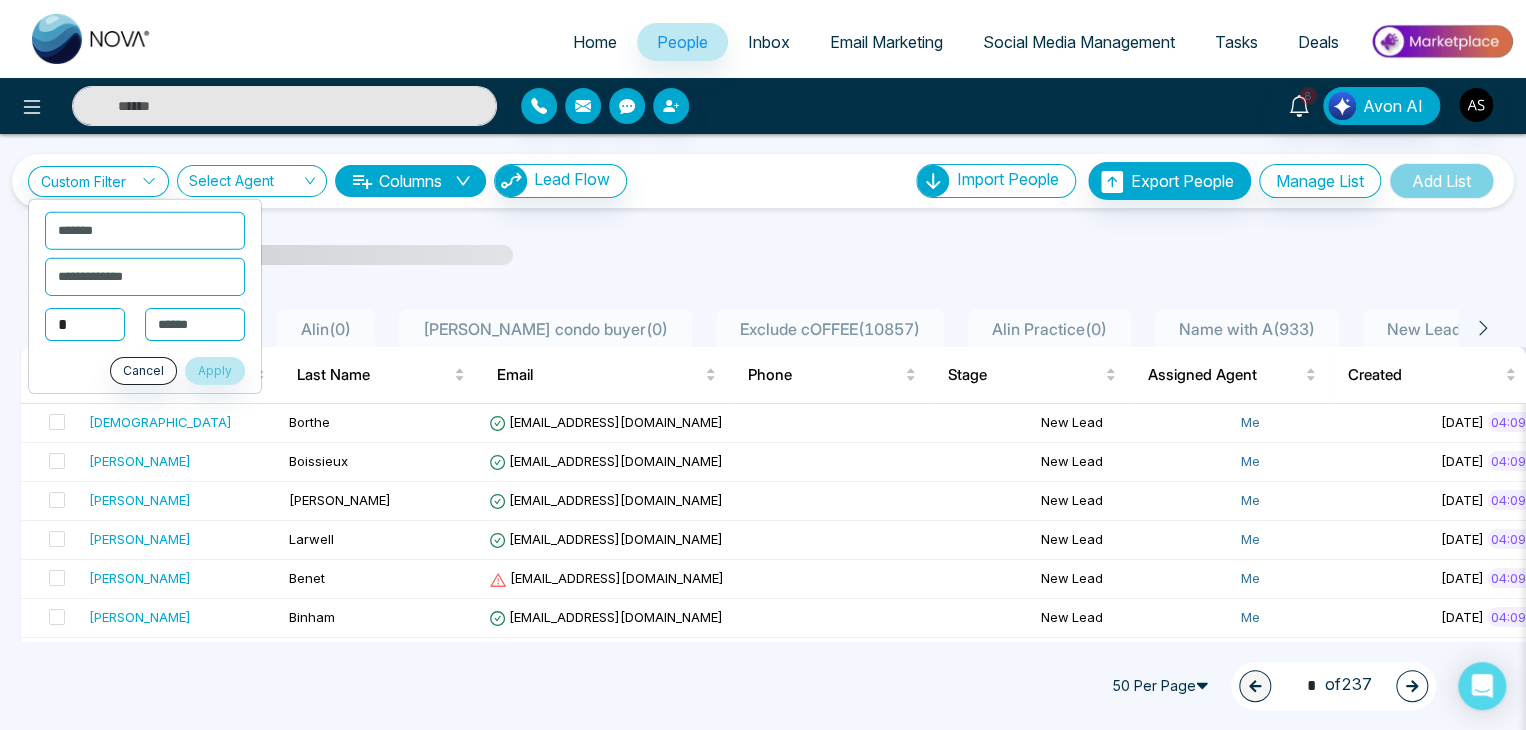 type on "*" 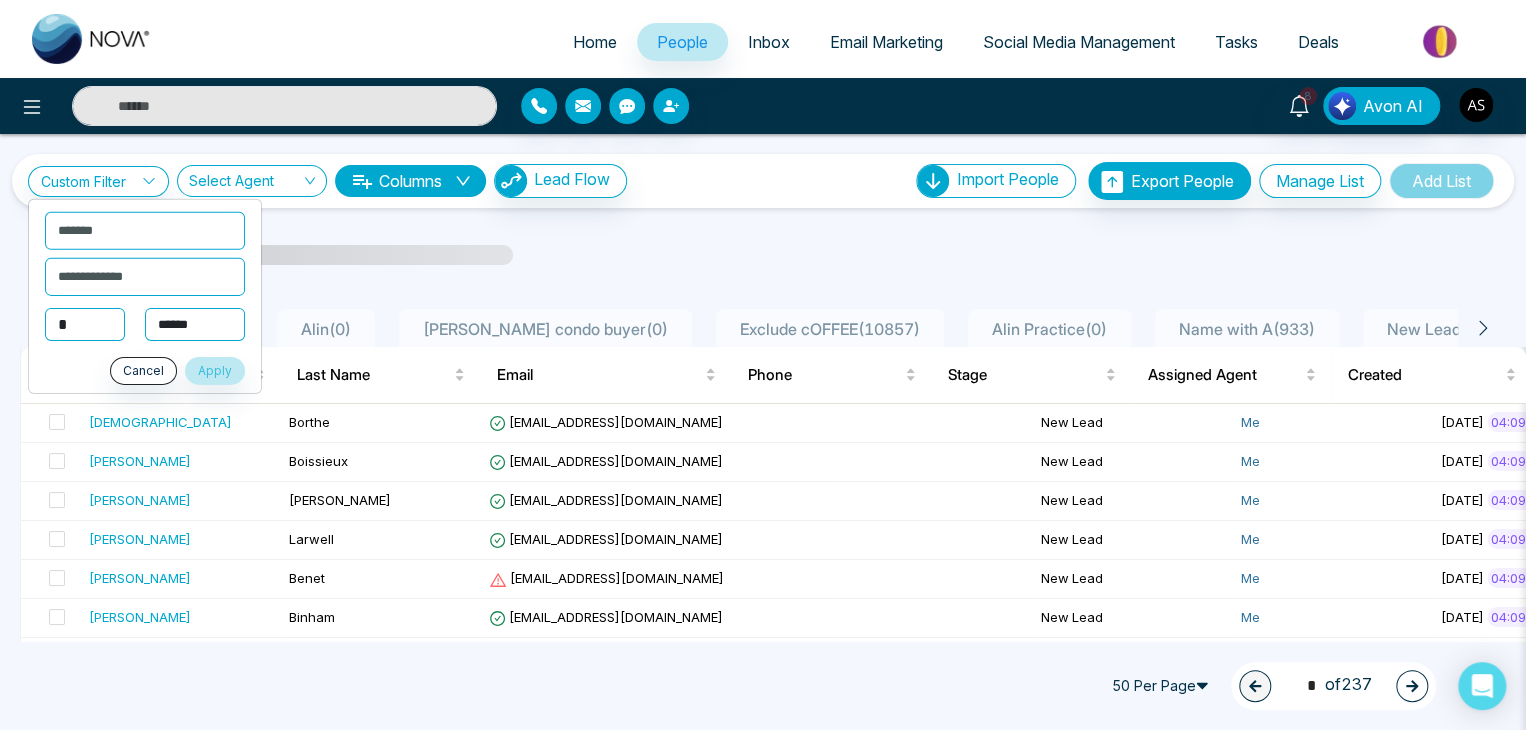 click on "**********" at bounding box center [195, 324] 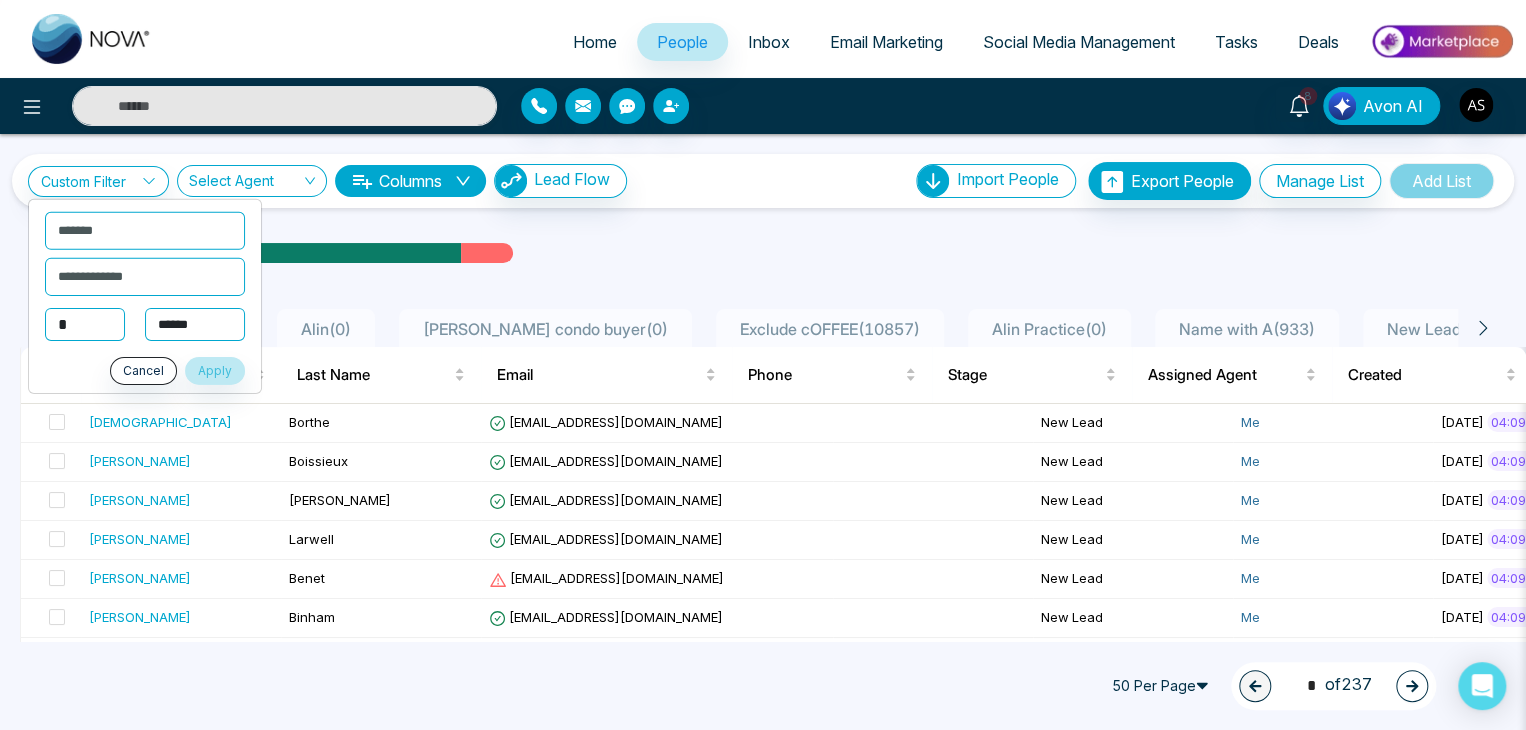 select on "****" 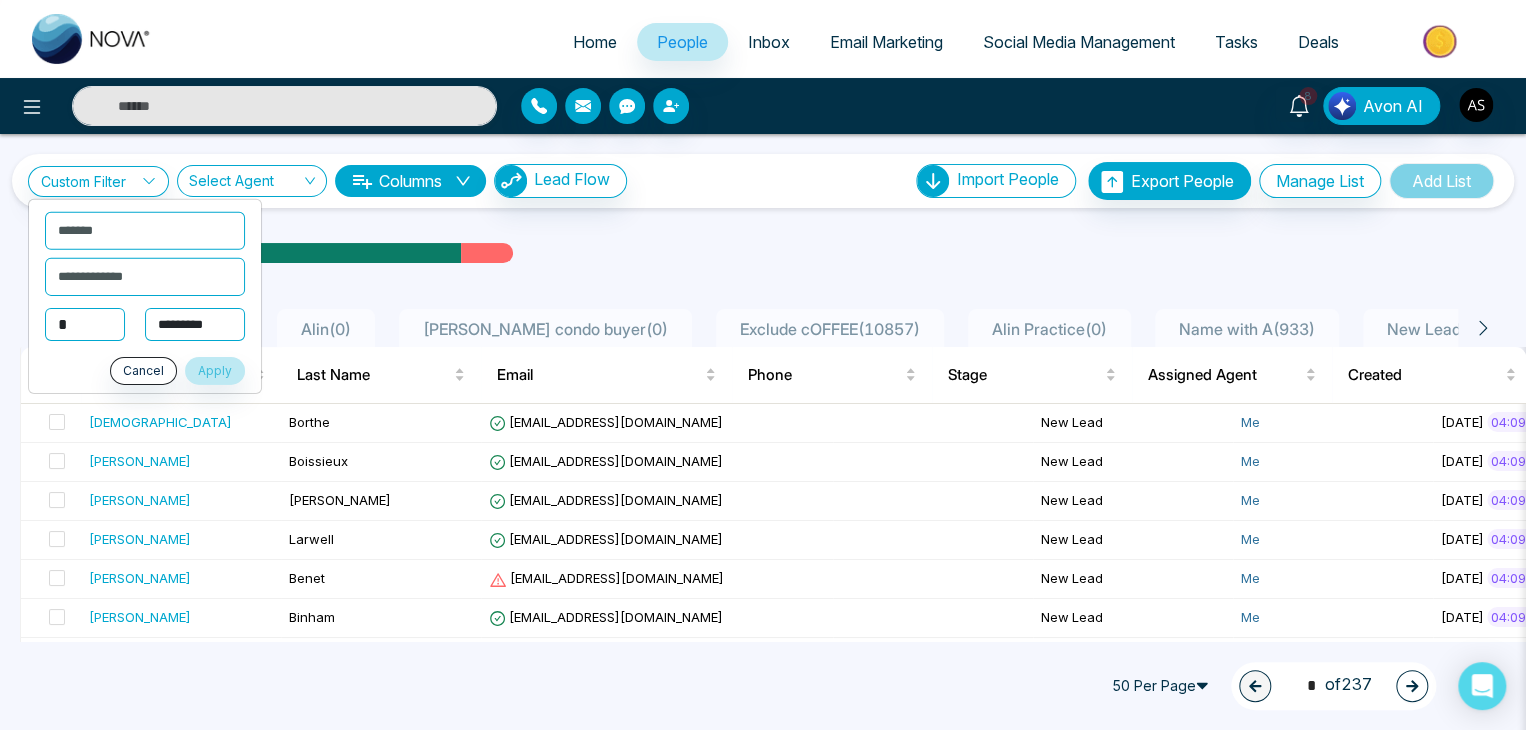 click on "**********" at bounding box center (195, 324) 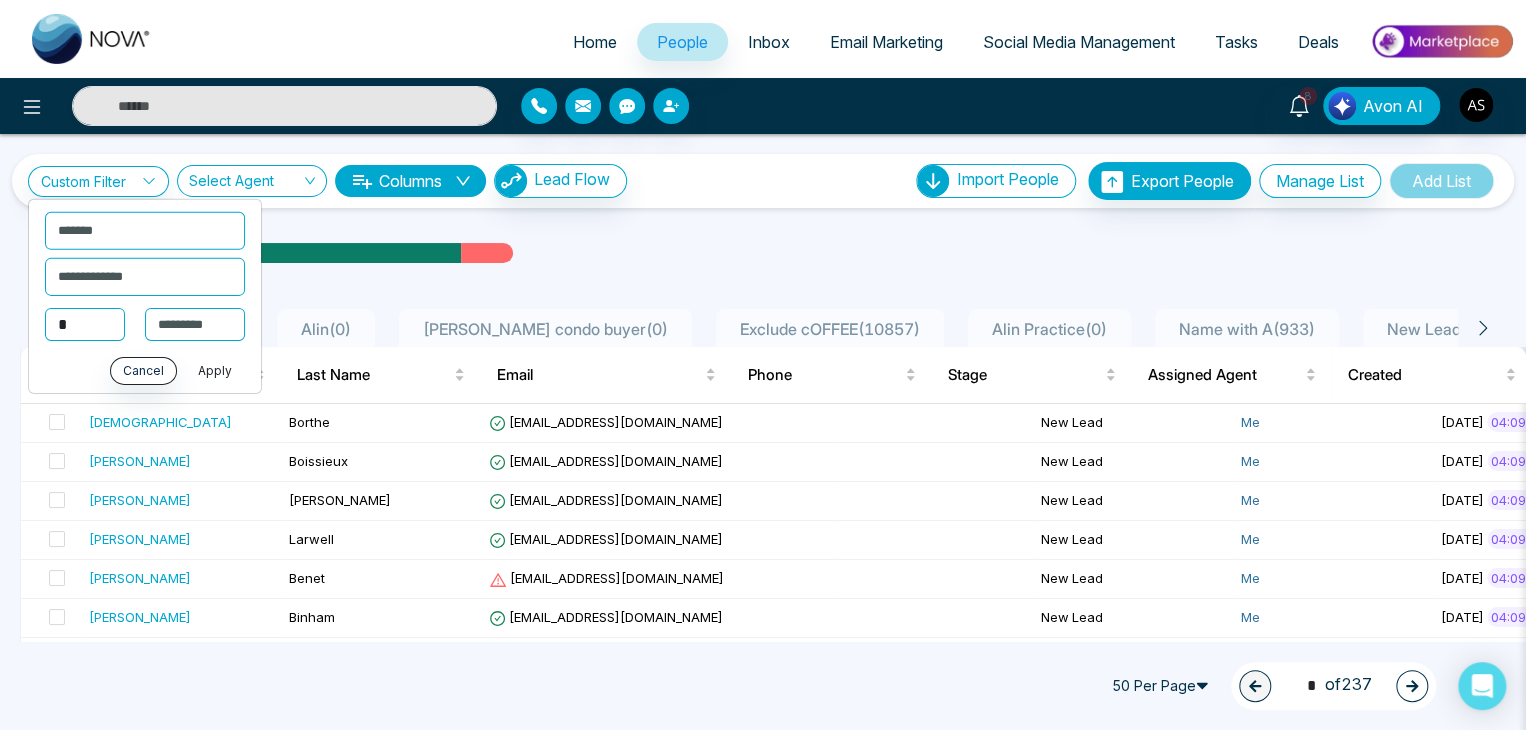 click on "Apply" at bounding box center (215, 371) 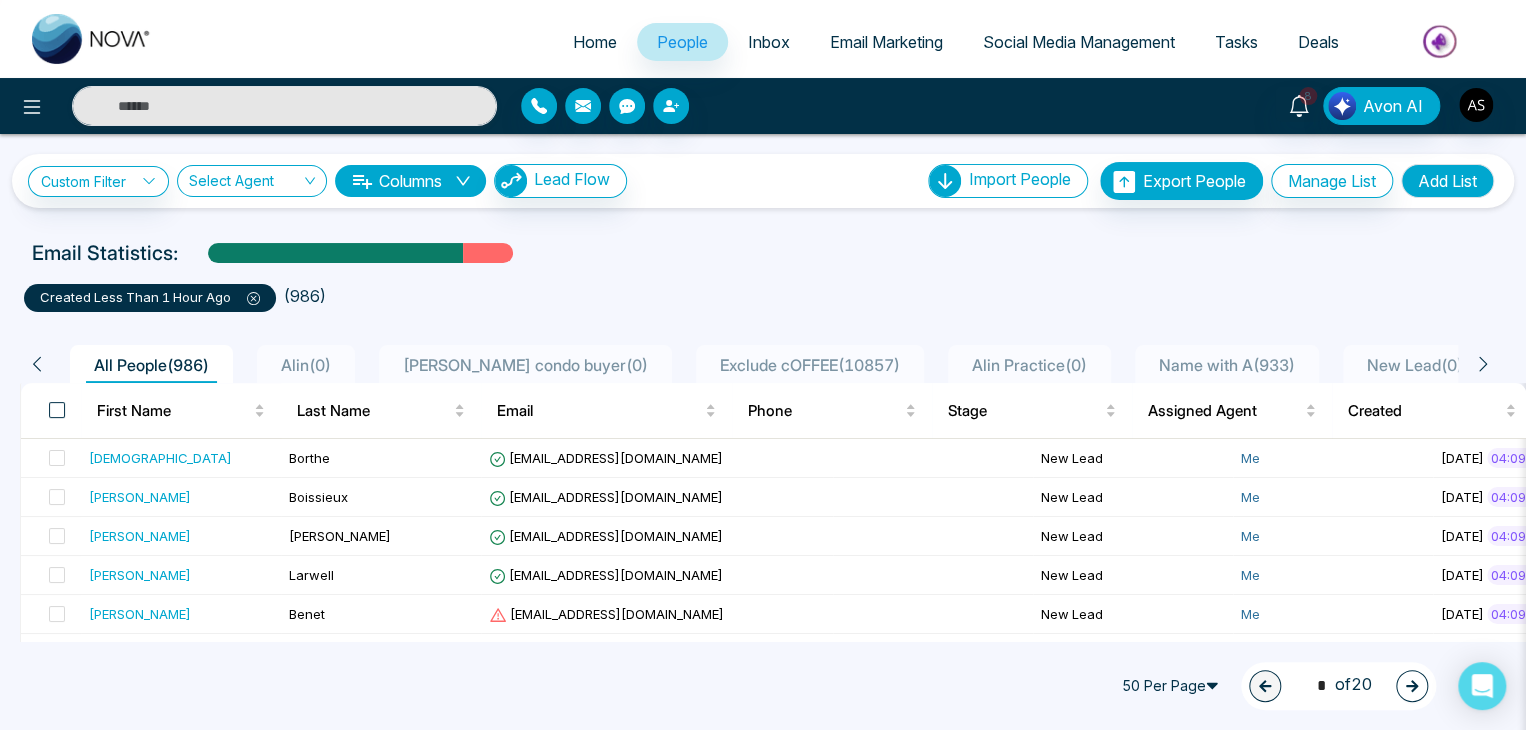 click at bounding box center [57, 410] 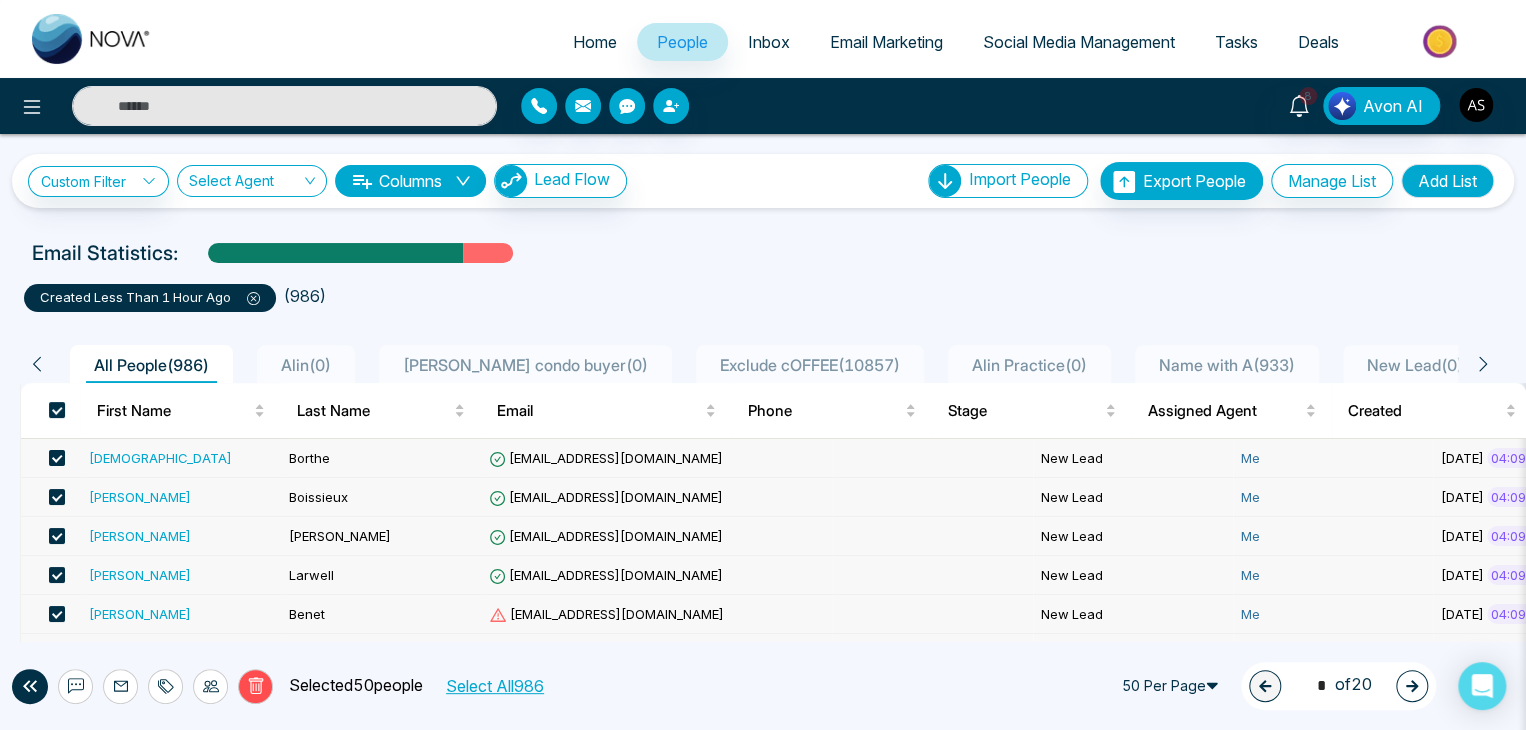 click on "Select All  986" at bounding box center [494, 686] 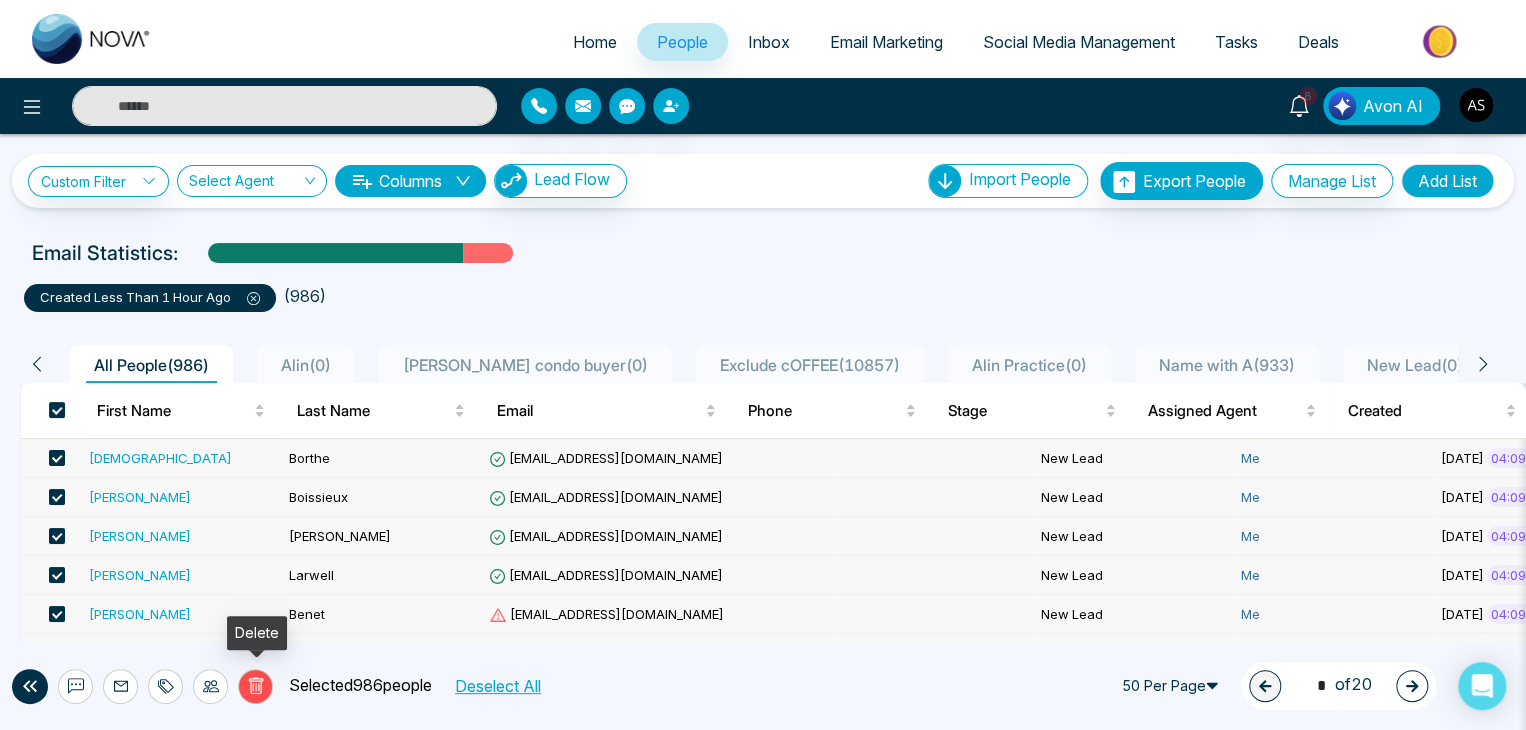 click 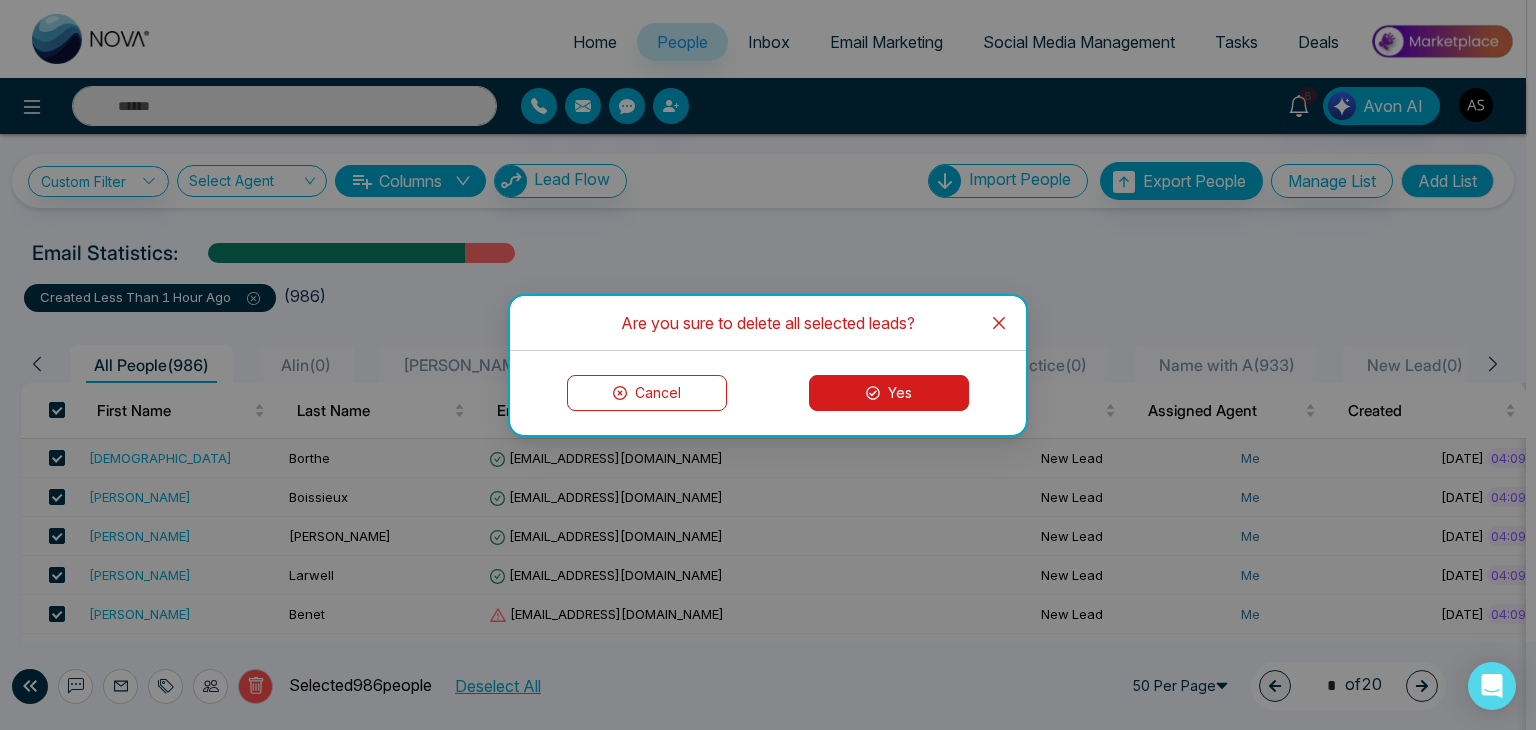 click on "Yes" at bounding box center [889, 393] 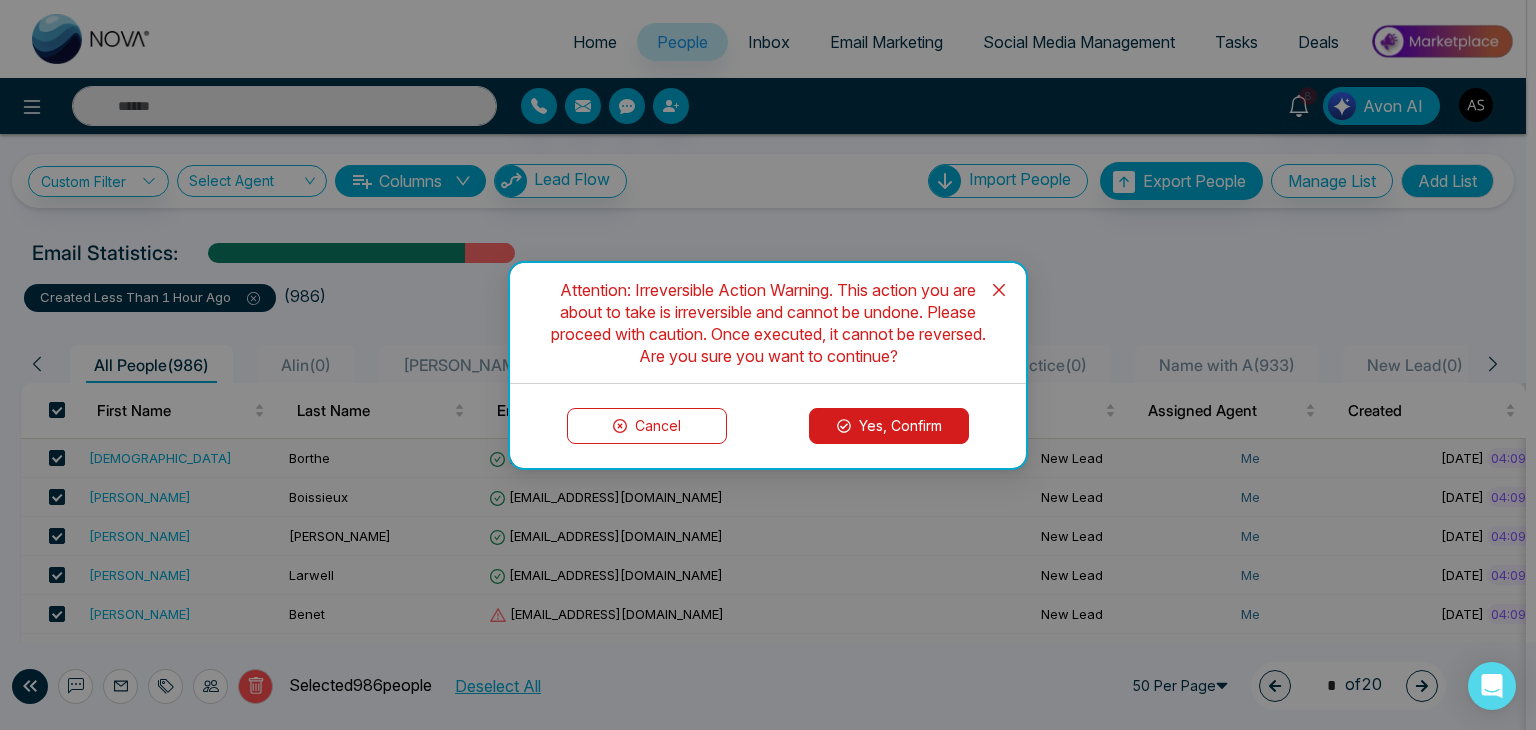 click on "Yes, Confirm" at bounding box center [889, 426] 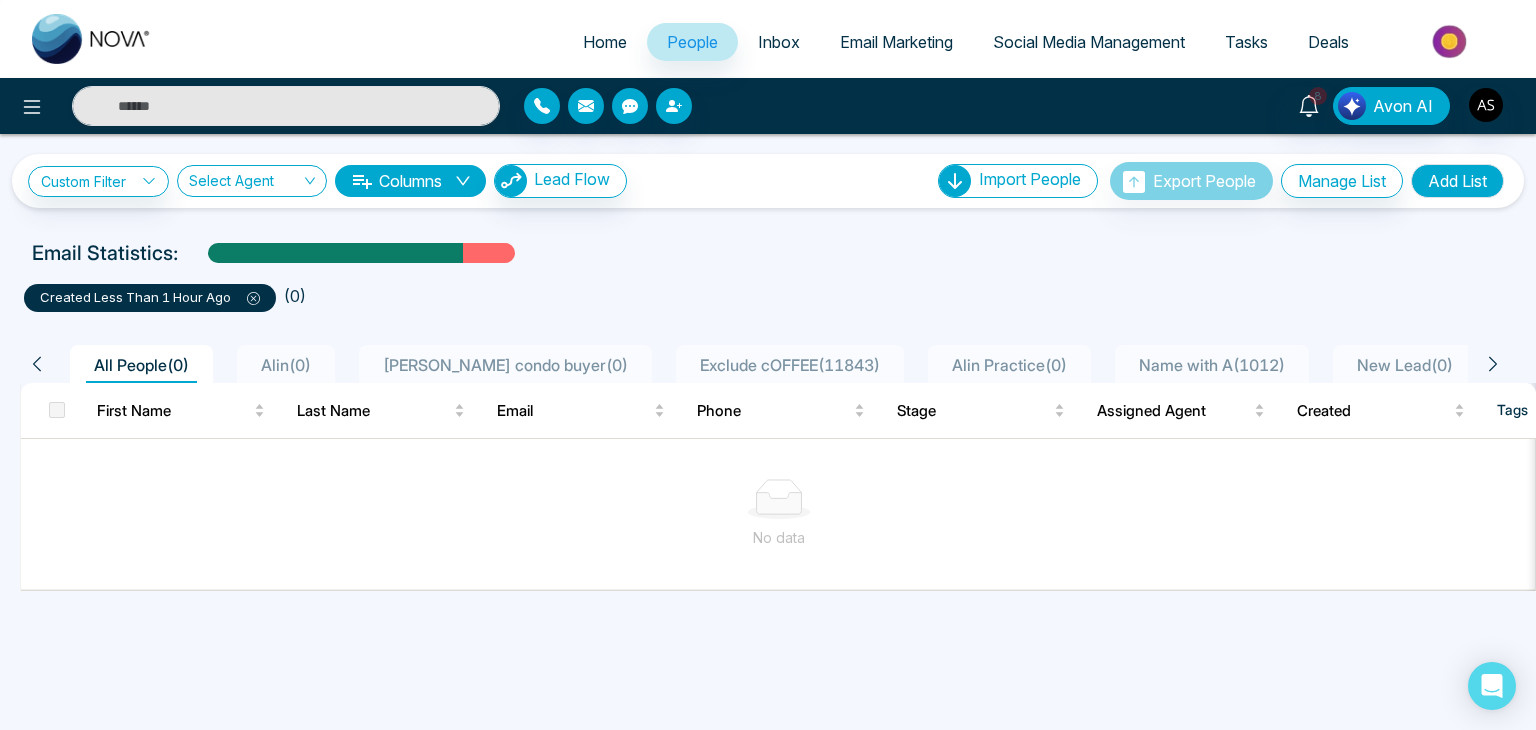 click on "Social Media Management" at bounding box center [1089, 42] 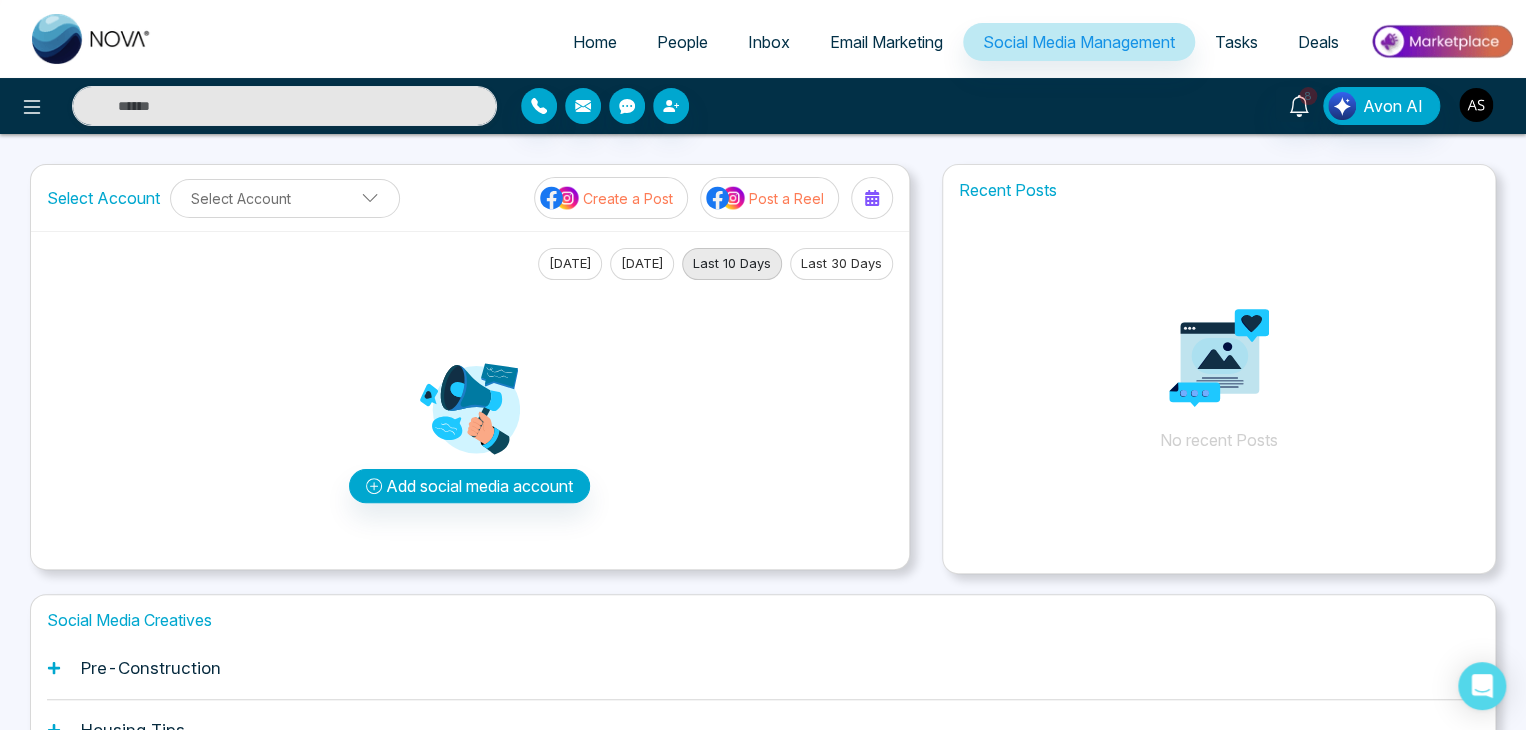 click at bounding box center [1476, 105] 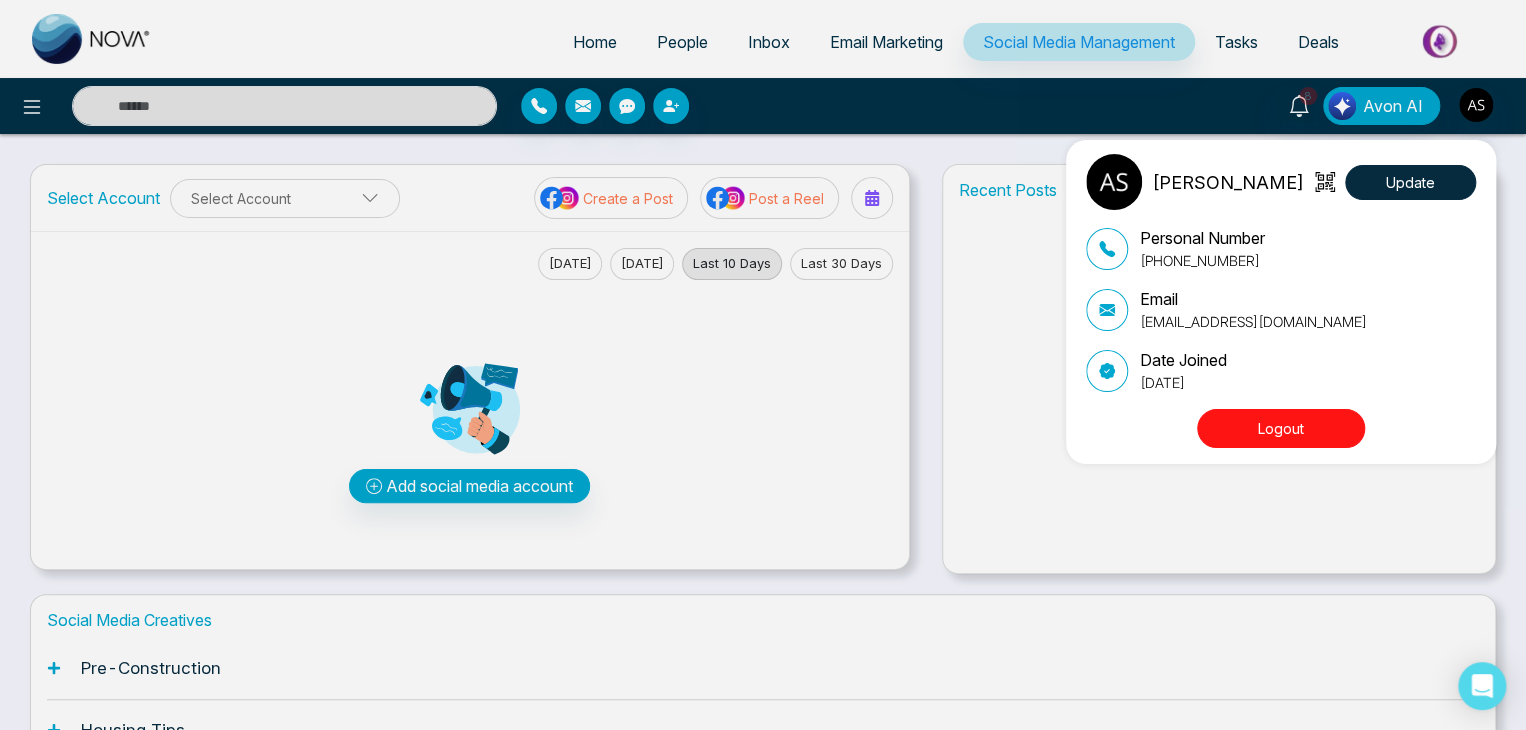 click on "Logout" at bounding box center [1281, 428] 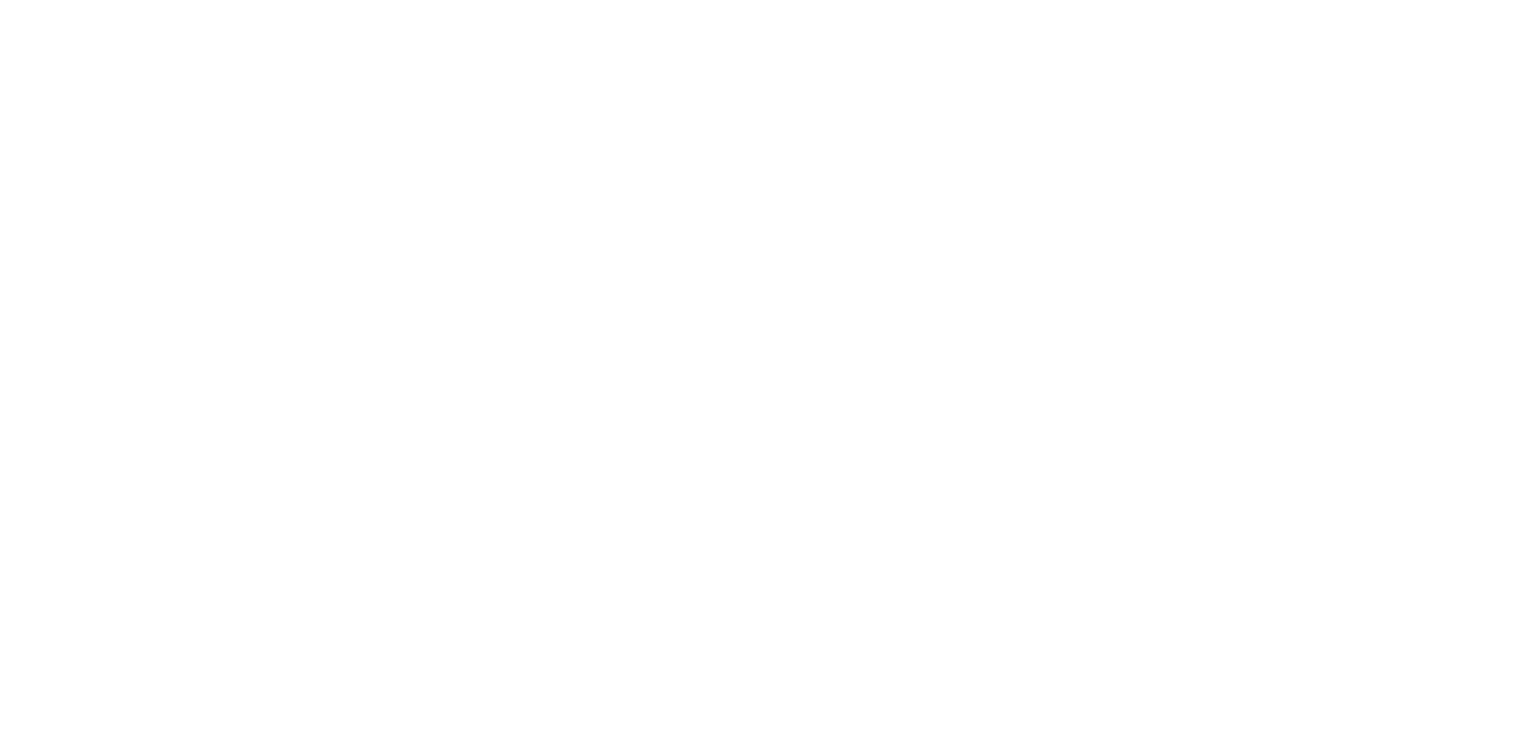 scroll, scrollTop: 0, scrollLeft: 0, axis: both 